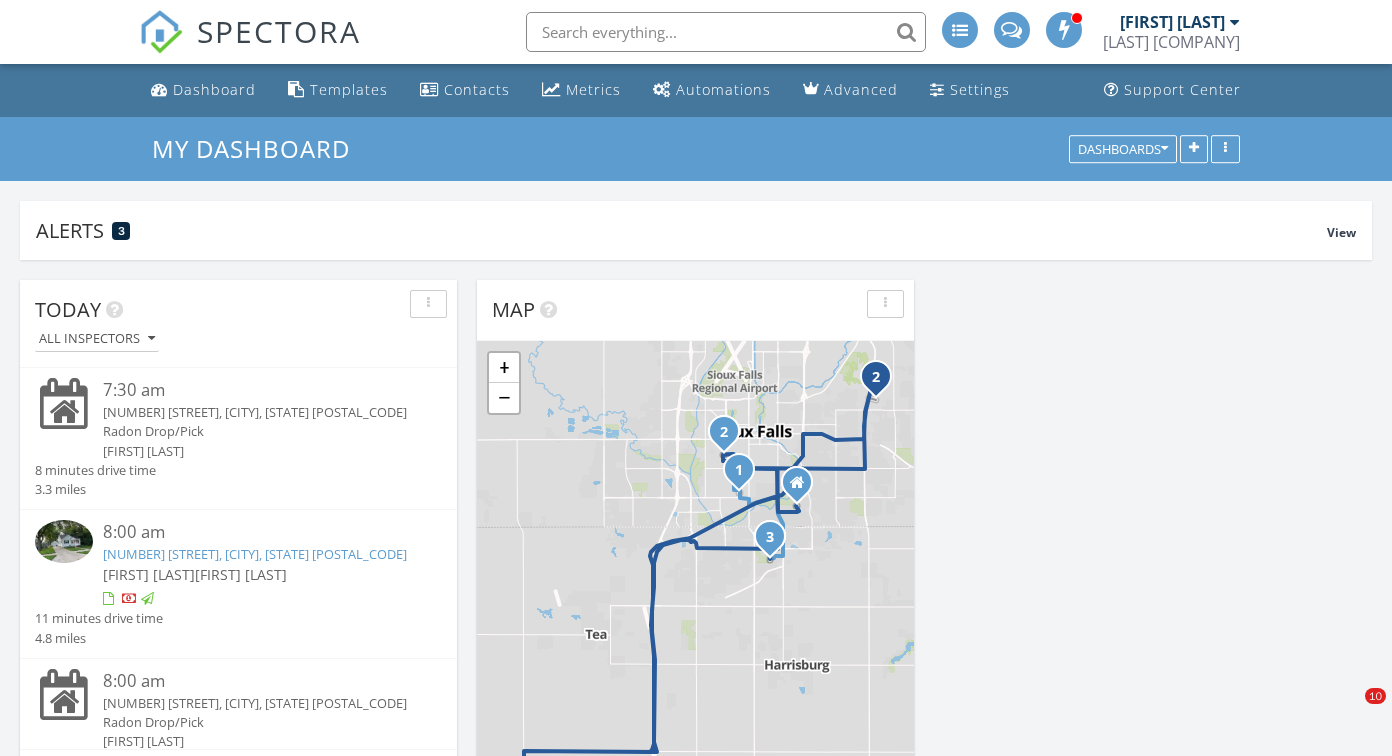 scroll, scrollTop: 0, scrollLeft: 0, axis: both 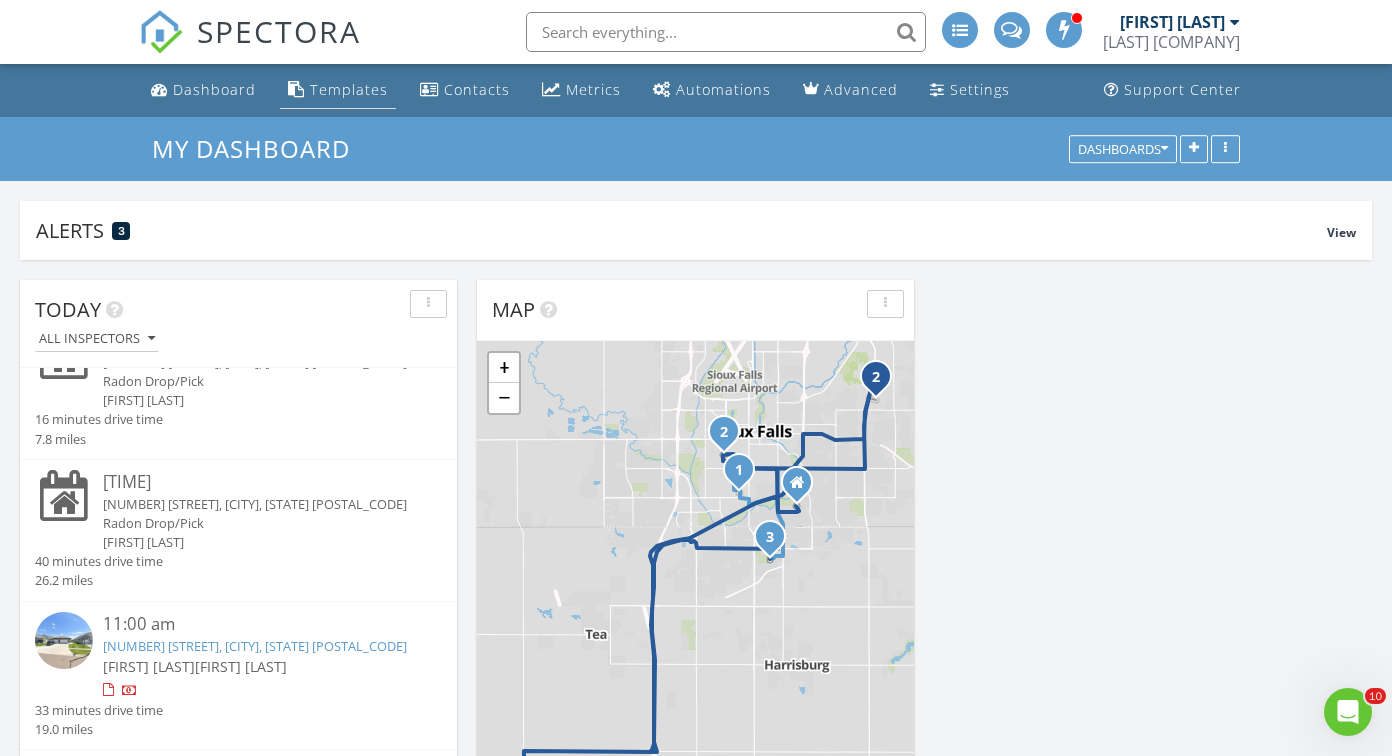 click on "Templates" at bounding box center [349, 89] 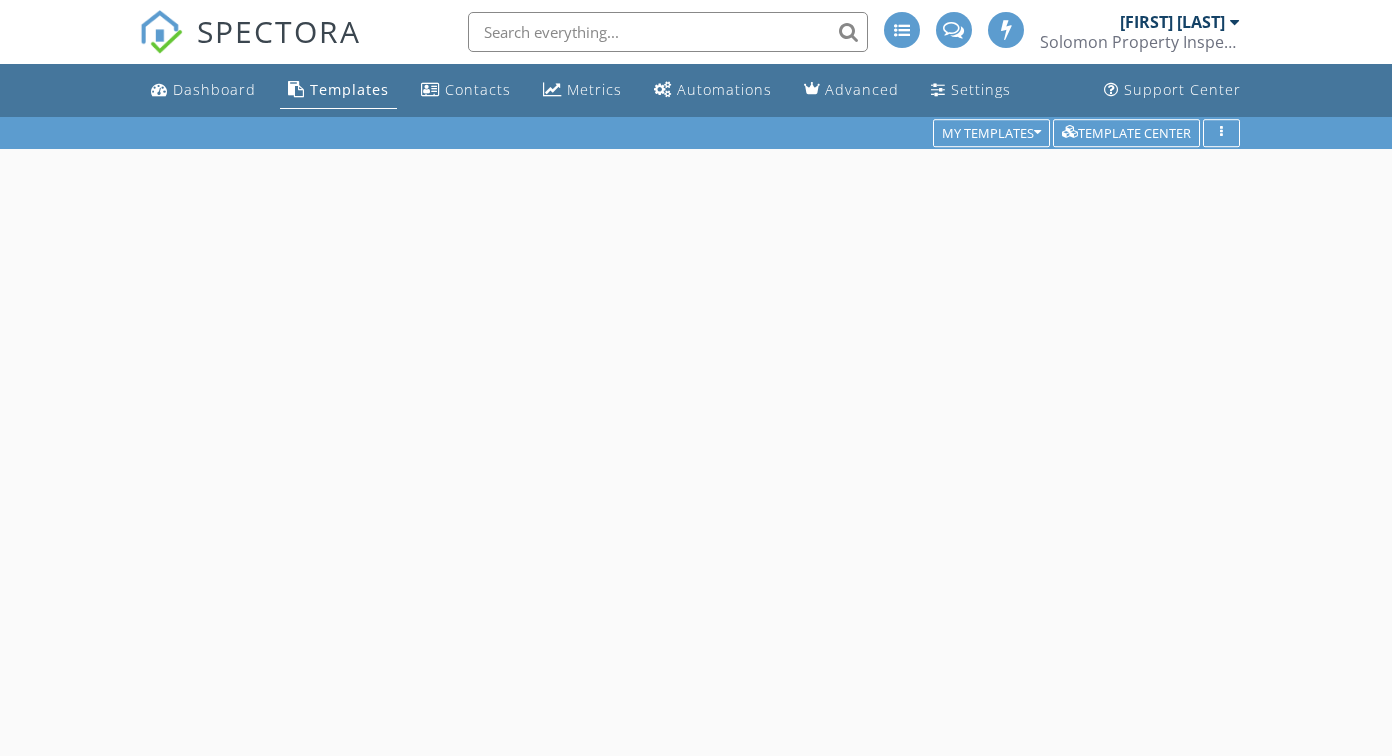 scroll, scrollTop: 0, scrollLeft: 0, axis: both 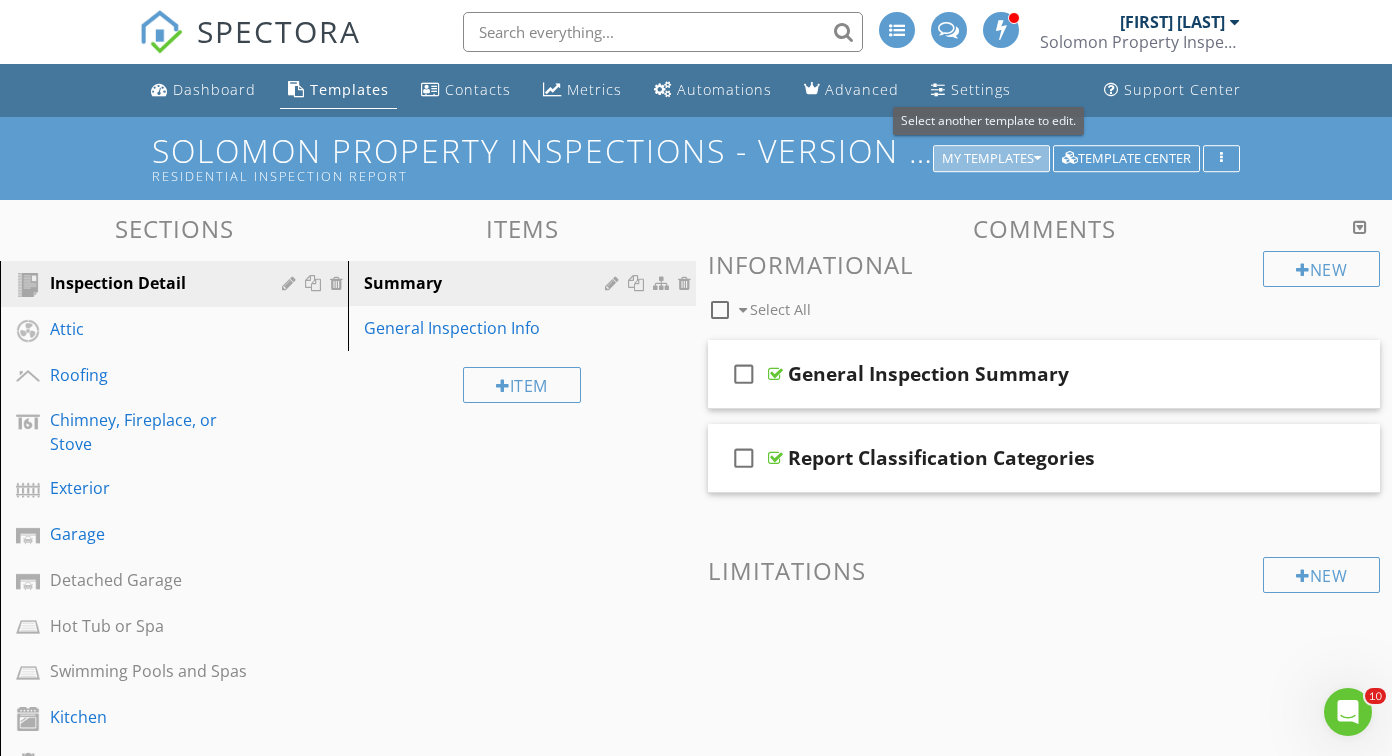 click on "My Templates" at bounding box center [991, 159] 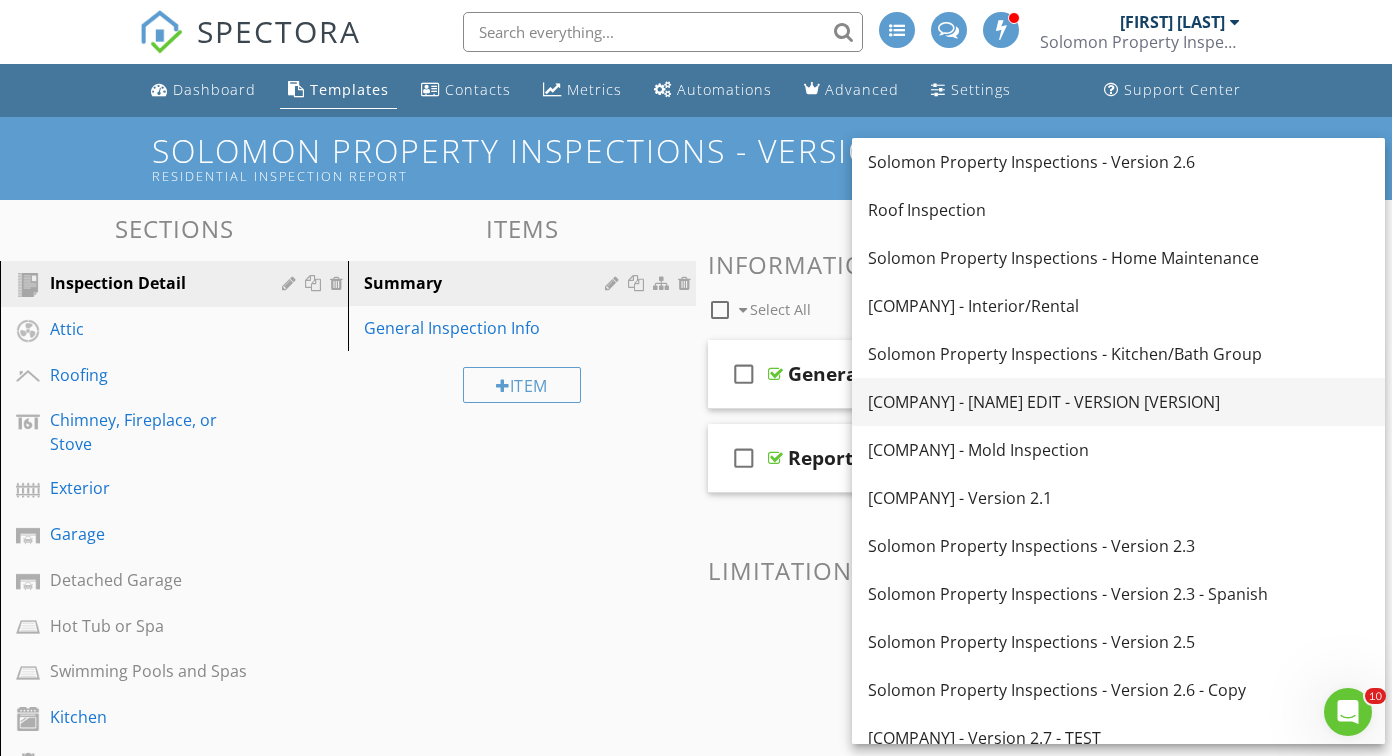 click on "[COMPANY] - [NAME] EDIT - VERSION [VERSION]" at bounding box center [1118, 402] 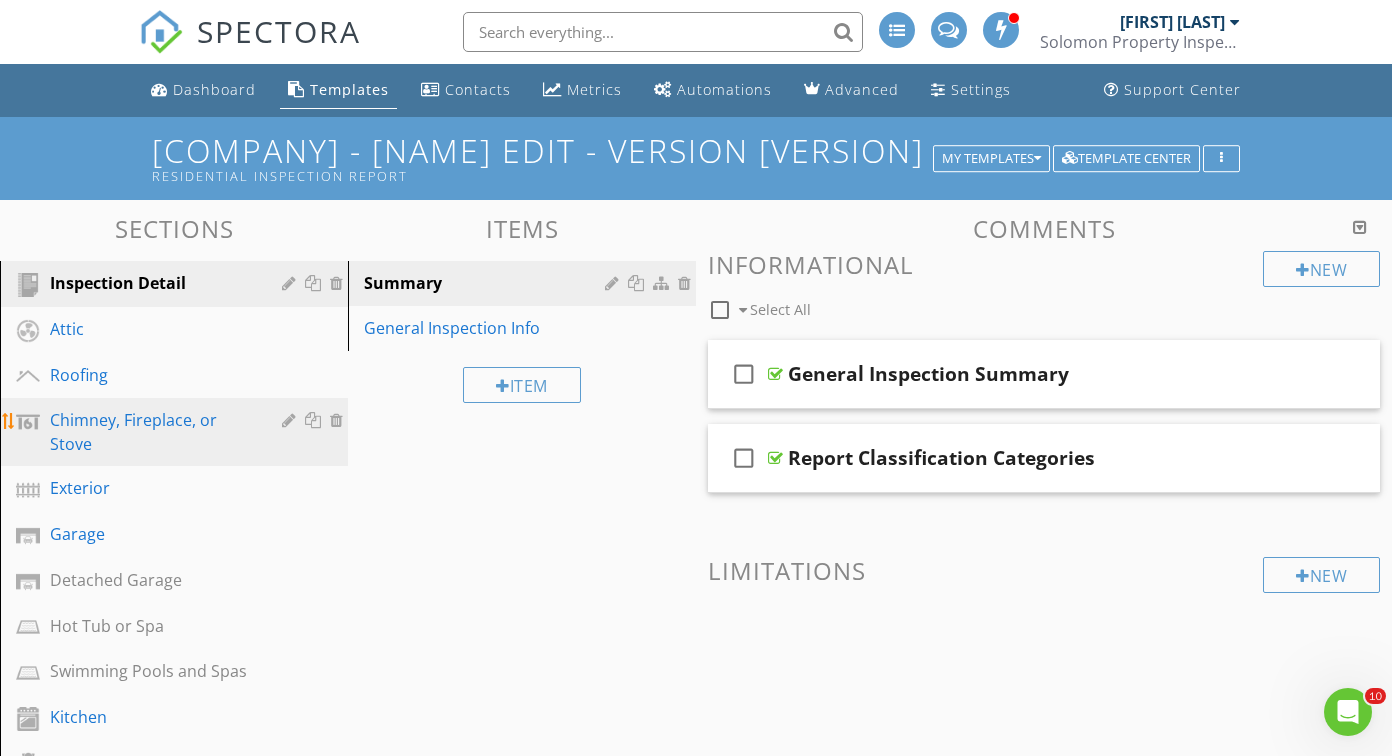 click on "Chimney, Fireplace, or Stove" at bounding box center [151, 432] 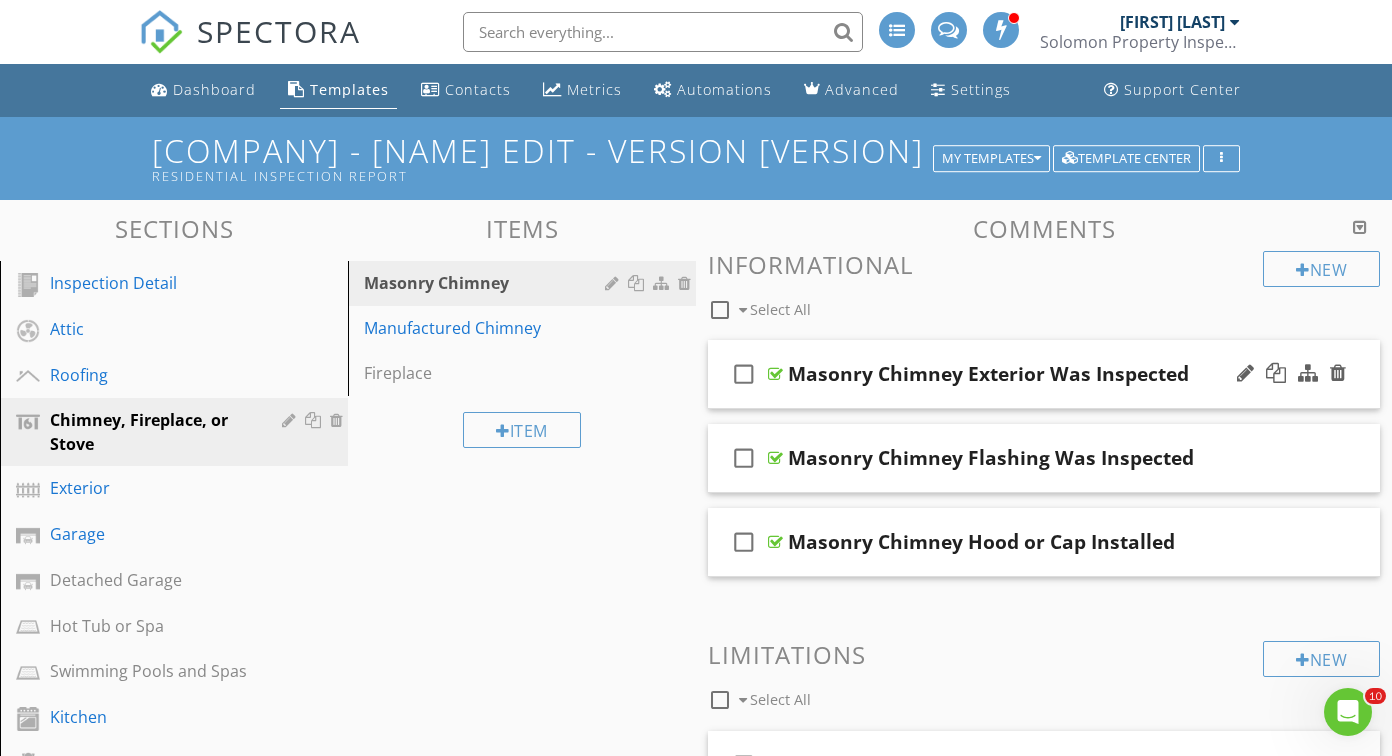 click on "check_box_outline_blank
Masonry Chimney Exterior Was Inspected" at bounding box center [1044, 374] 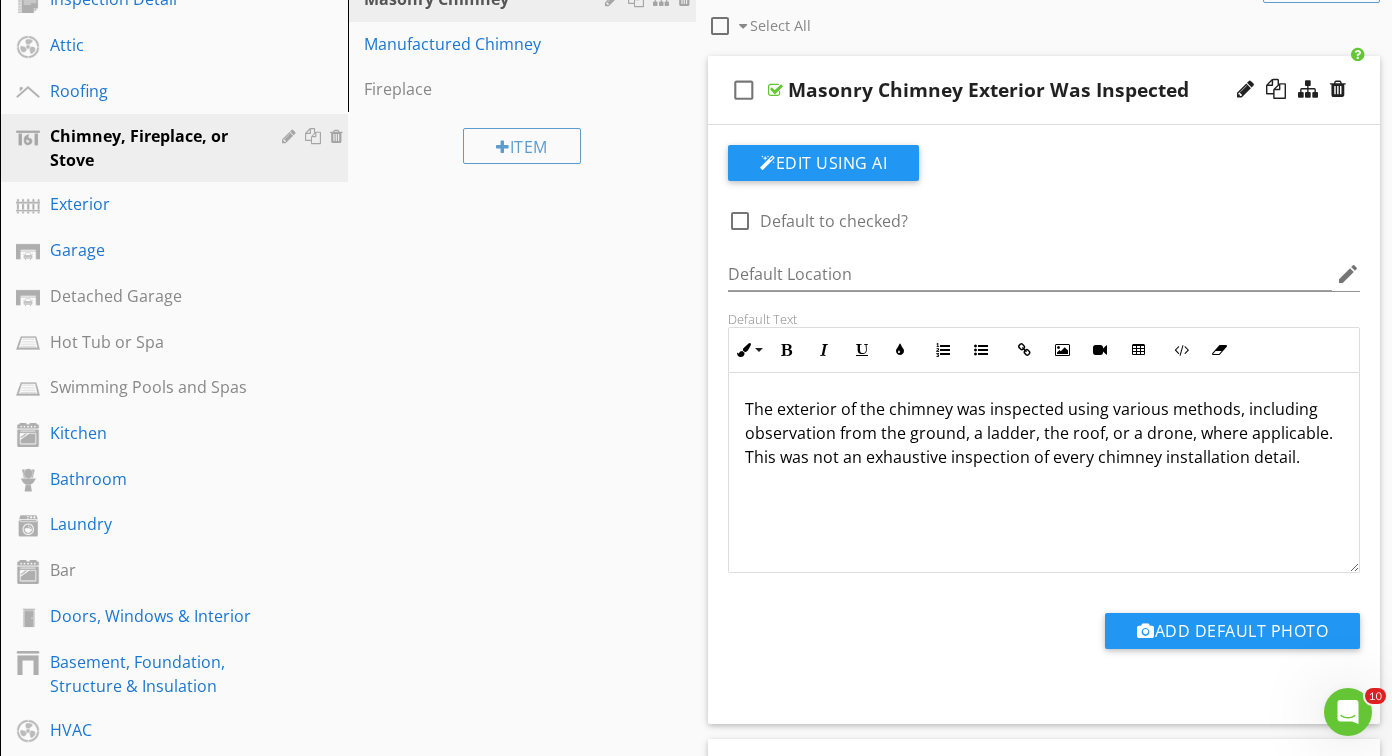 scroll, scrollTop: 289, scrollLeft: 0, axis: vertical 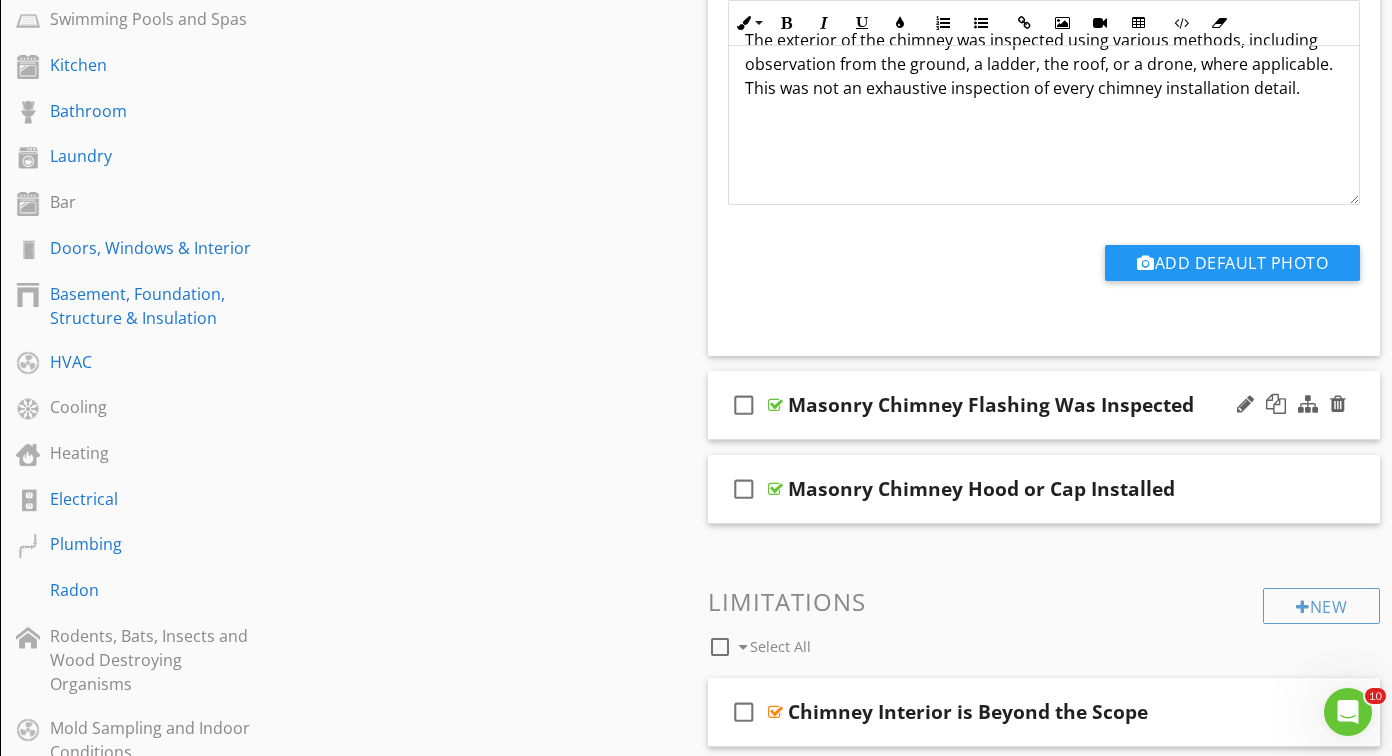 click at bounding box center [775, 405] 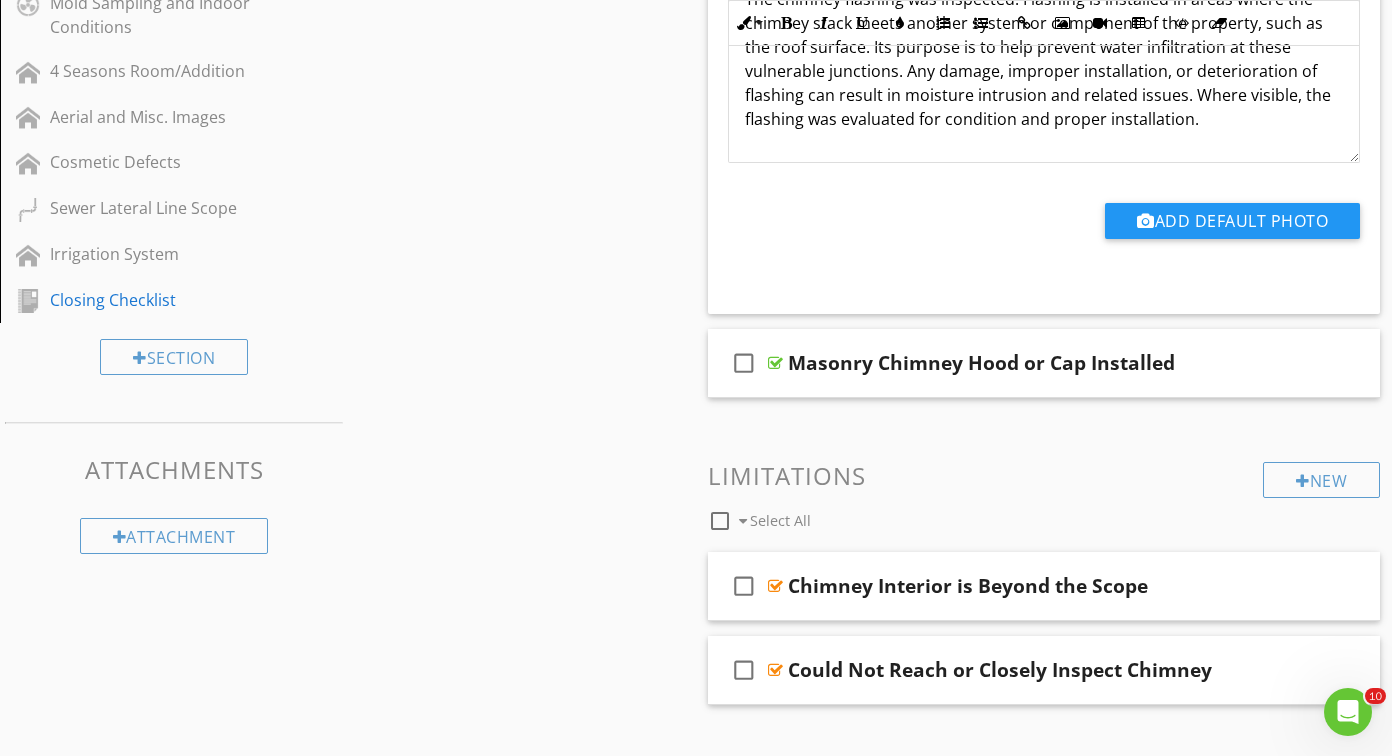 scroll, scrollTop: 1378, scrollLeft: 0, axis: vertical 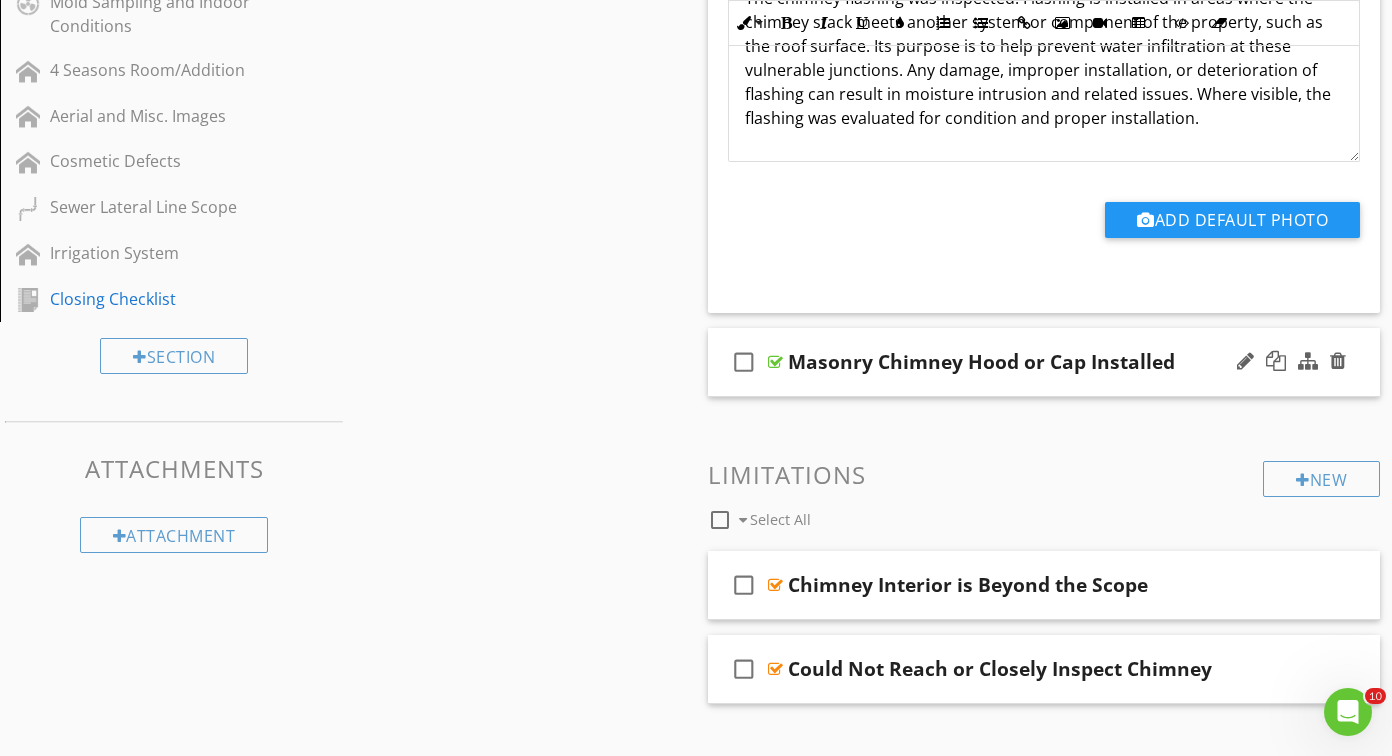 click at bounding box center [775, 362] 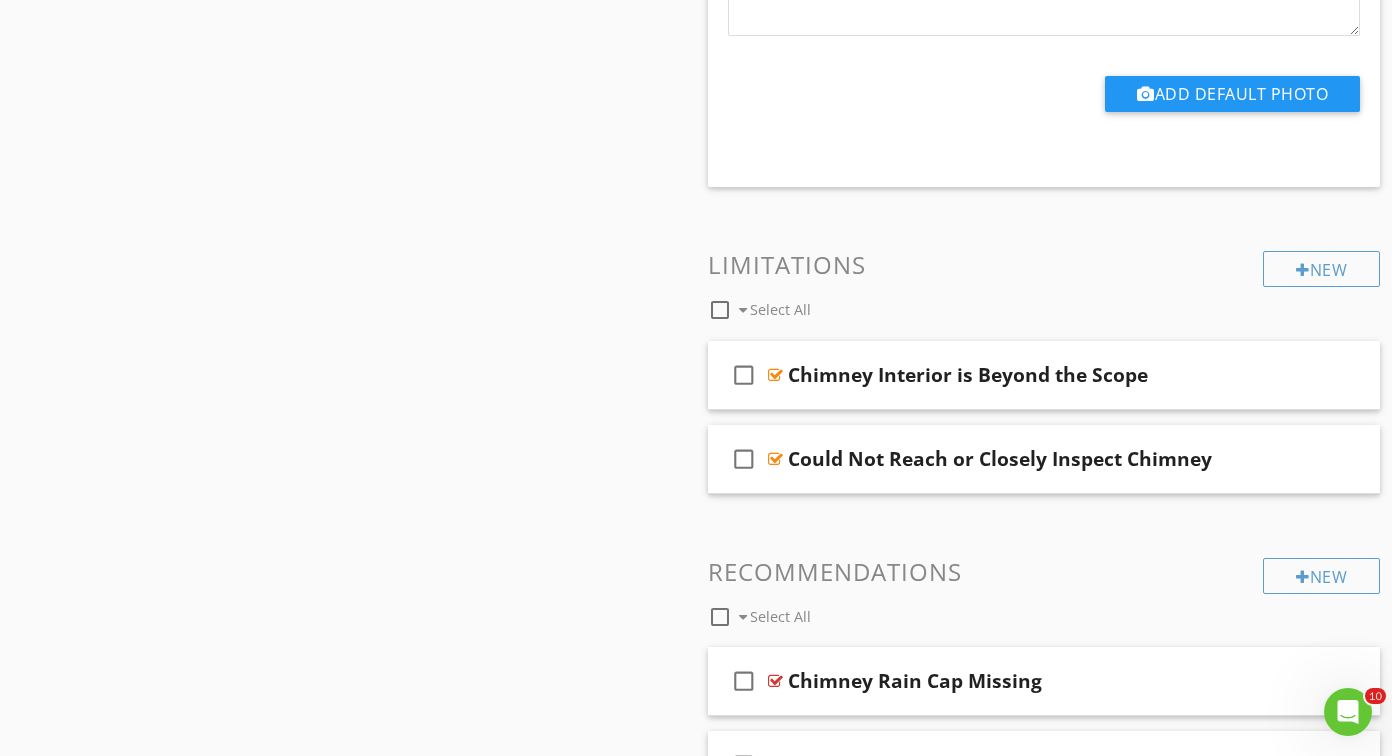scroll, scrollTop: 2188, scrollLeft: 0, axis: vertical 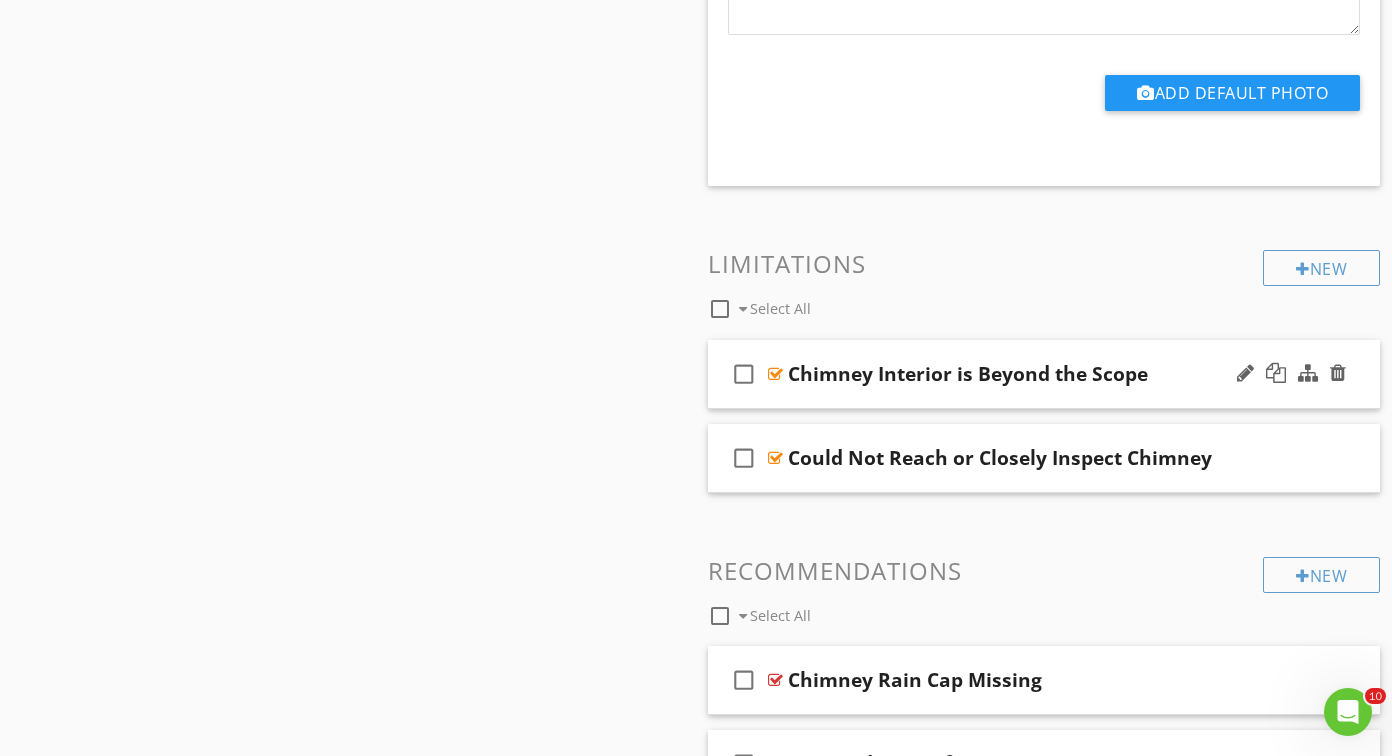 click at bounding box center (775, 374) 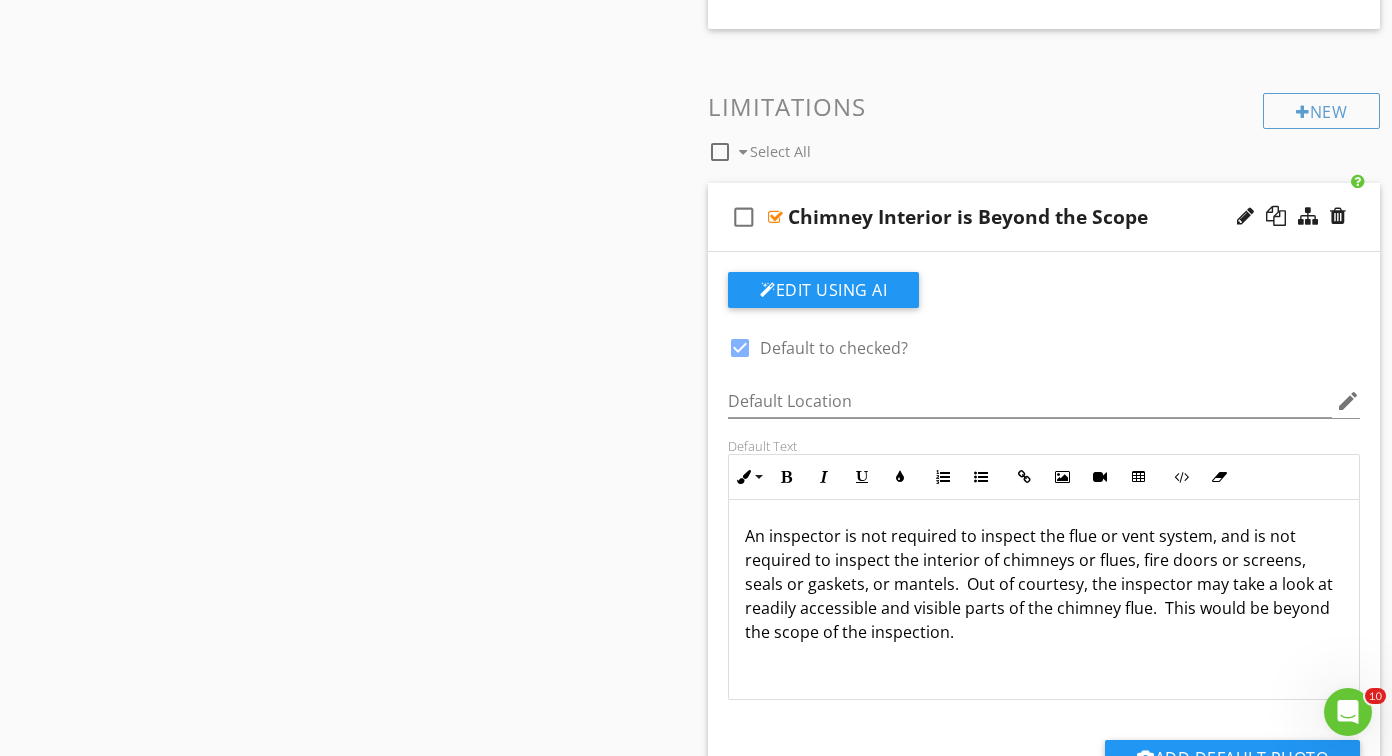 scroll, scrollTop: 2349, scrollLeft: 0, axis: vertical 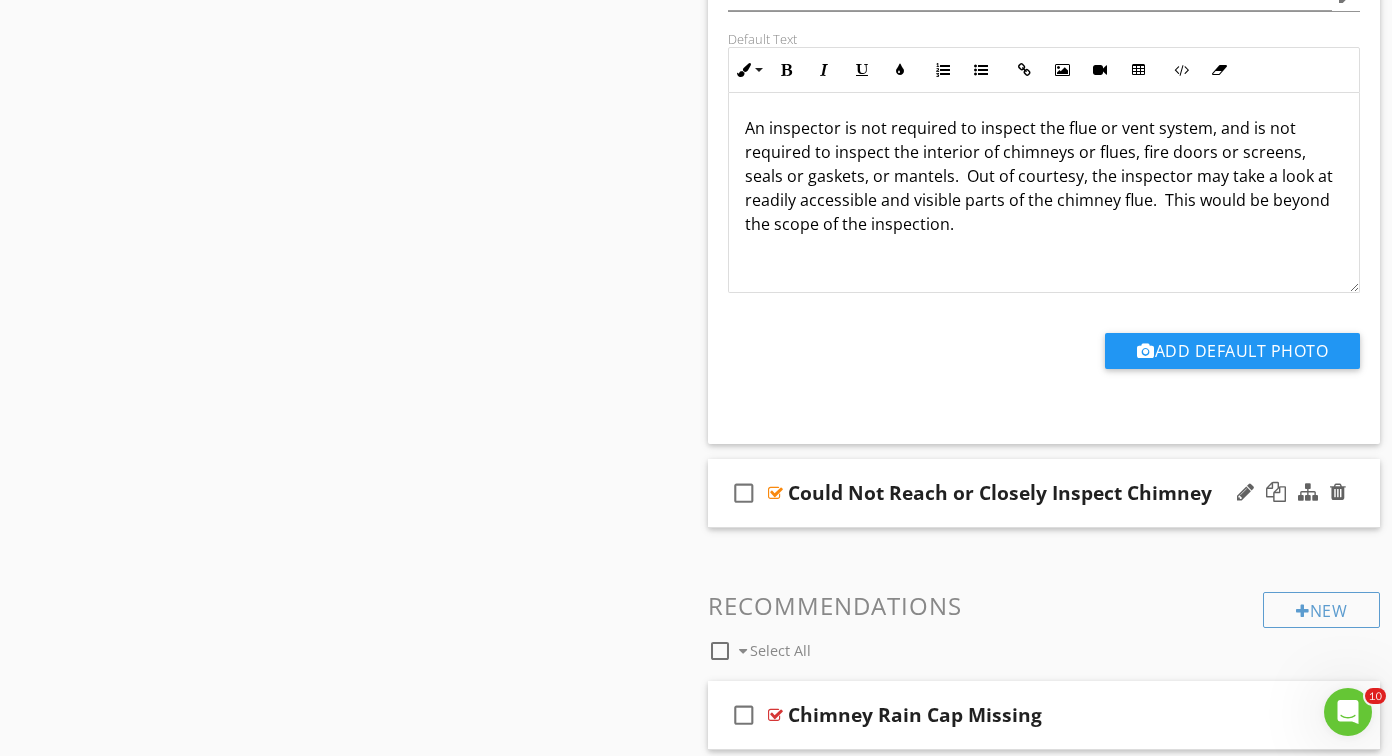 click at bounding box center [775, 493] 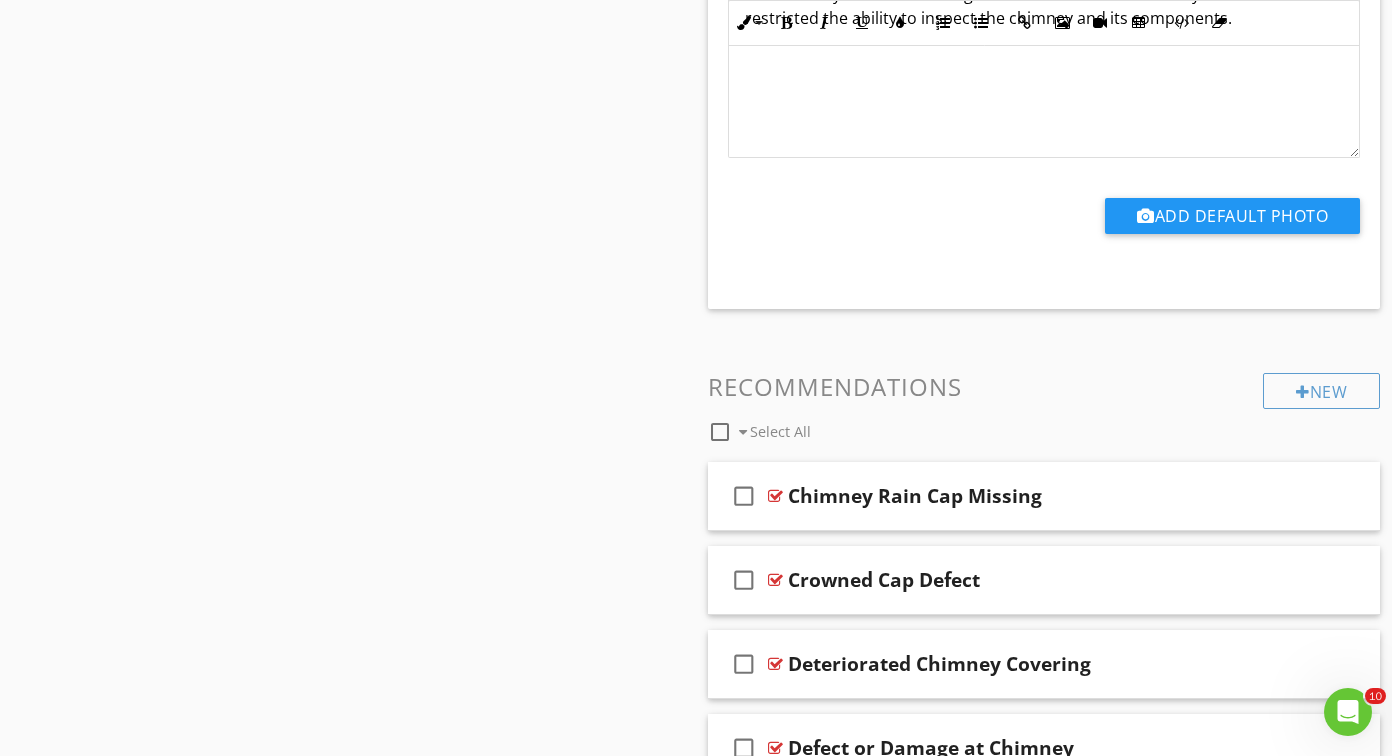 scroll, scrollTop: 3577, scrollLeft: 0, axis: vertical 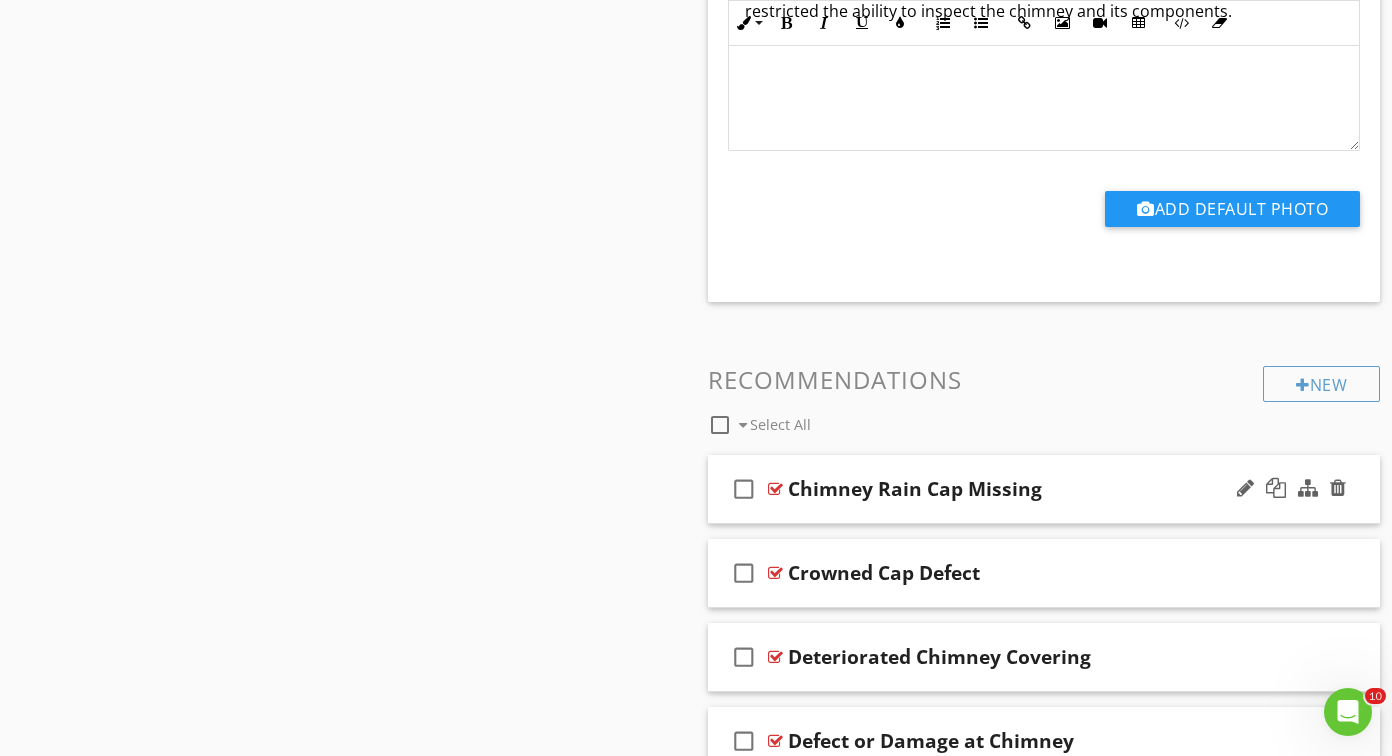 click at bounding box center [775, 489] 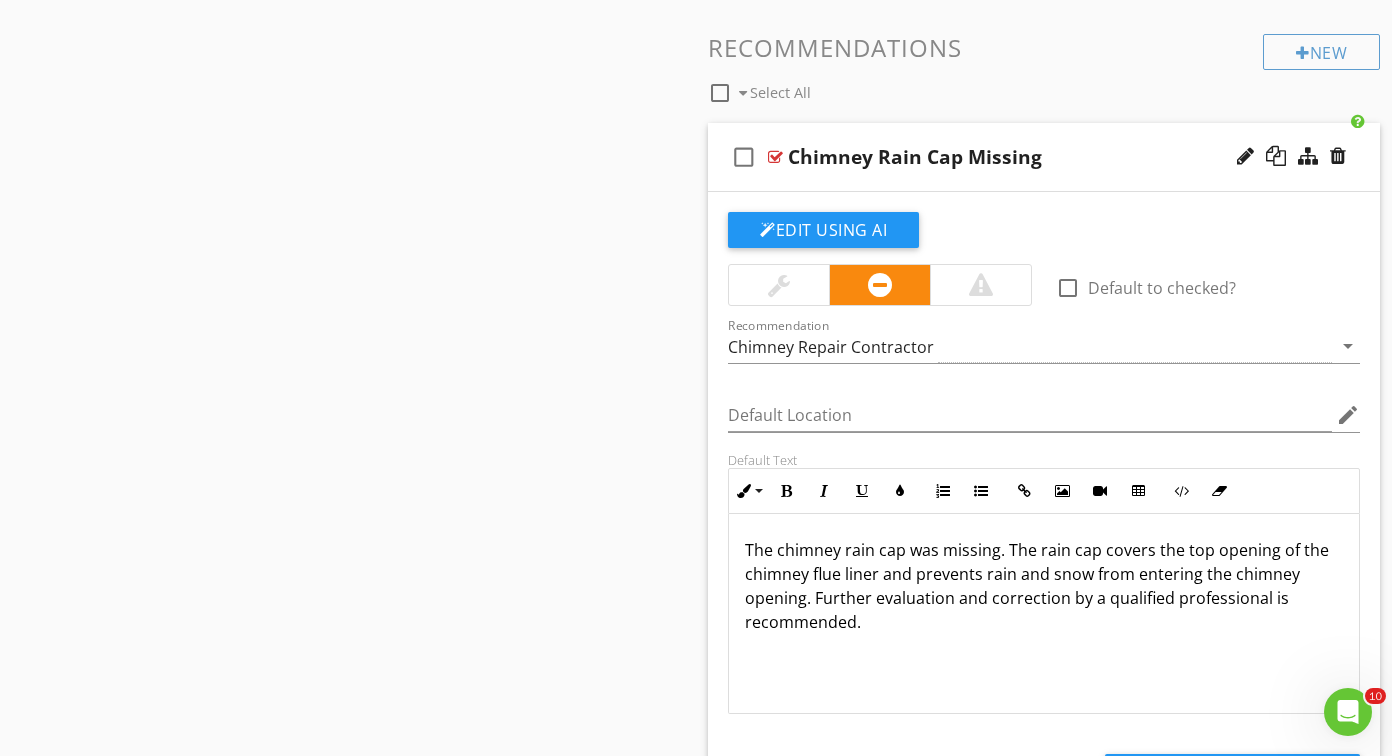 scroll, scrollTop: 3930, scrollLeft: 0, axis: vertical 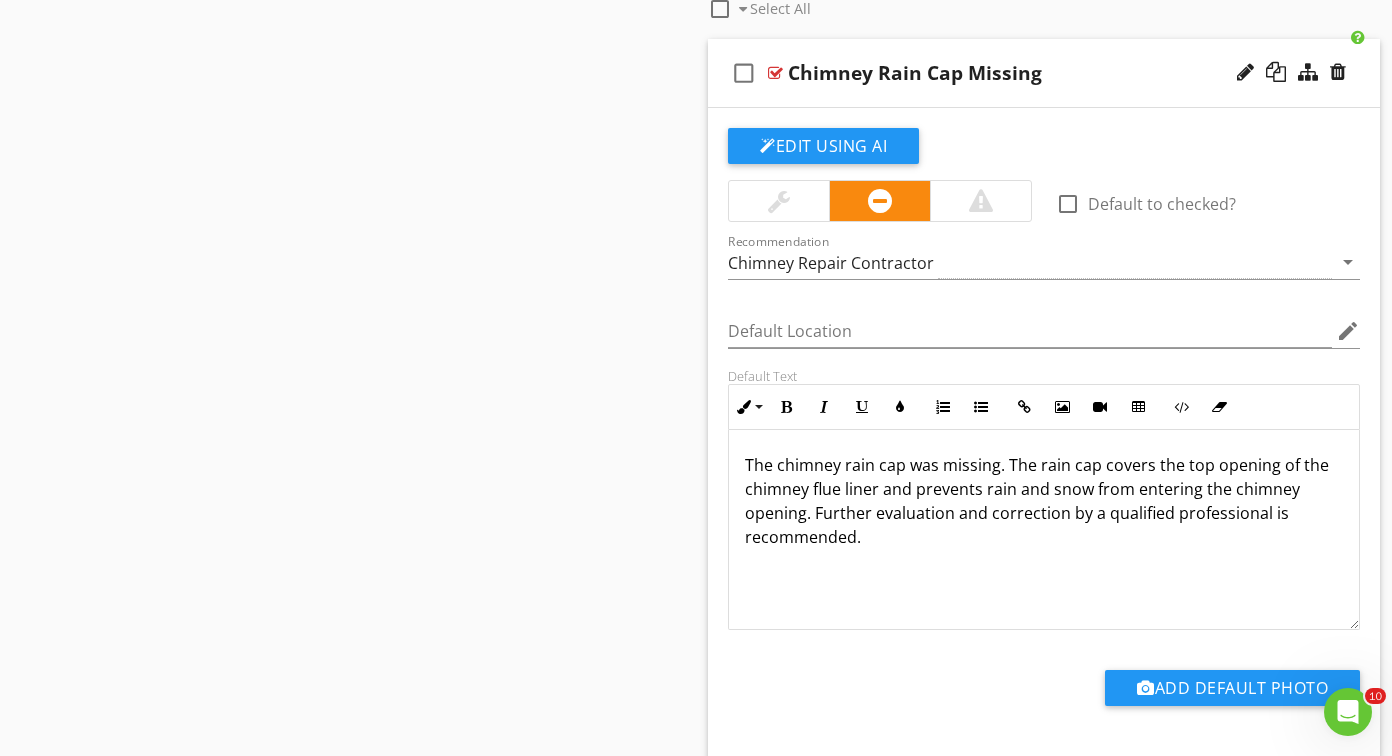 click on "The chimney rain cap was missing. The rain cap covers the top opening of the chimney flue liner and prevents rain and snow from entering the chimney opening. Further evaluation and correction by a qualified professional is recommended." at bounding box center [1044, 501] 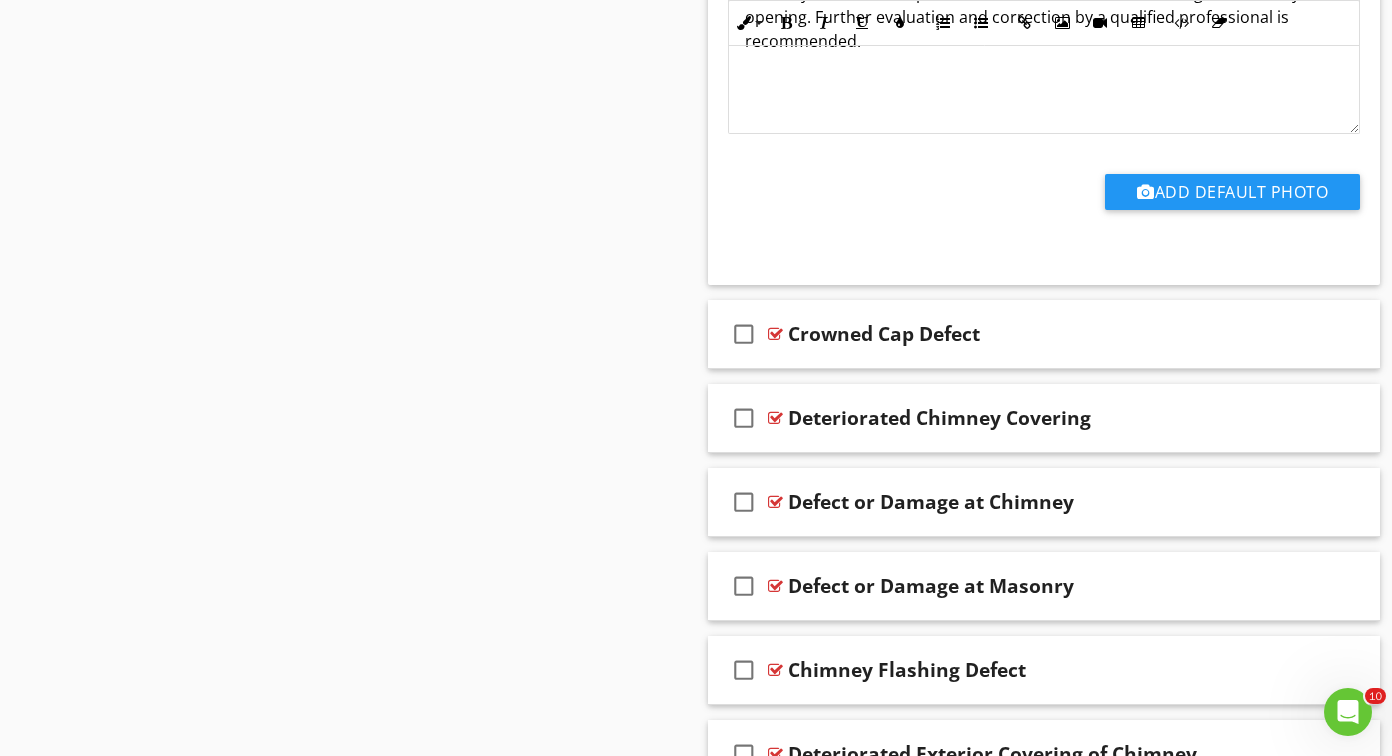 scroll, scrollTop: 4505, scrollLeft: 0, axis: vertical 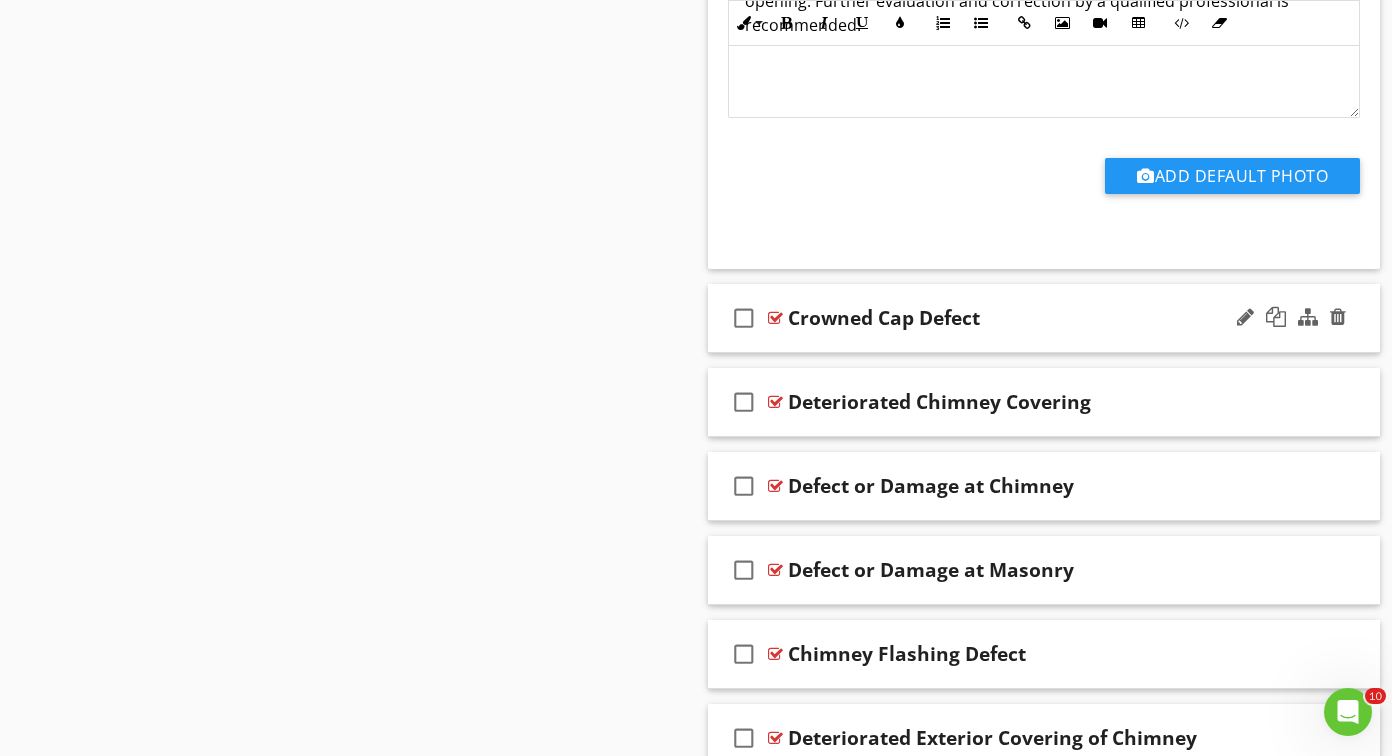 click at bounding box center (775, 318) 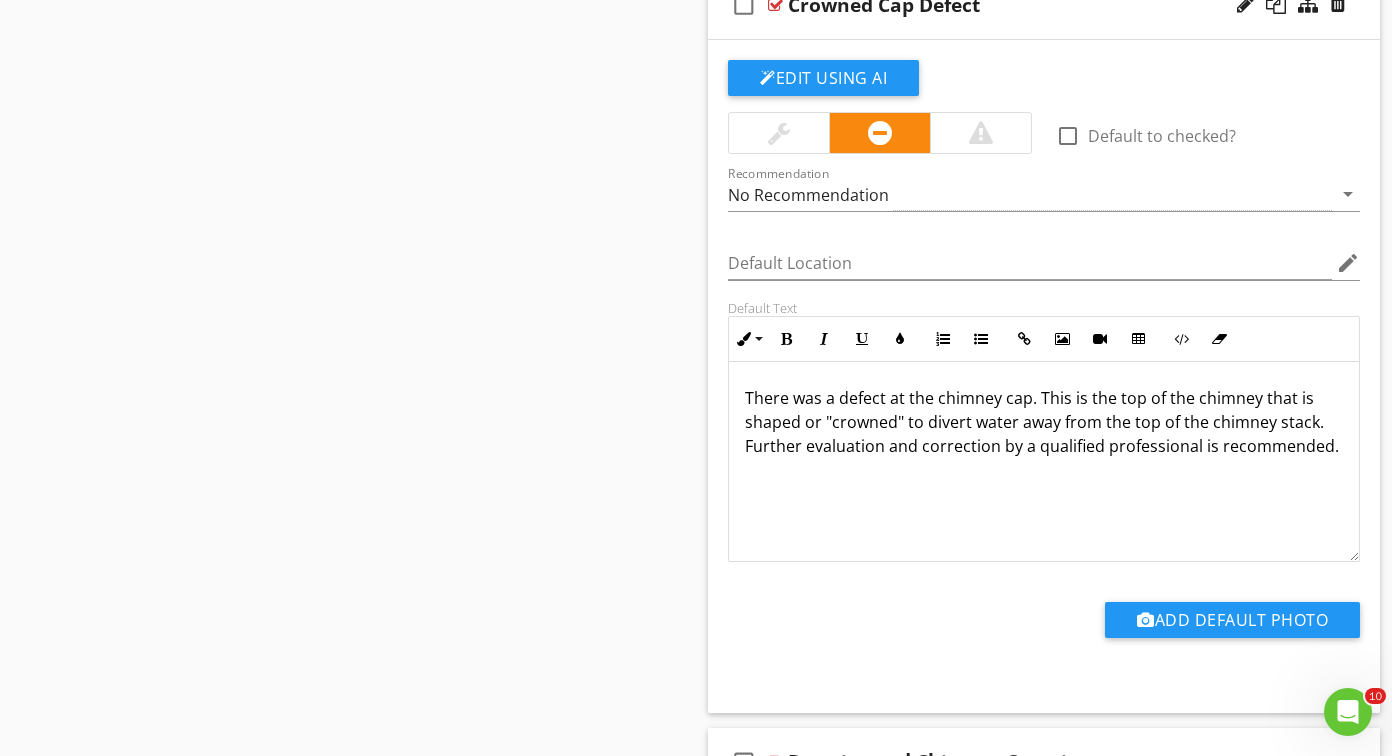 scroll, scrollTop: 4821, scrollLeft: 0, axis: vertical 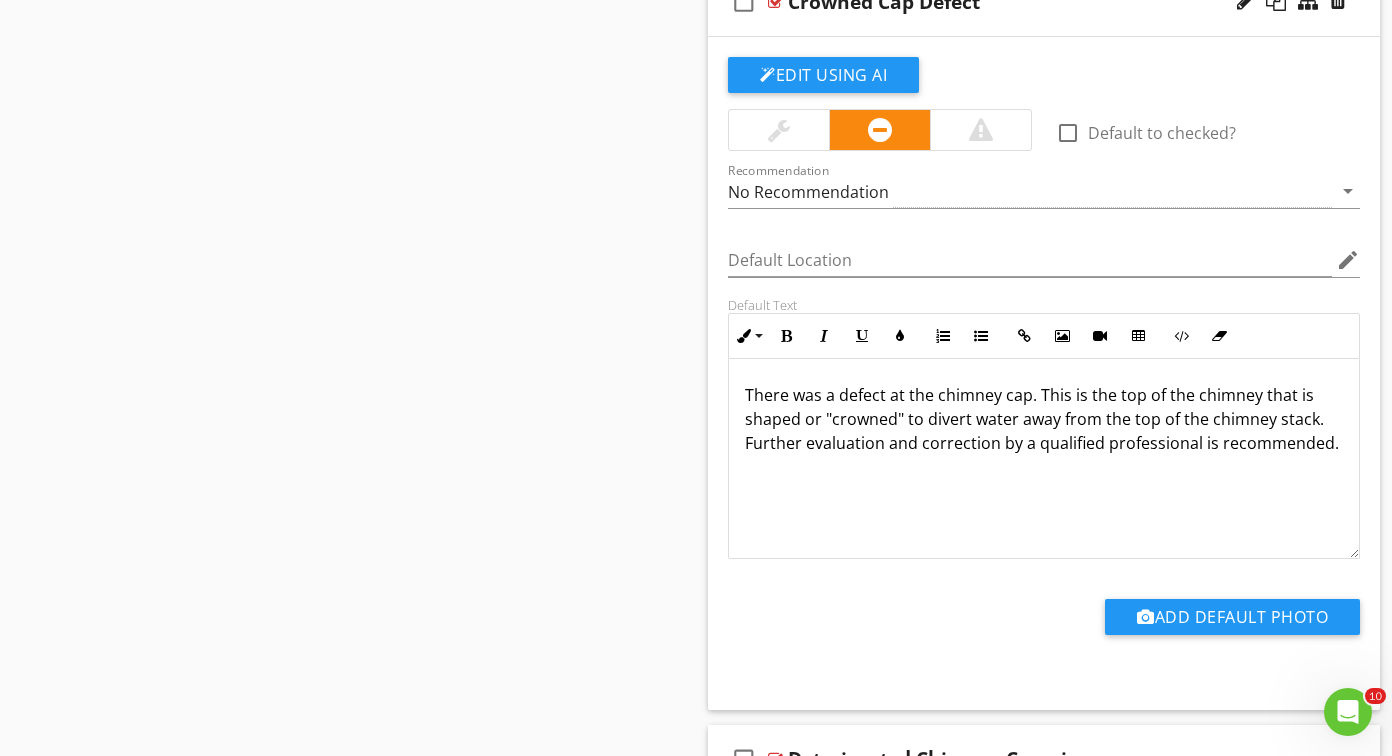 click on "There was a defect at the chimney cap. This is the top of the chimney that is shaped or "crowned" to divert water away from the top of the chimney stack. Further evaluation and correction by a qualified professional is recommended." at bounding box center (1044, 419) 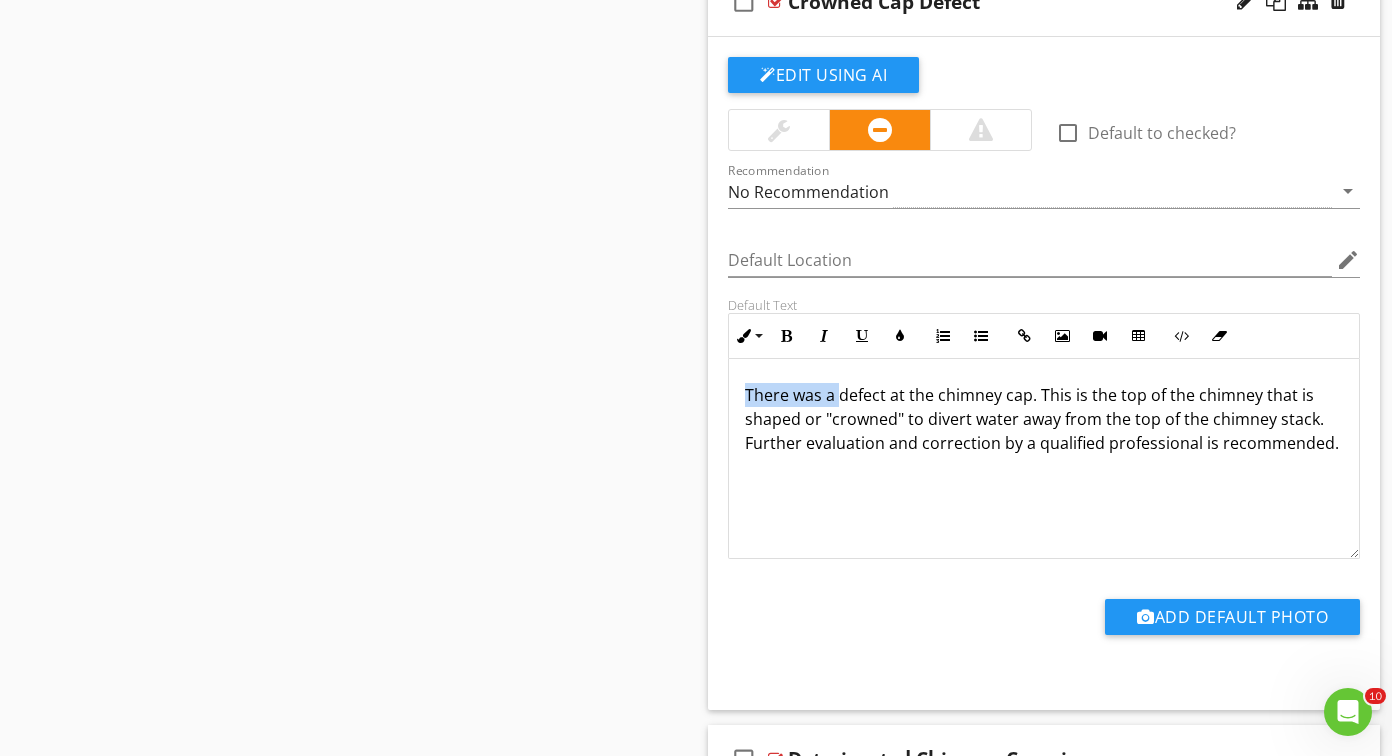 drag, startPoint x: 839, startPoint y: 401, endPoint x: 720, endPoint y: 397, distance: 119.06721 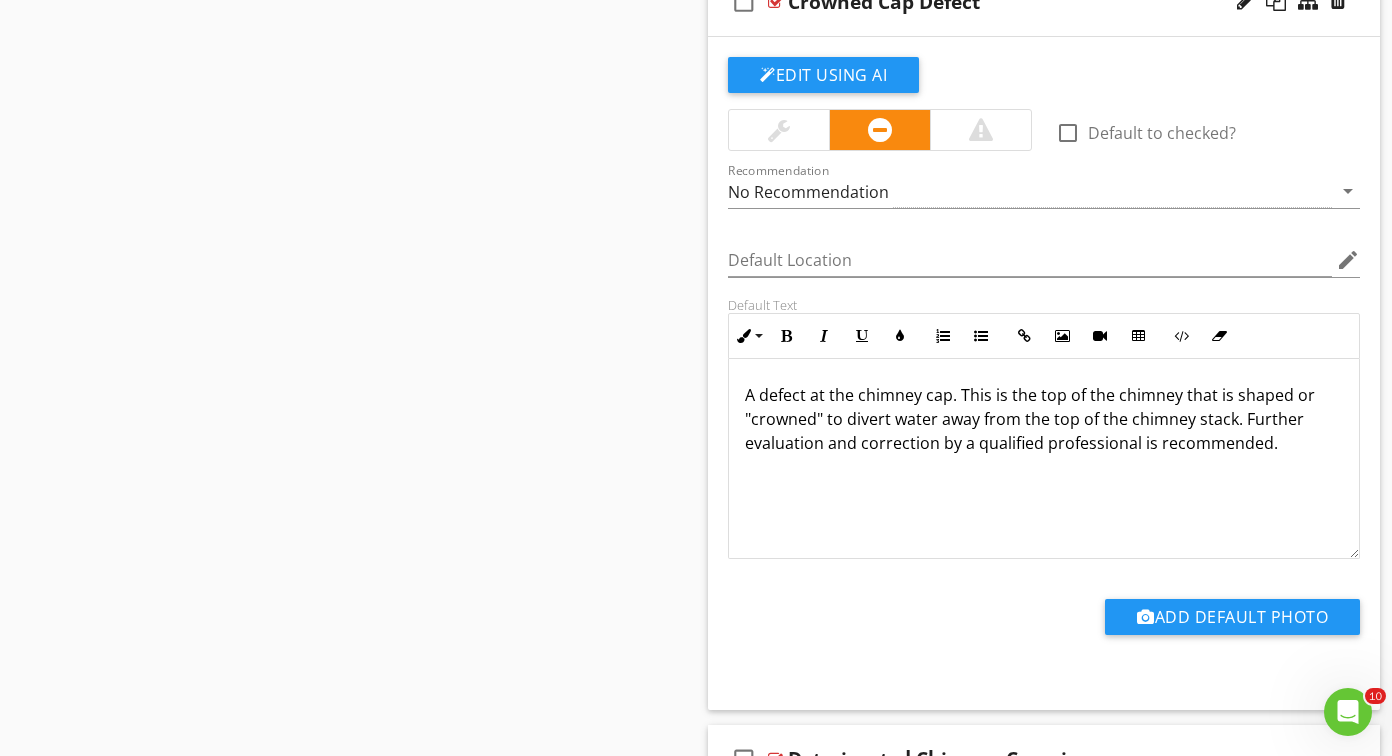click on "A defect at the chimney cap. This is the top of the chimney that is shaped or "crowned" to divert water away from the top of the chimney stack. Further evaluation and correction by a qualified professional is recommended." at bounding box center (1044, 419) 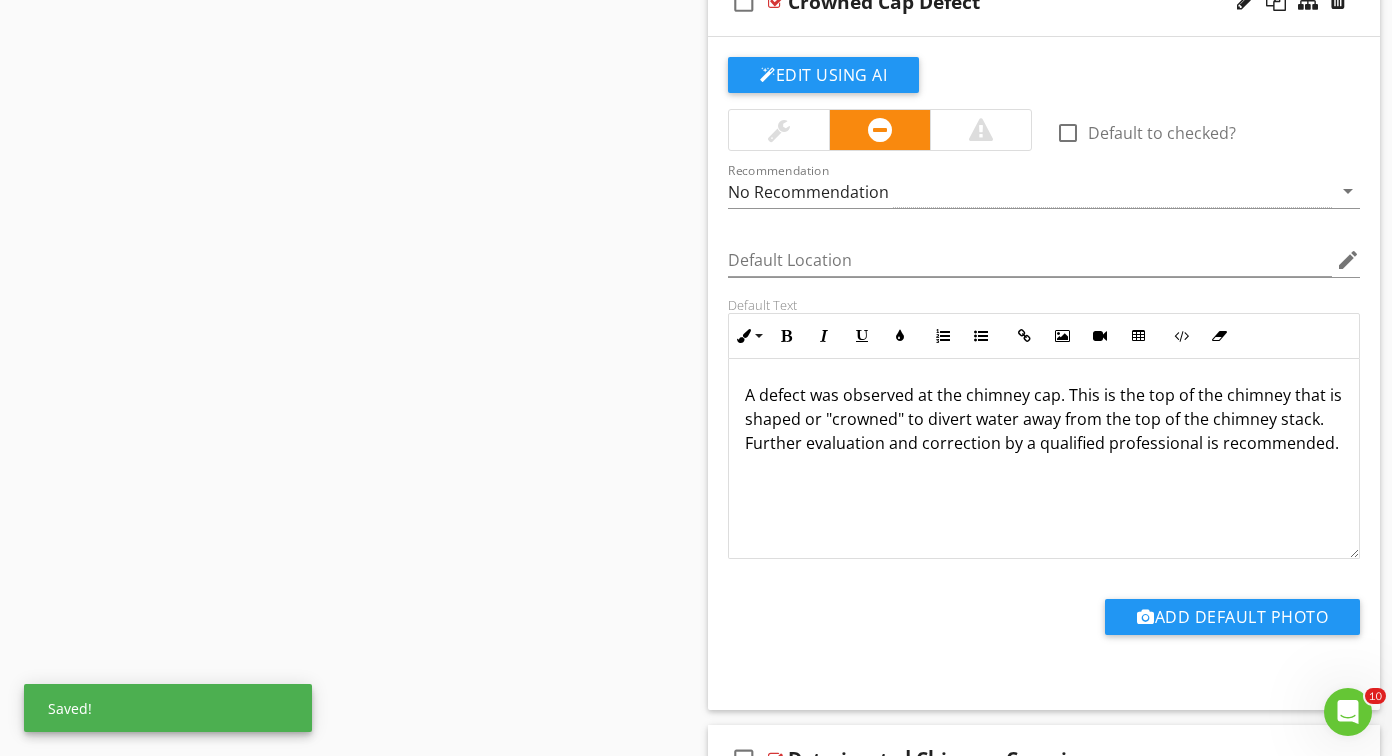 click on "A defect was observed at the chimney cap. This is the top of the chimney that is shaped or "crowned" to divert water away from the top of the chimney stack. Further evaluation and correction by a qualified professional is recommended." at bounding box center (1044, 419) 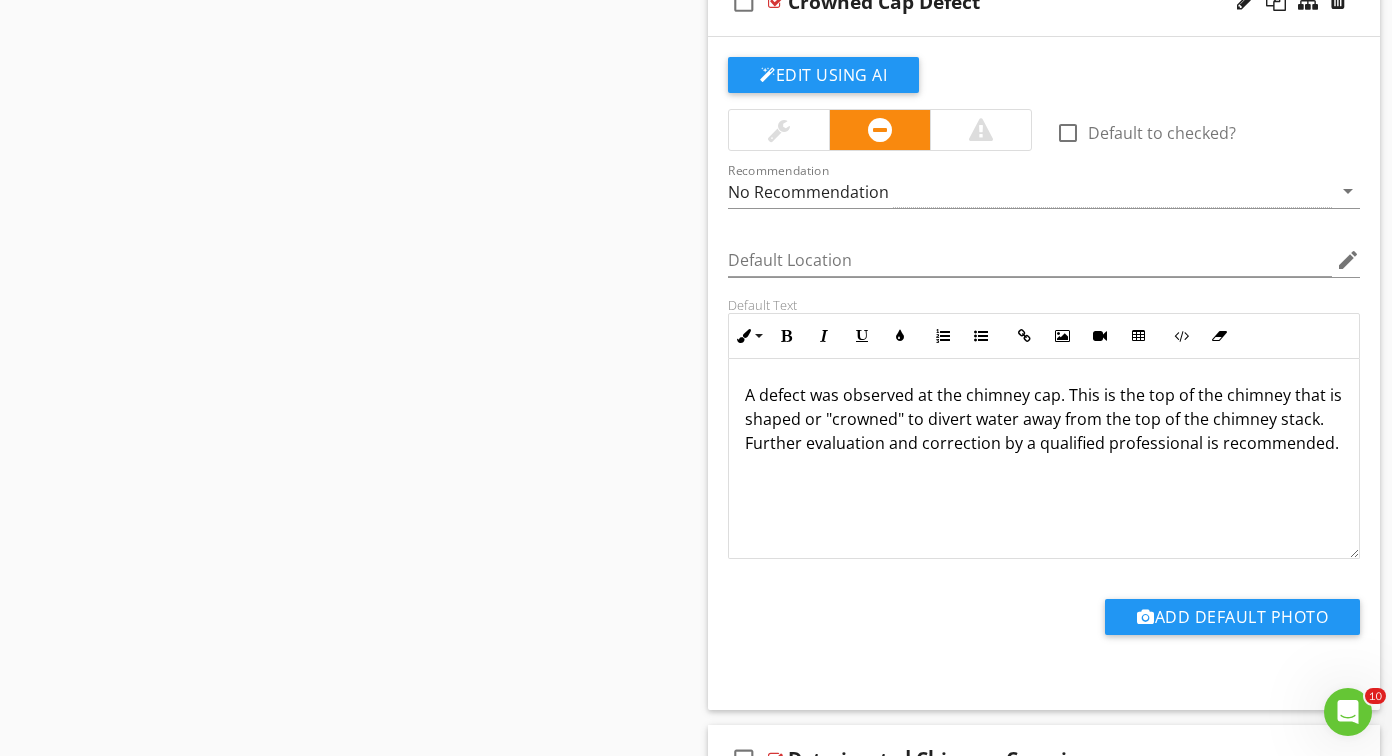 click on "A defect was observed at the chimney cap. This is the top of the chimney that is shaped or "crowned" to divert water away from the top of the chimney stack. Further evaluation and correction by a qualified professional is recommended." at bounding box center (1044, 419) 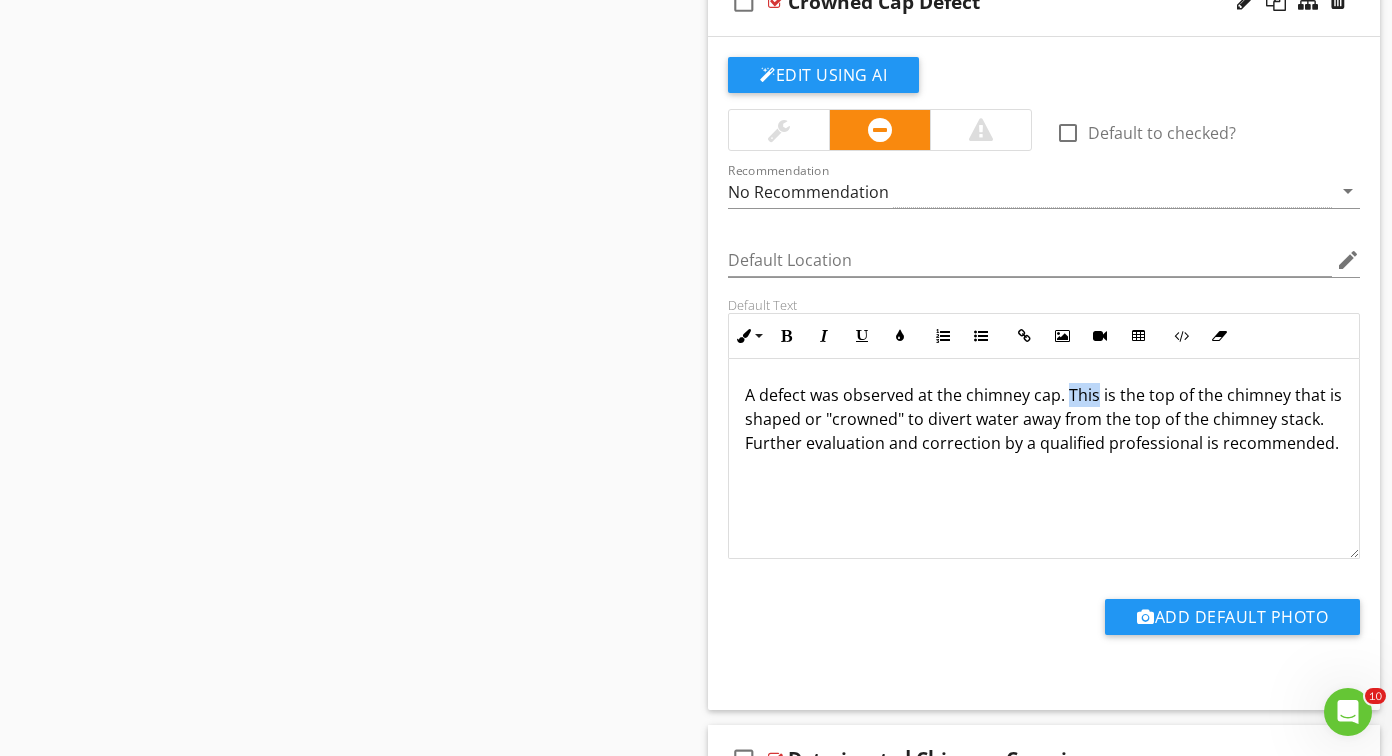 drag, startPoint x: 1079, startPoint y: 399, endPoint x: 1088, endPoint y: 404, distance: 10.29563 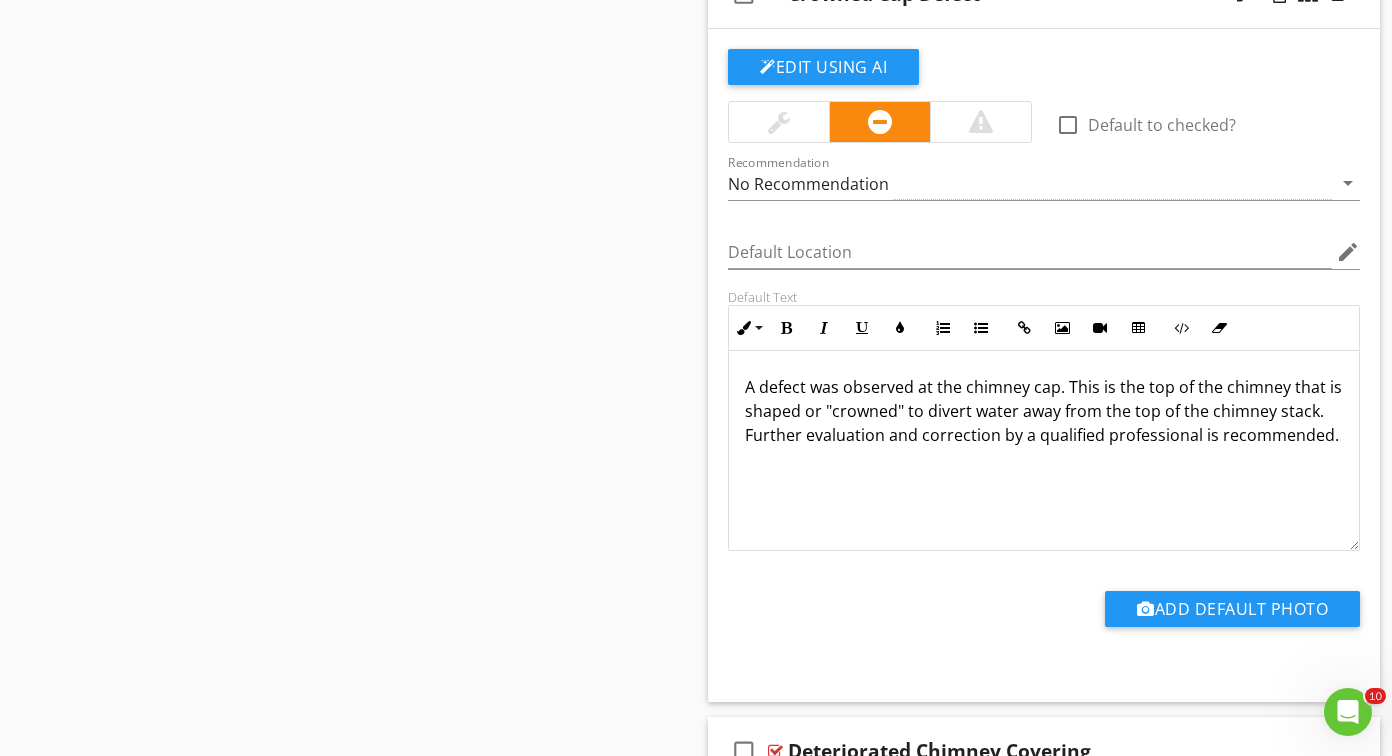 scroll, scrollTop: 4832, scrollLeft: 0, axis: vertical 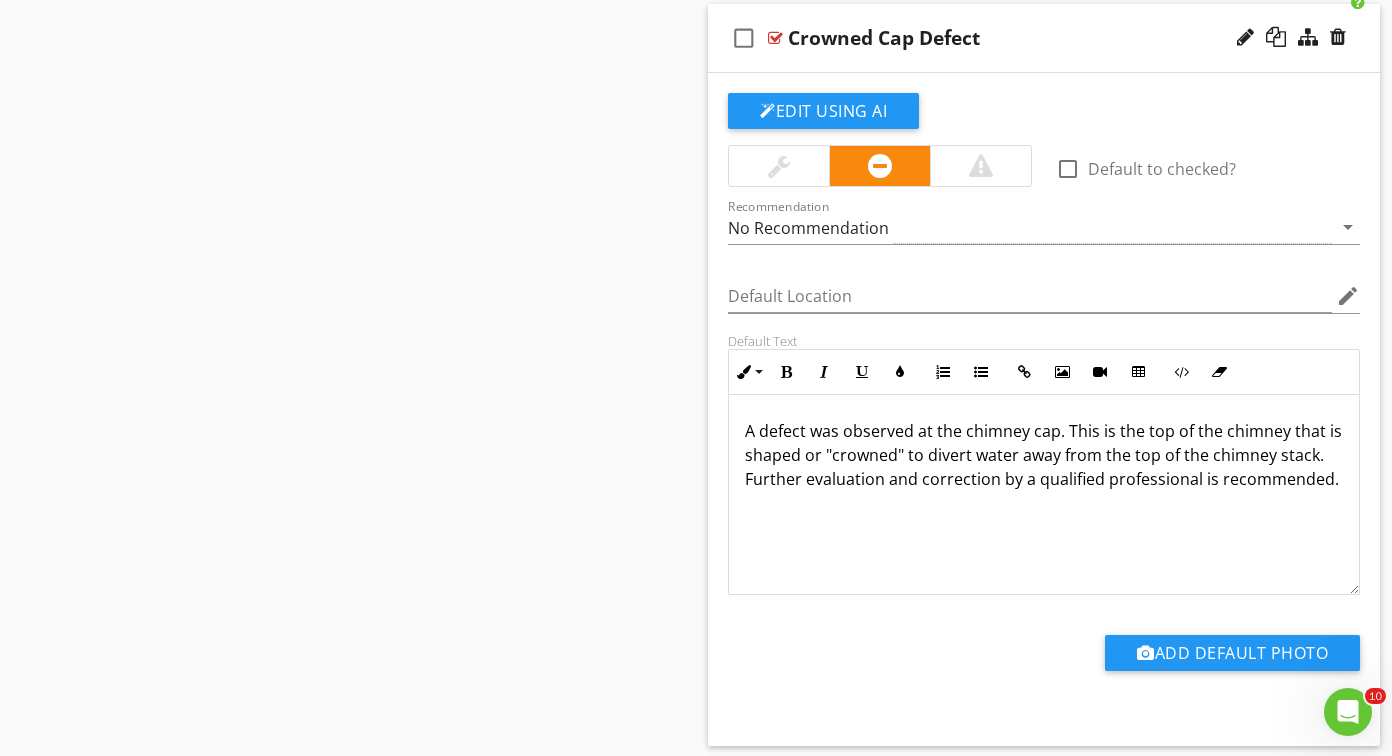click on "A defect was observed at the chimney cap. This is the top of the chimney that is shaped or "crowned" to divert water away from the top of the chimney stack. Further evaluation and correction by a qualified professional is recommended." at bounding box center [1044, 455] 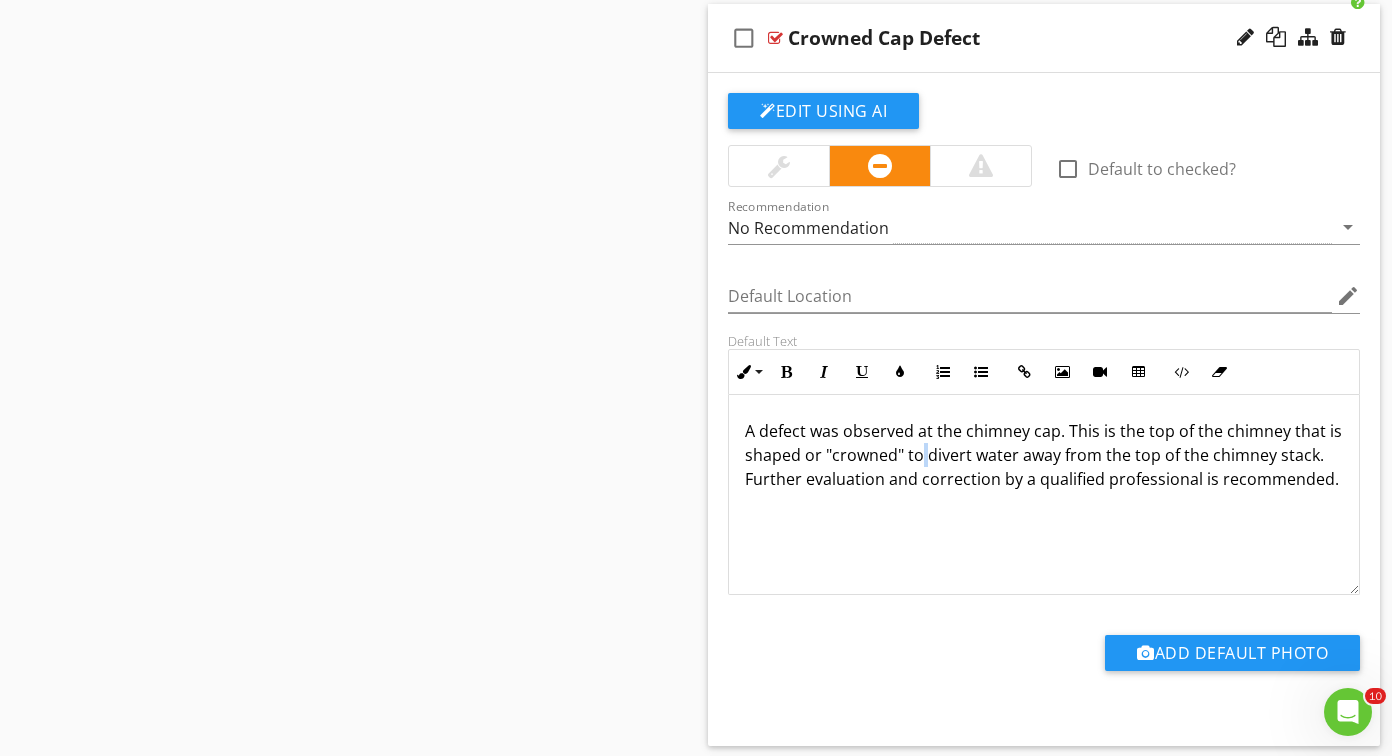 click on "A defect was observed at the chimney cap. This is the top of the chimney that is shaped or "crowned" to divert water away from the top of the chimney stack. Further evaluation and correction by a qualified professional is recommended." at bounding box center (1044, 455) 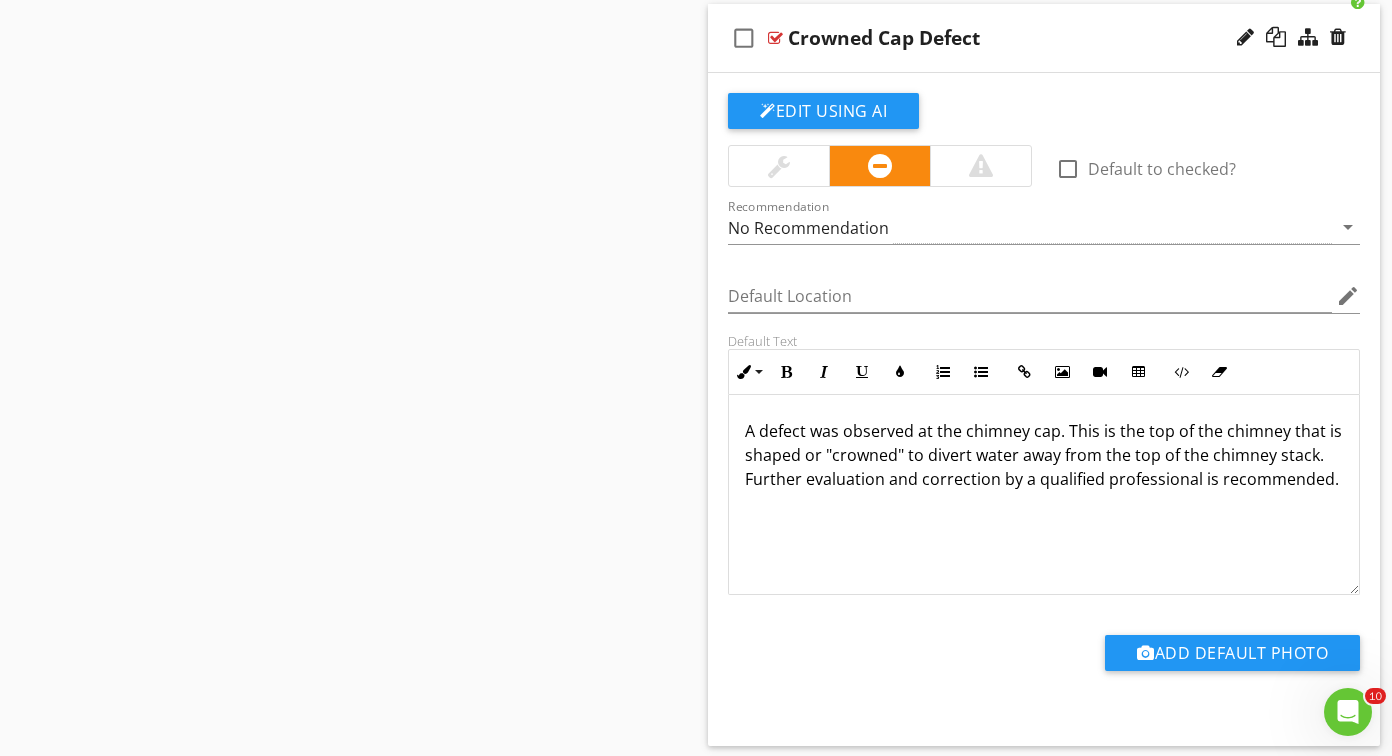 click on "A defect was observed at the chimney cap. This is the top of the chimney that is shaped or "crowned" to divert water away from the top of the chimney stack. Further evaluation and correction by a qualified professional is recommended." at bounding box center (1044, 495) 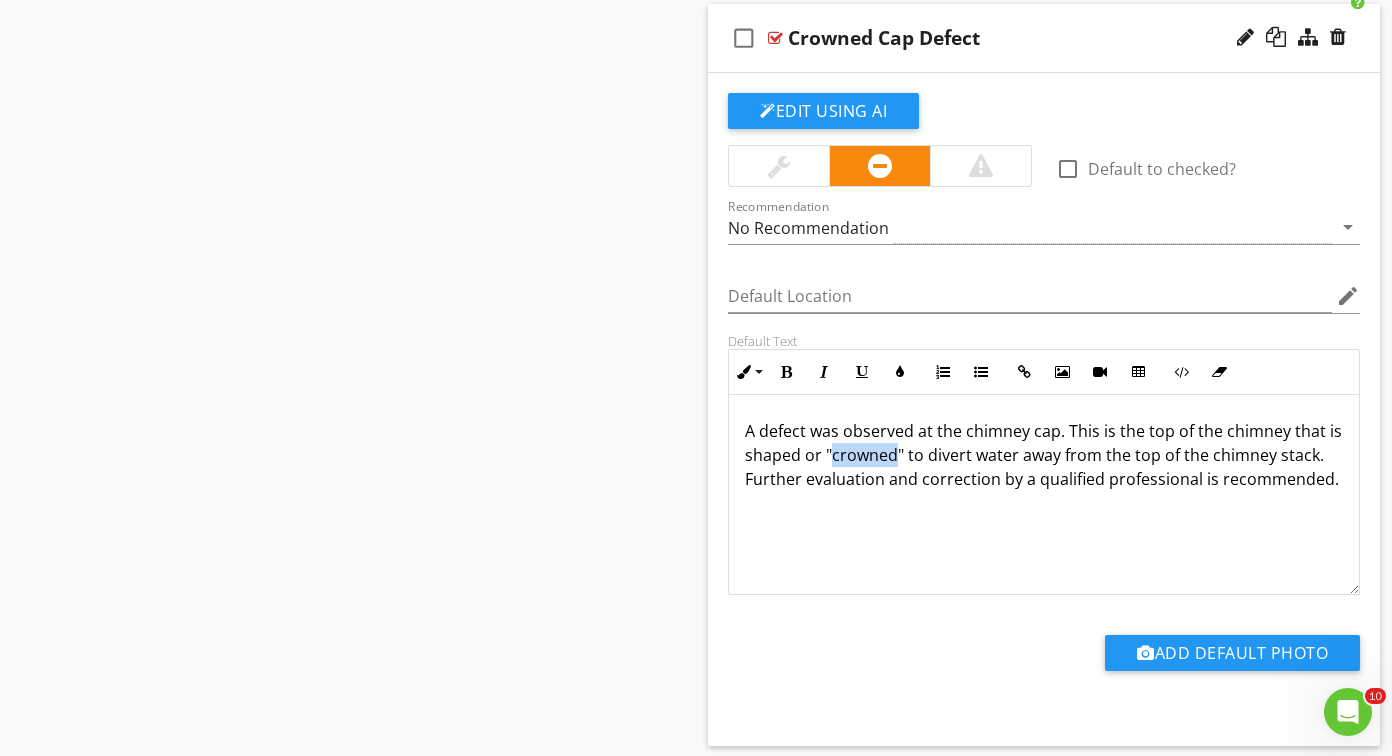 click on "A defect was observed at the chimney cap. This is the top of the chimney that is shaped or "crowned" to divert water away from the top of the chimney stack. Further evaluation and correction by a qualified professional is recommended." at bounding box center (1044, 455) 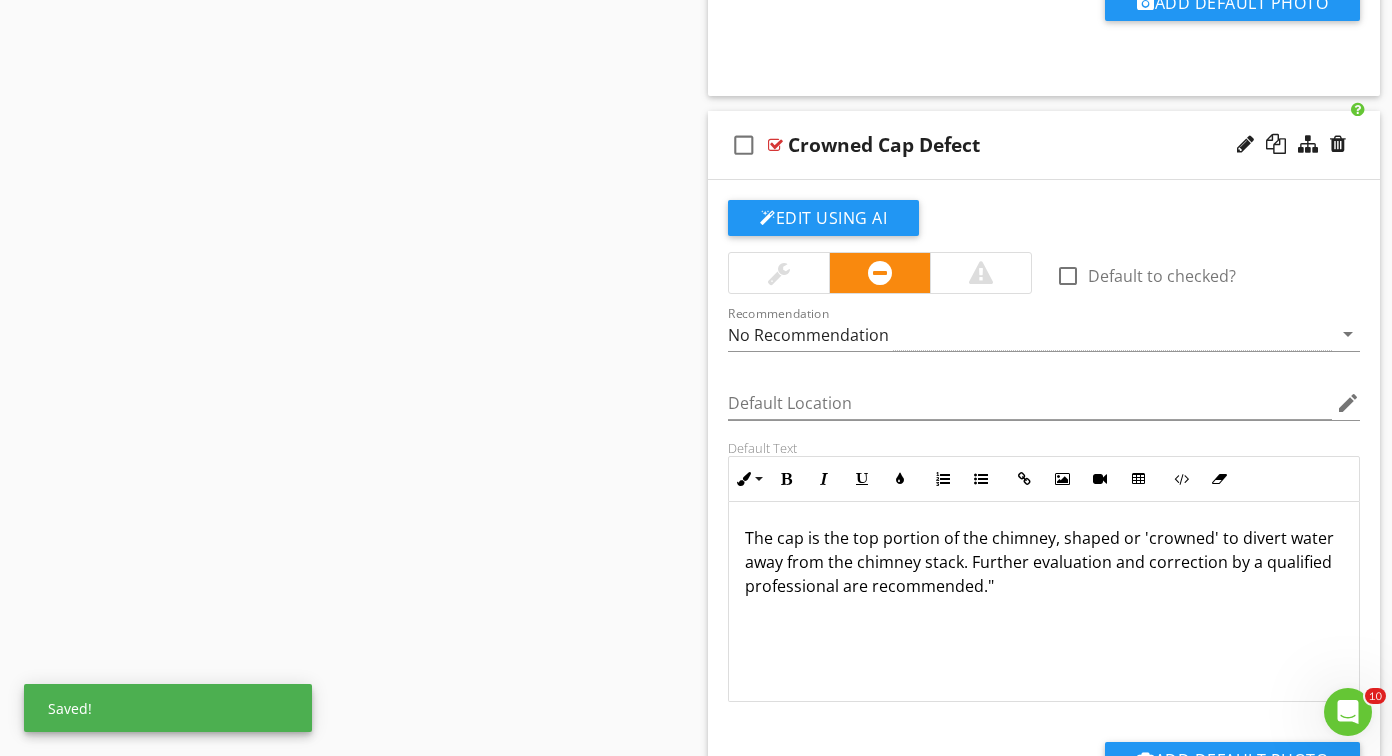 scroll, scrollTop: 4665, scrollLeft: 0, axis: vertical 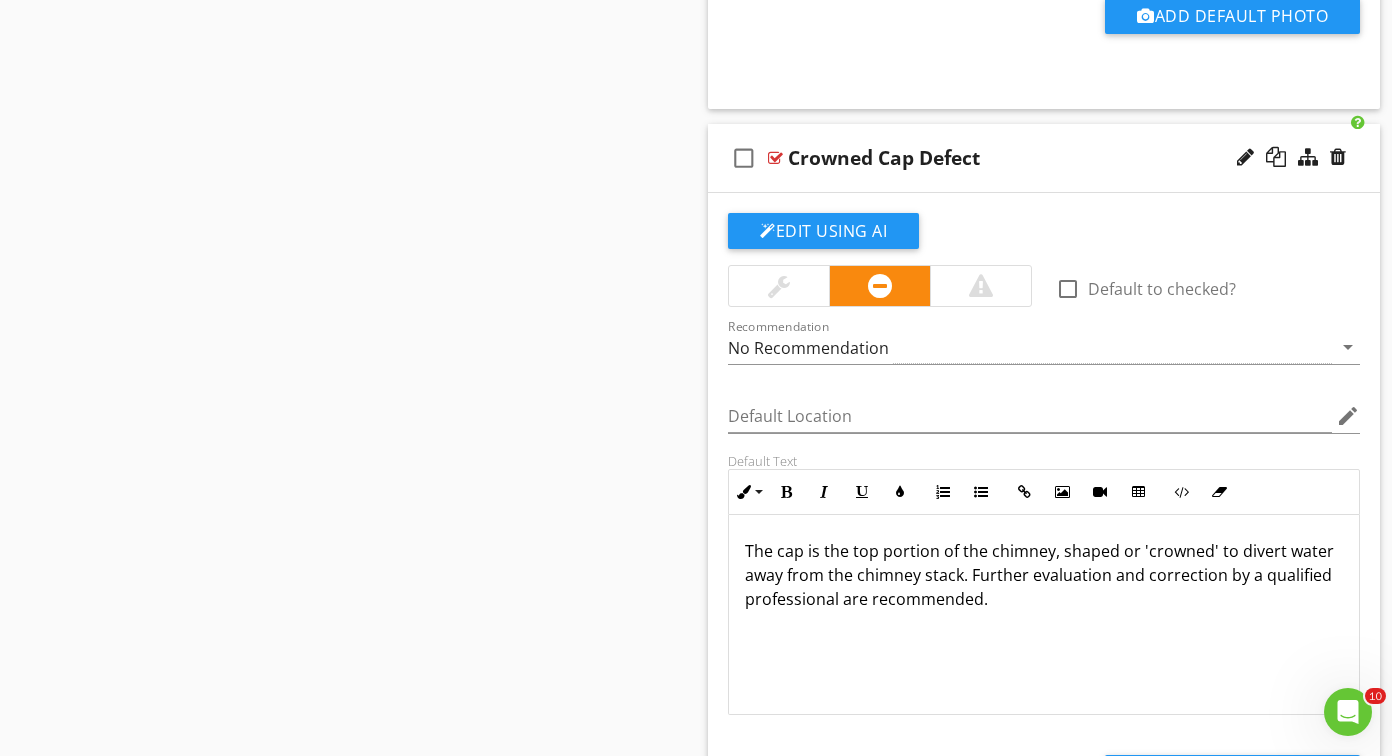 click on "The cap is the top portion of the chimney, shaped or 'crowned' to divert water away from the chimney stack. Further evaluation and correction by a qualified professional are recommended." at bounding box center (1044, 615) 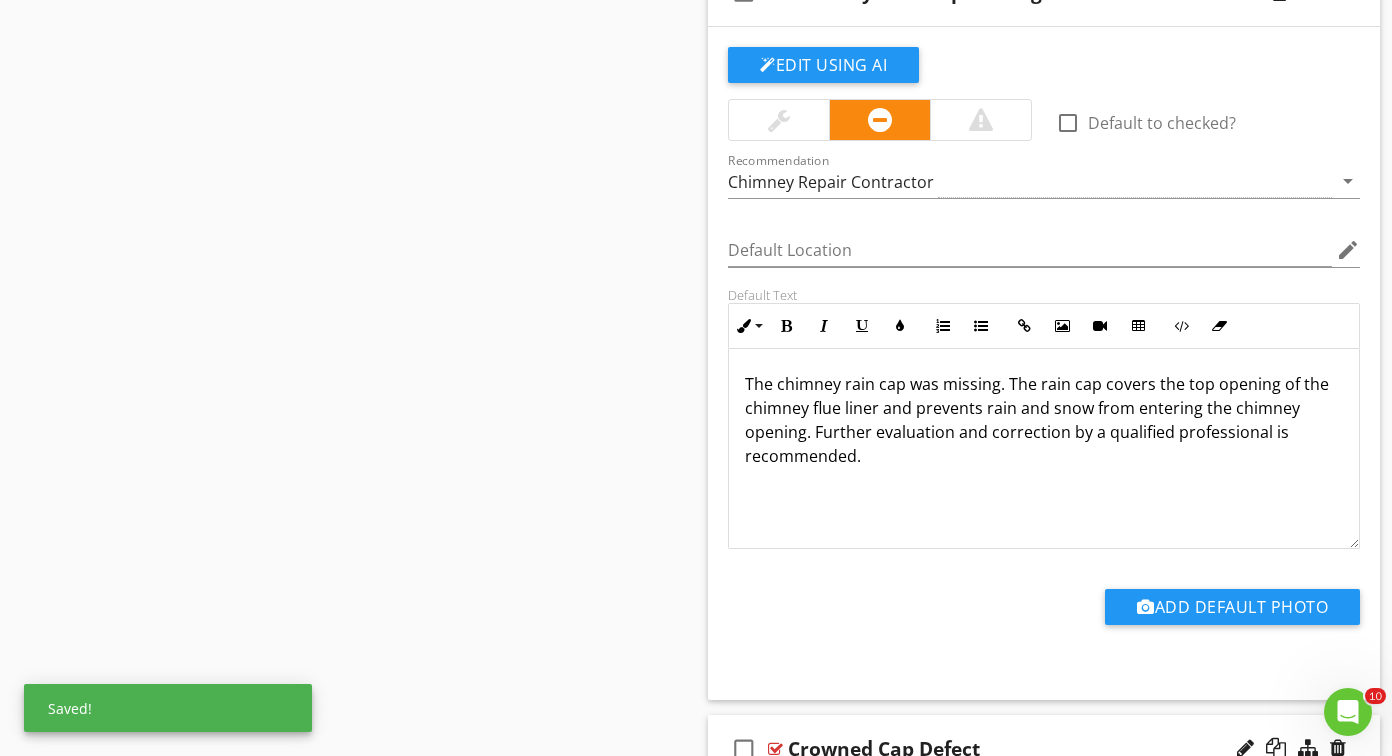 scroll, scrollTop: 4024, scrollLeft: 0, axis: vertical 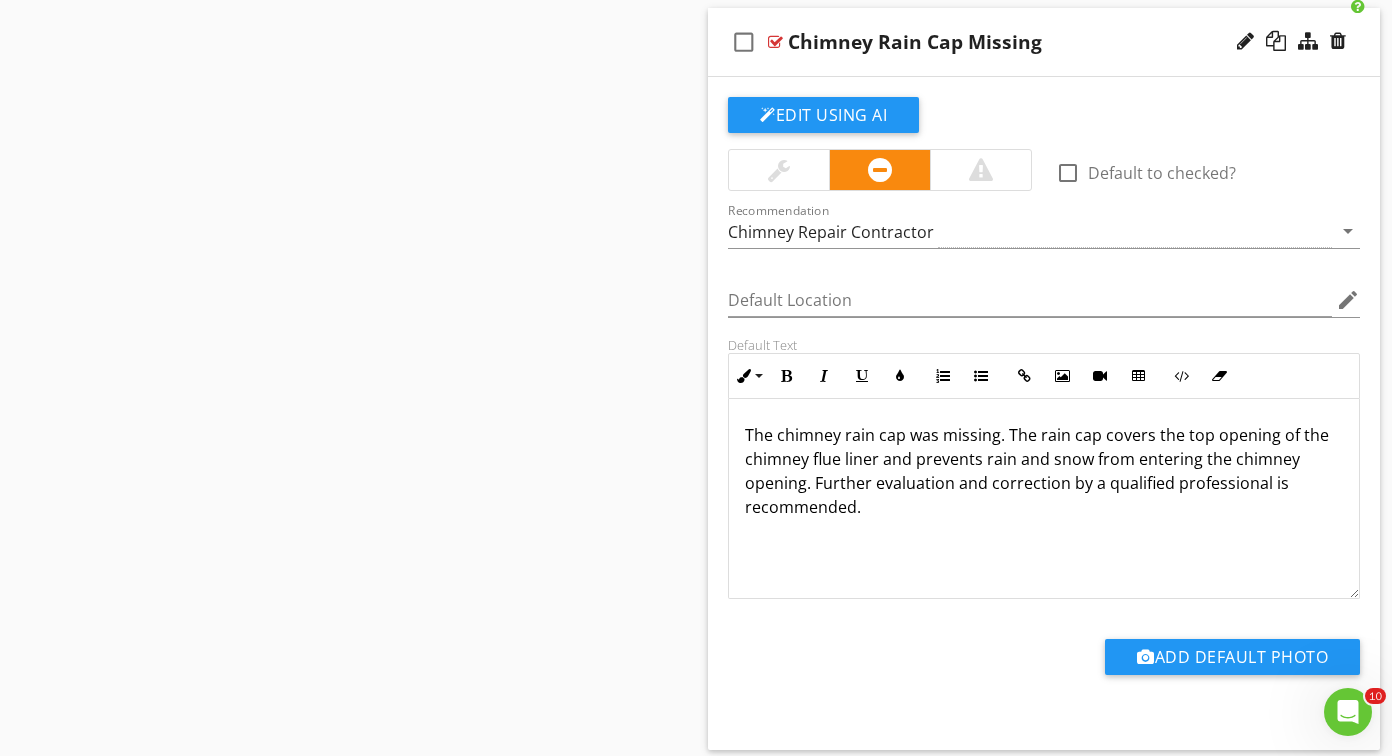 click on "The chimney rain cap was missing. The rain cap covers the top opening of the chimney flue liner and prevents rain and snow from entering the chimney opening. Further evaluation and correction by a qualified professional is recommended." at bounding box center [1044, 471] 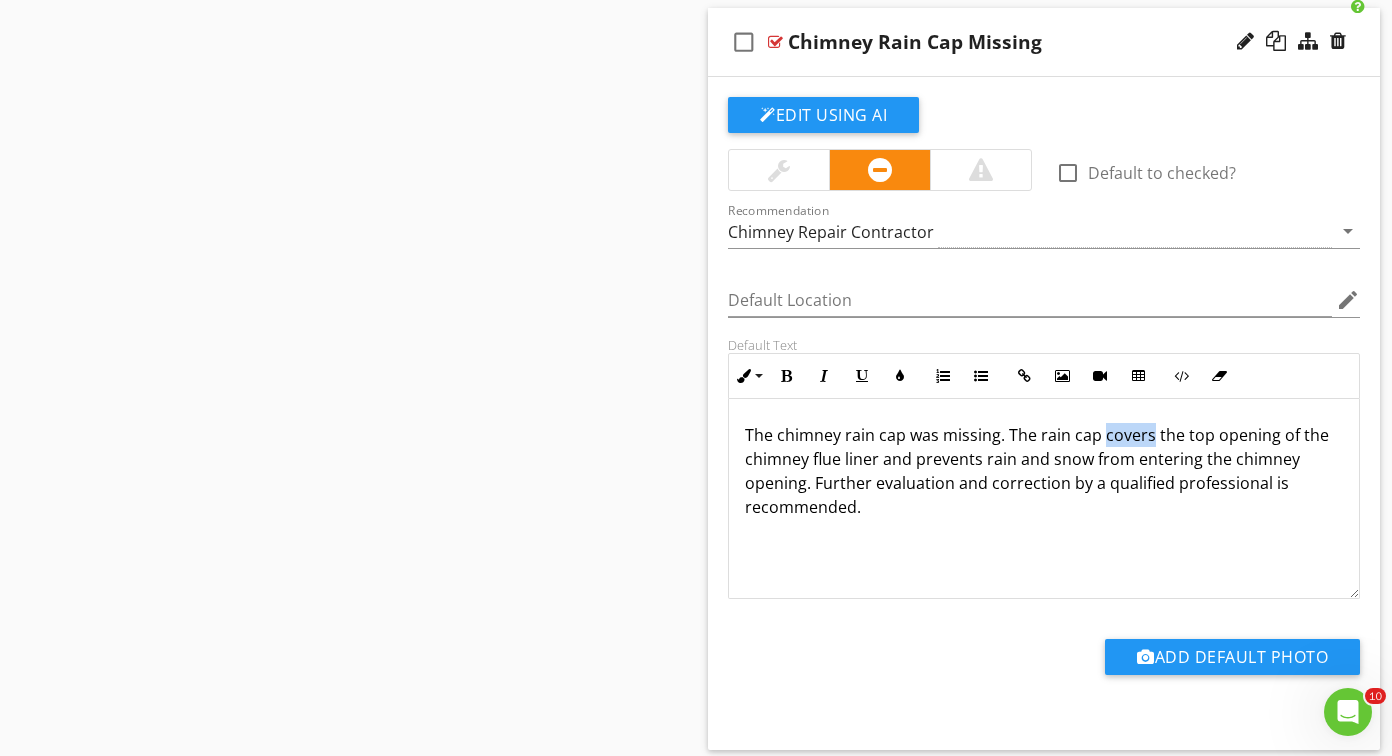 click on "The chimney rain cap was missing. The rain cap covers the top opening of the chimney flue liner and prevents rain and snow from entering the chimney opening. Further evaluation and correction by a qualified professional is recommended." at bounding box center (1044, 471) 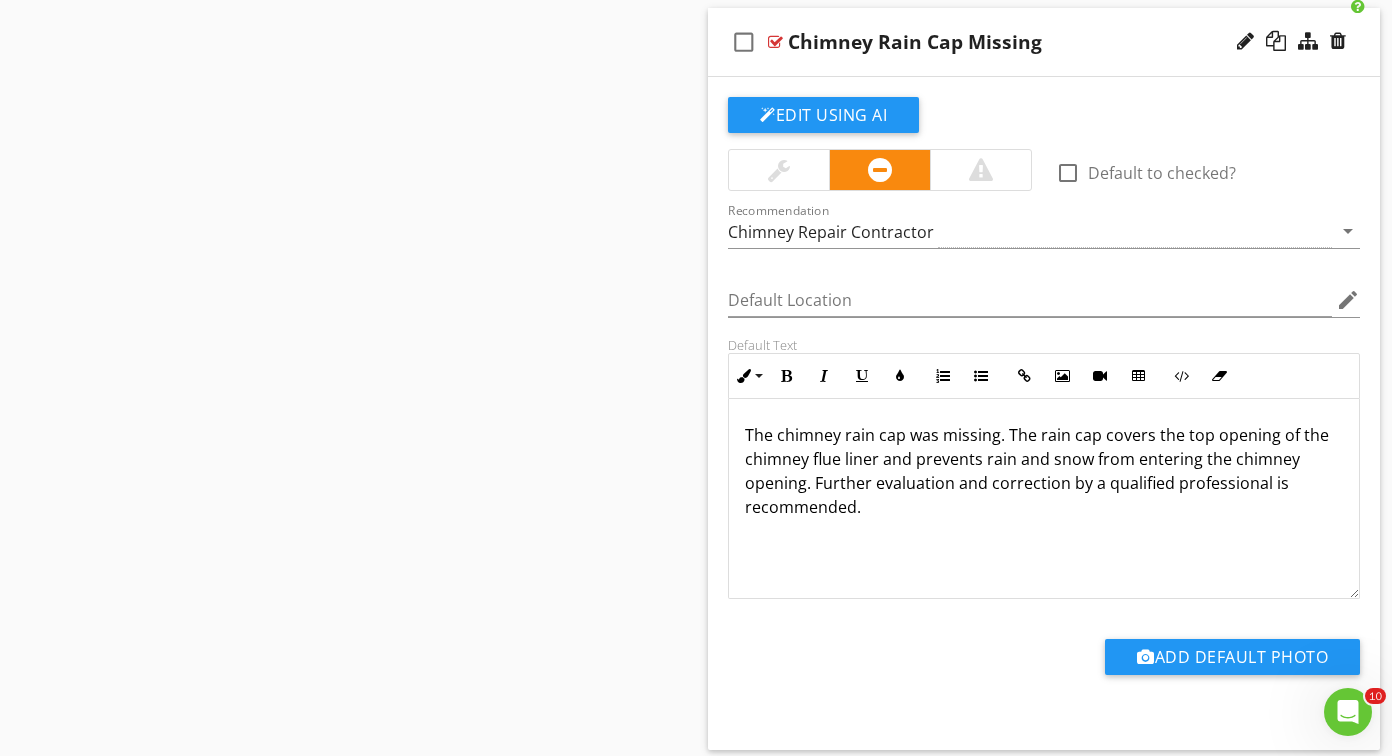 click on "The chimney rain cap was missing. The rain cap covers the top opening of the chimney flue liner and prevents rain and snow from entering the chimney opening. Further evaluation and correction by a qualified professional is recommended." at bounding box center (1044, 471) 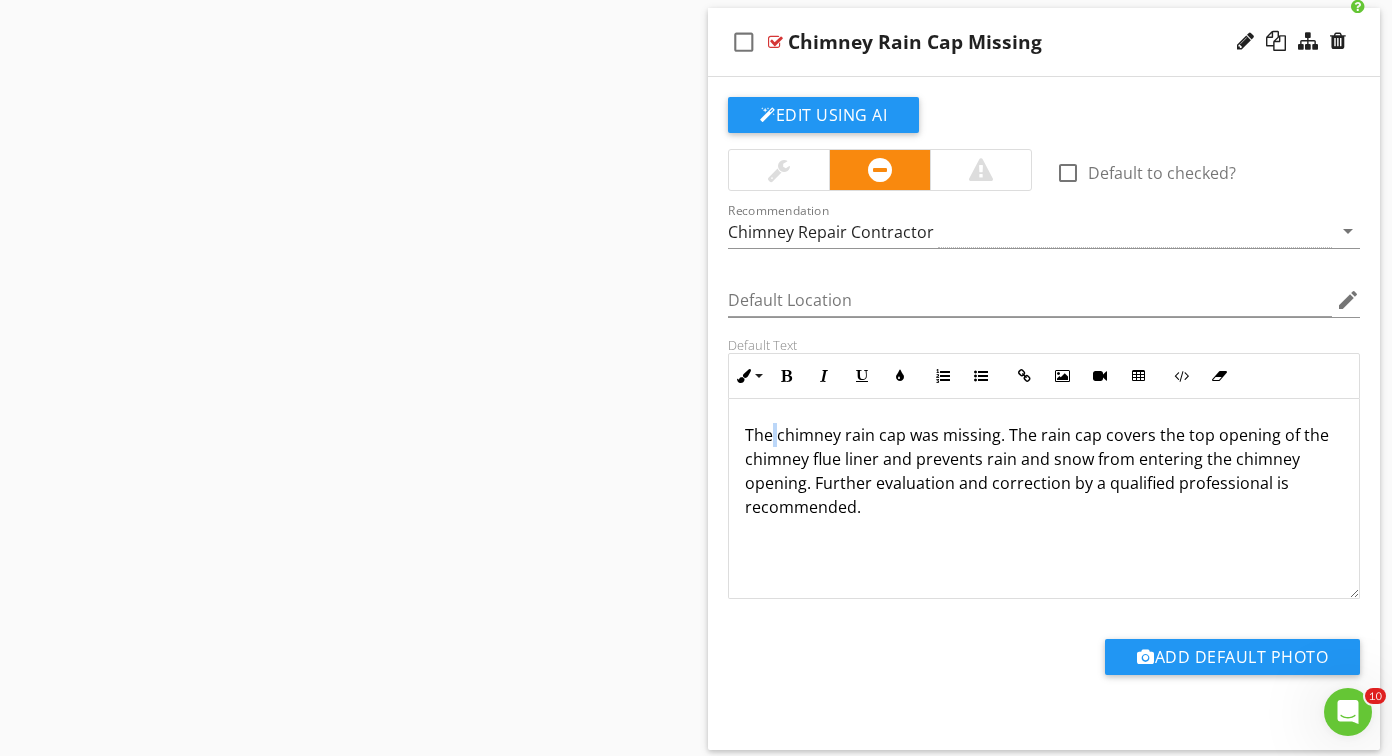click on "The chimney rain cap was missing. The rain cap covers the top opening of the chimney flue liner and prevents rain and snow from entering the chimney opening. Further evaluation and correction by a qualified professional is recommended." at bounding box center (1044, 471) 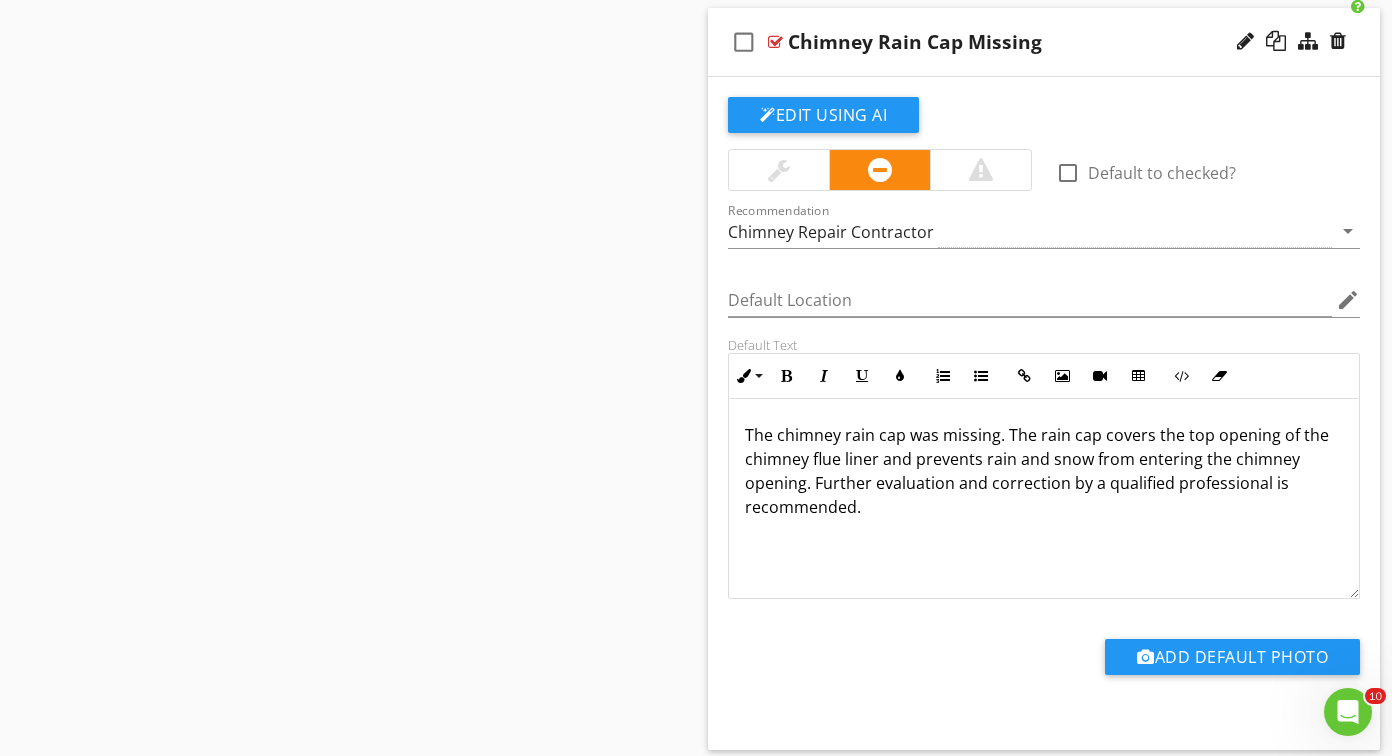 click on "The chimney rain cap was missing. The rain cap covers the top opening of the chimney flue liner and prevents rain and snow from entering the chimney opening. Further evaluation and correction by a qualified professional is recommended." at bounding box center (1044, 471) 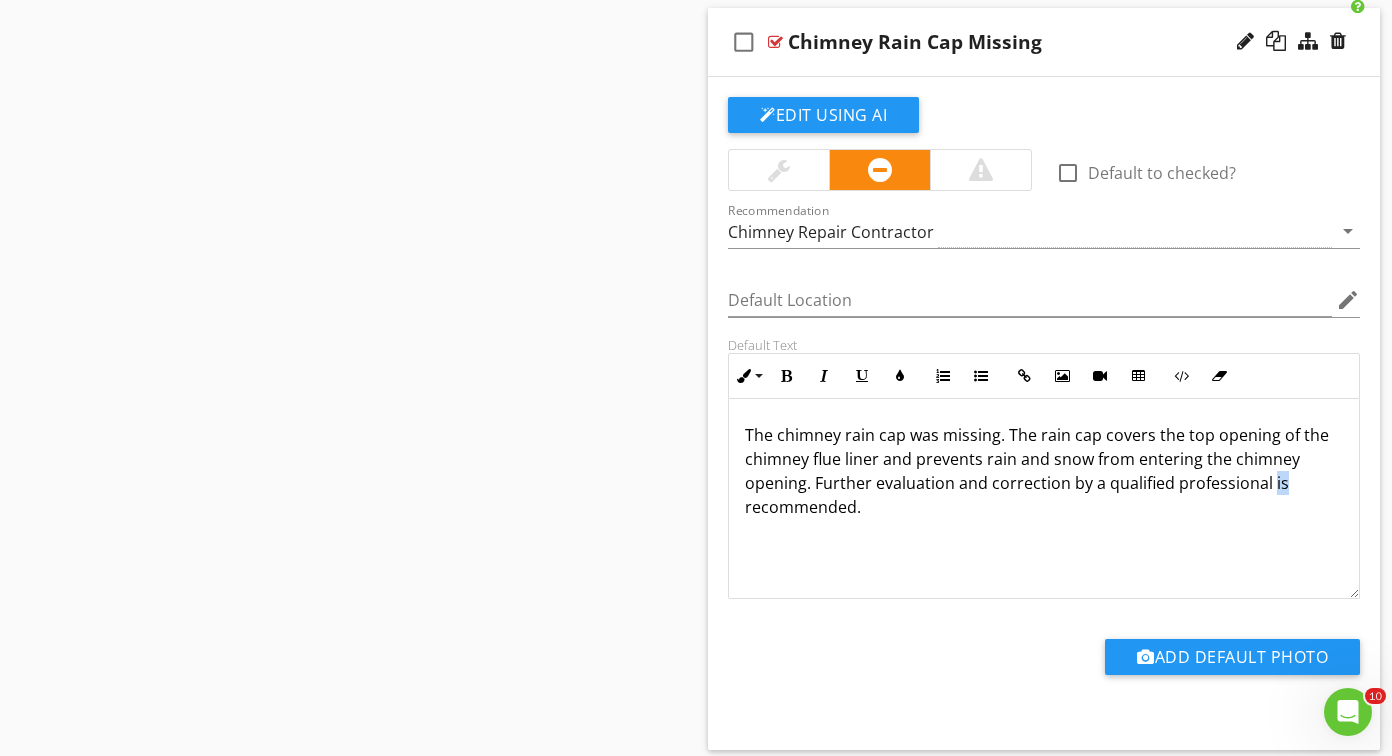 click on "The chimney rain cap was missing. The rain cap covers the top opening of the chimney flue liner and prevents rain and snow from entering the chimney opening. Further evaluation and correction by a qualified professional is recommended." at bounding box center [1044, 471] 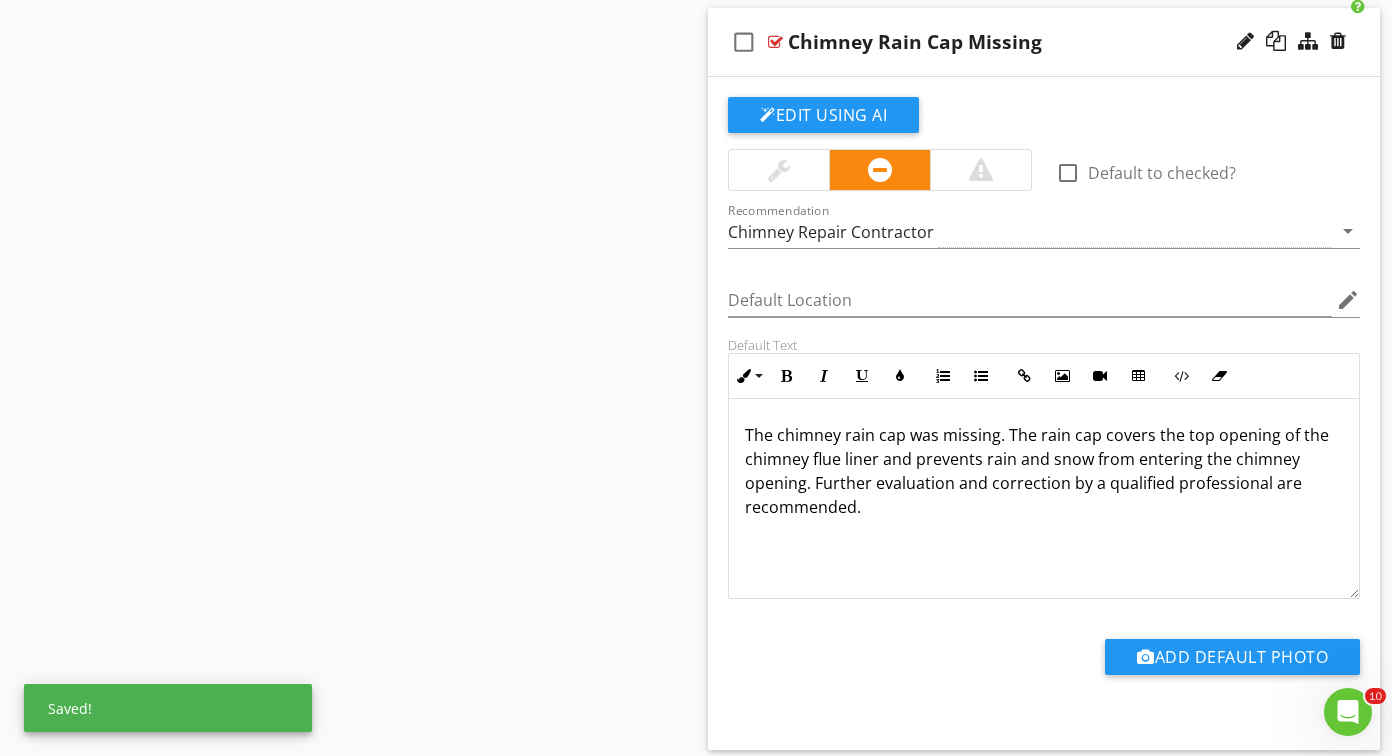 click on "The chimney rain cap was missing. The rain cap covers the top opening of the chimney flue liner and prevents rain and snow from entering the chimney opening. Further evaluation and correction by a qualified professional are recommended." at bounding box center (1044, 471) 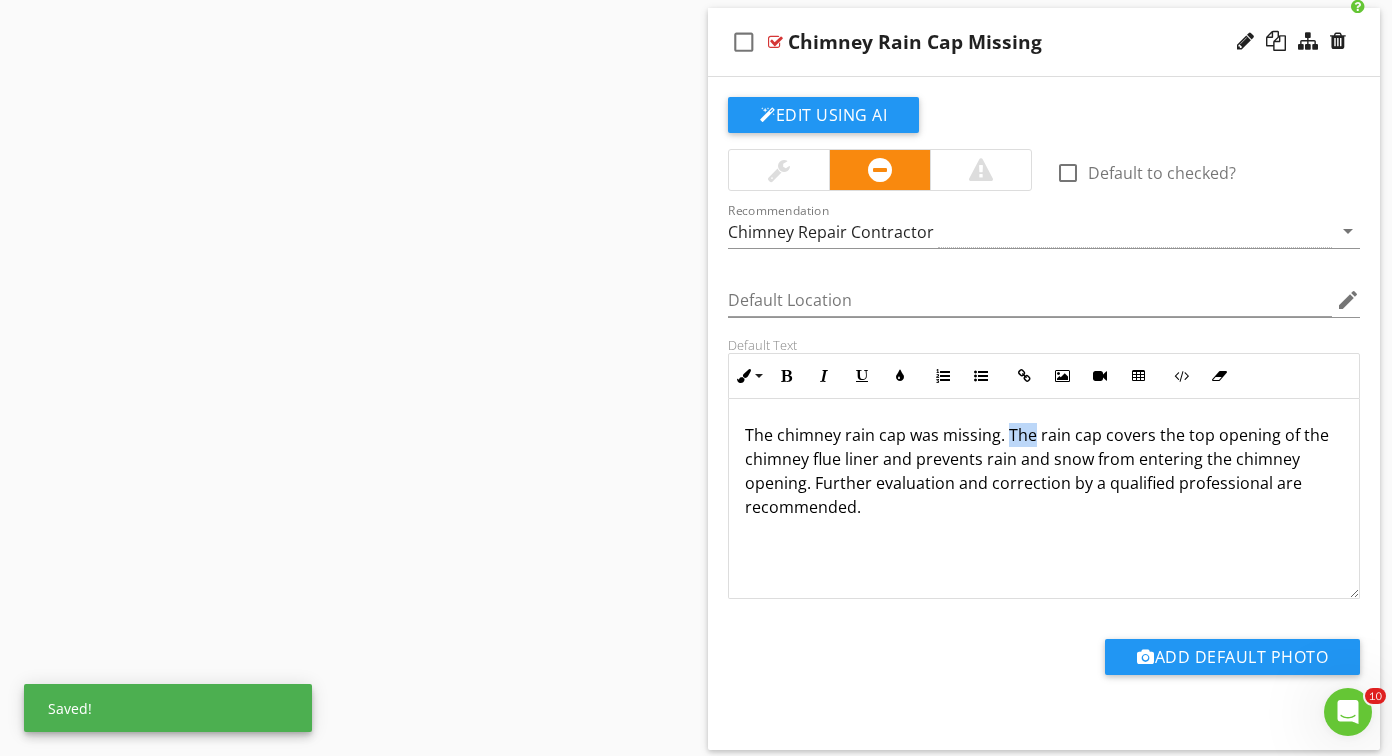 click on "The chimney rain cap was missing. The rain cap covers the top opening of the chimney flue liner and prevents rain and snow from entering the chimney opening. Further evaluation and correction by a qualified professional are recommended." at bounding box center [1044, 471] 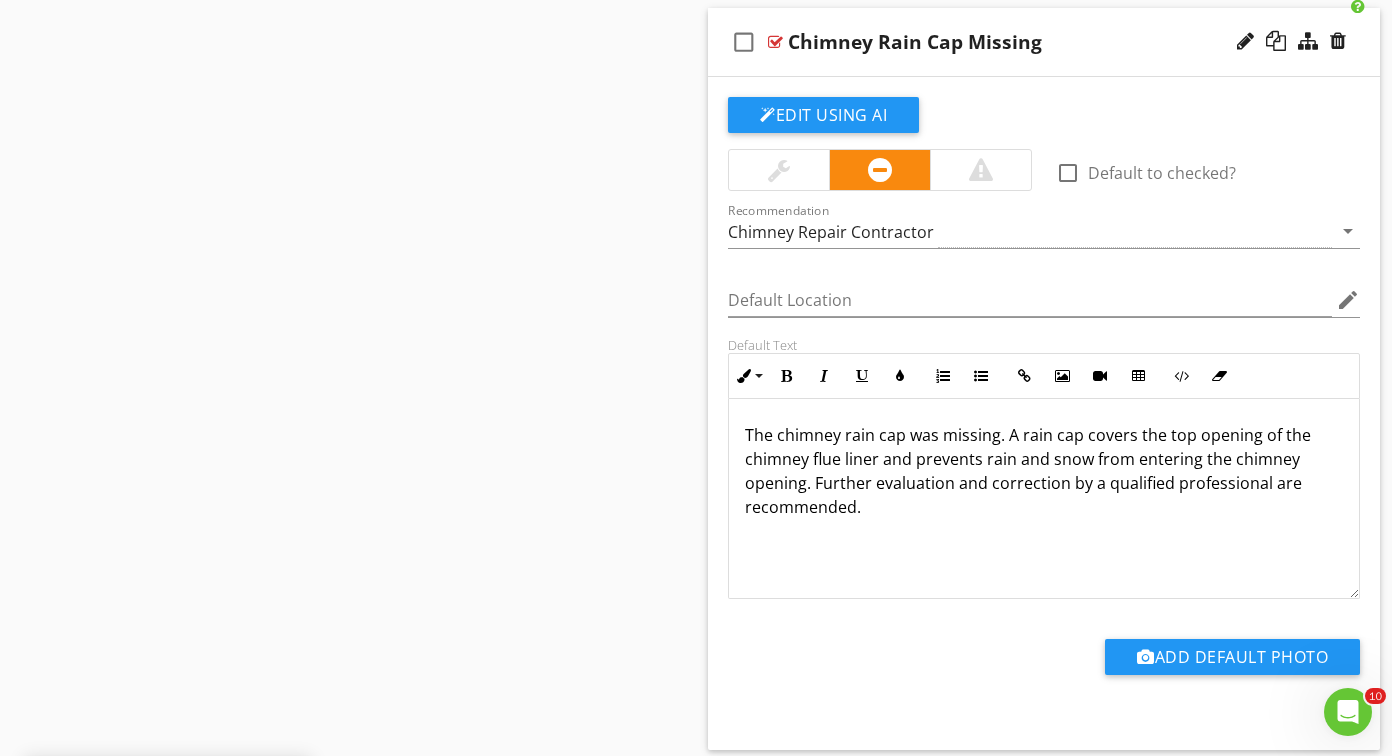 click on "The chimney rain cap was missing. A rain cap covers the top opening of the chimney flue liner and prevents rain and snow from entering the chimney opening. Further evaluation and correction by a qualified professional are recommended." at bounding box center (1044, 471) 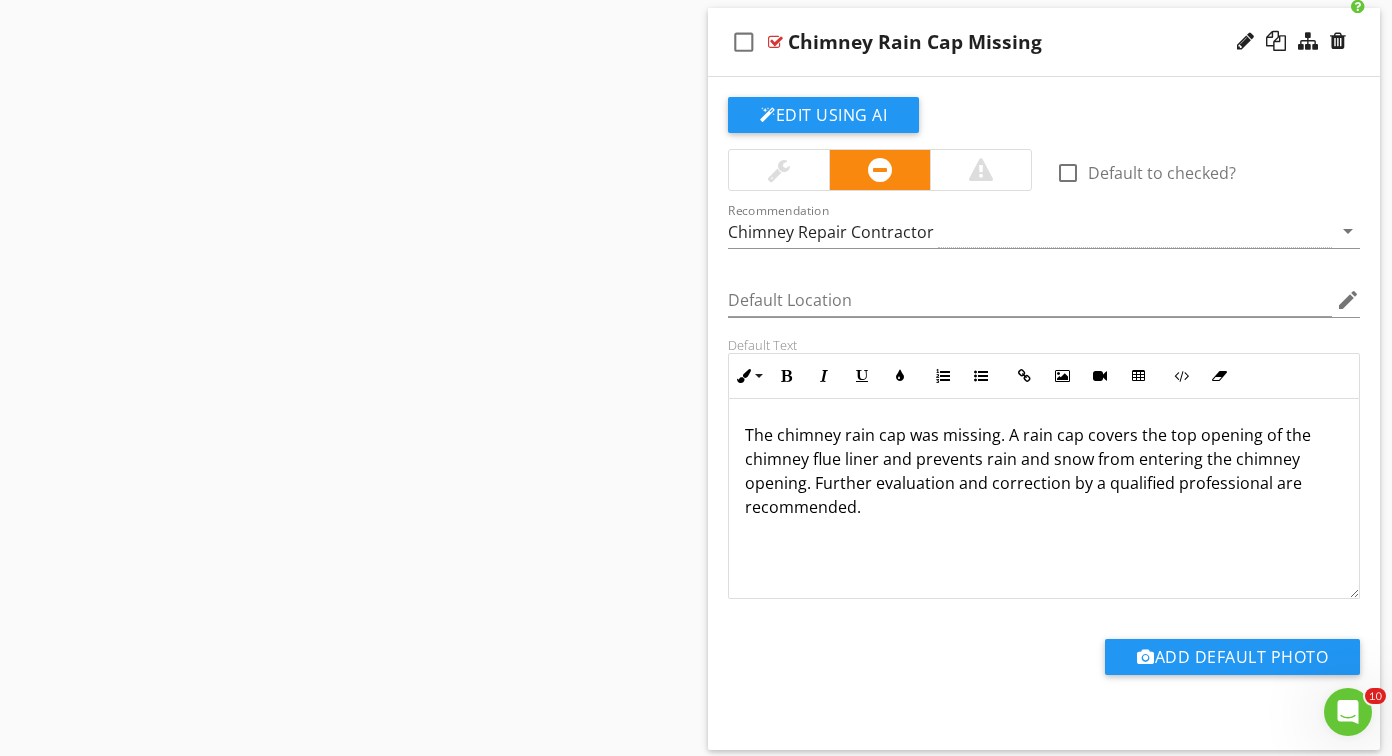 click on "The chimney rain cap was missing. A rain cap covers the top opening of the chimney flue liner and prevents rain and snow from entering the chimney opening. Further evaluation and correction by a qualified professional are recommended." at bounding box center (1044, 471) 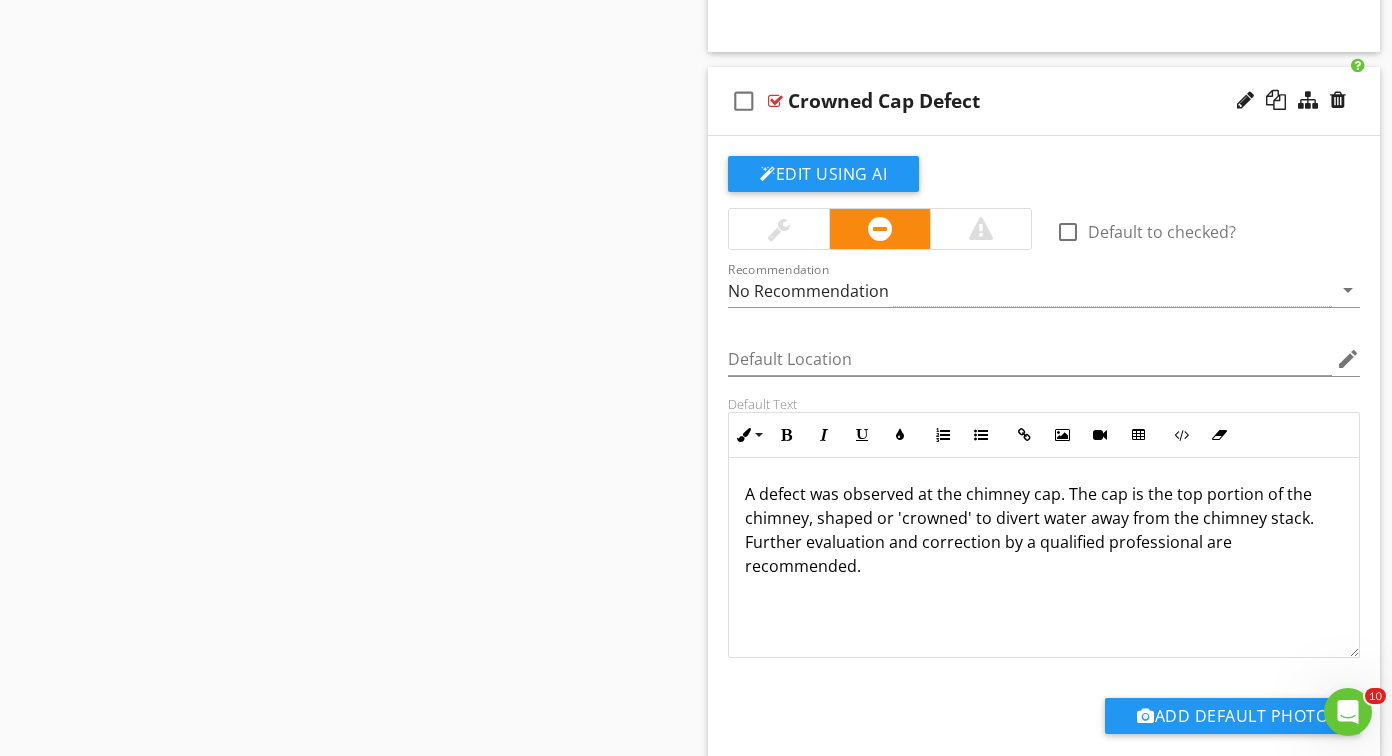 scroll, scrollTop: 4727, scrollLeft: 0, axis: vertical 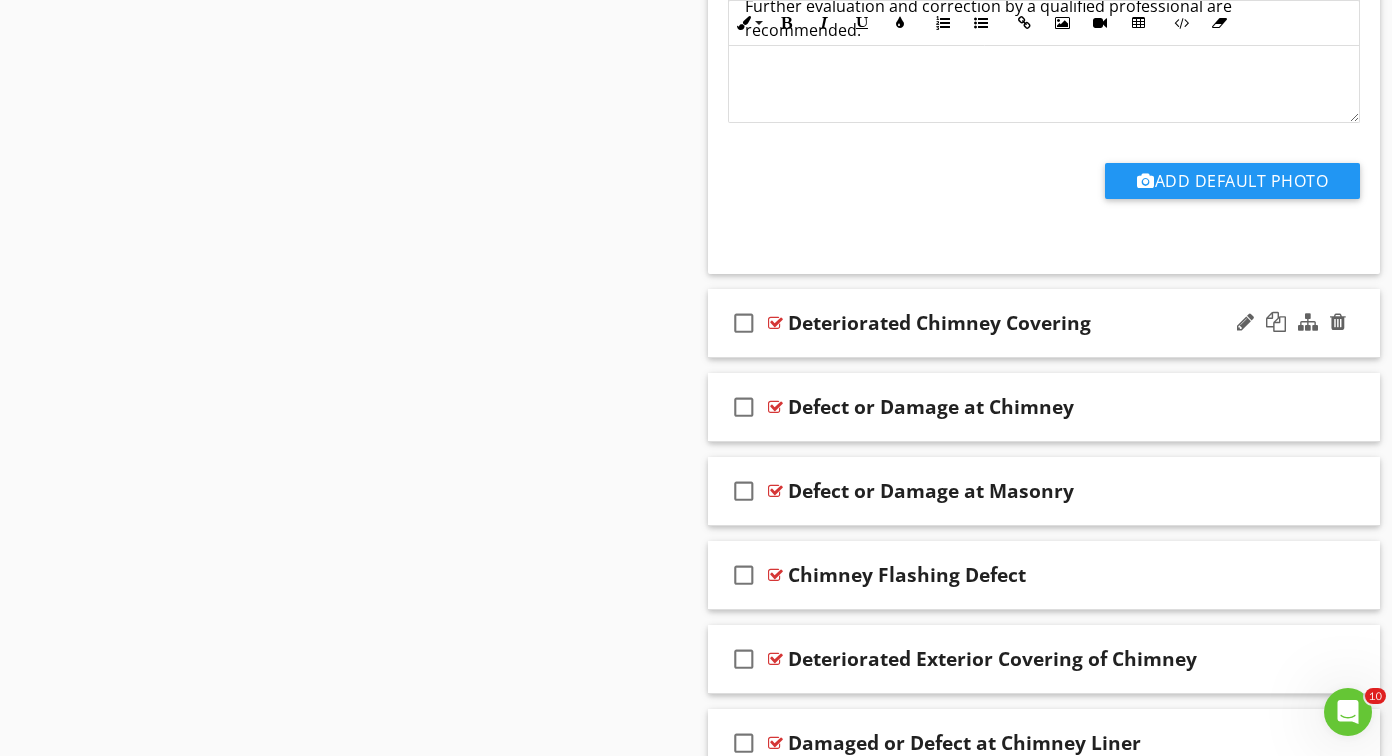 click at bounding box center (775, 323) 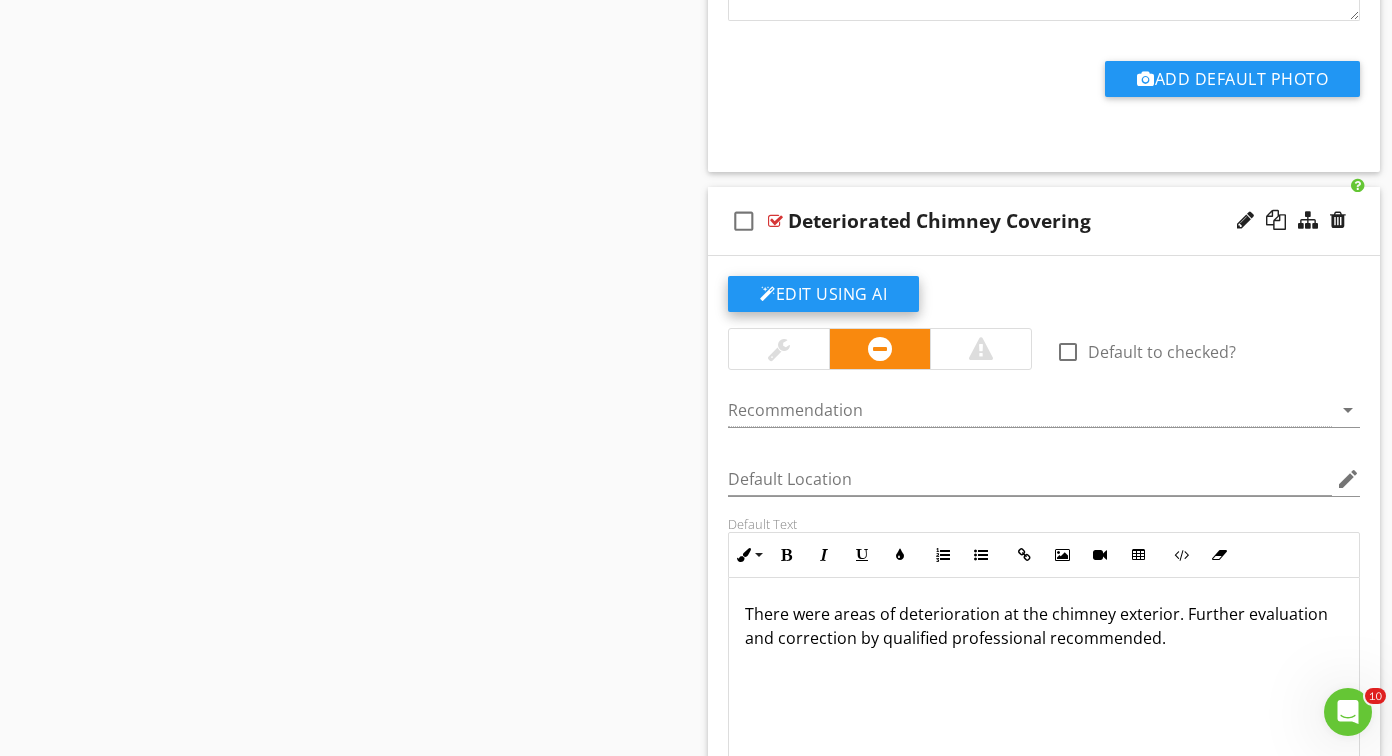 scroll, scrollTop: 5556, scrollLeft: 0, axis: vertical 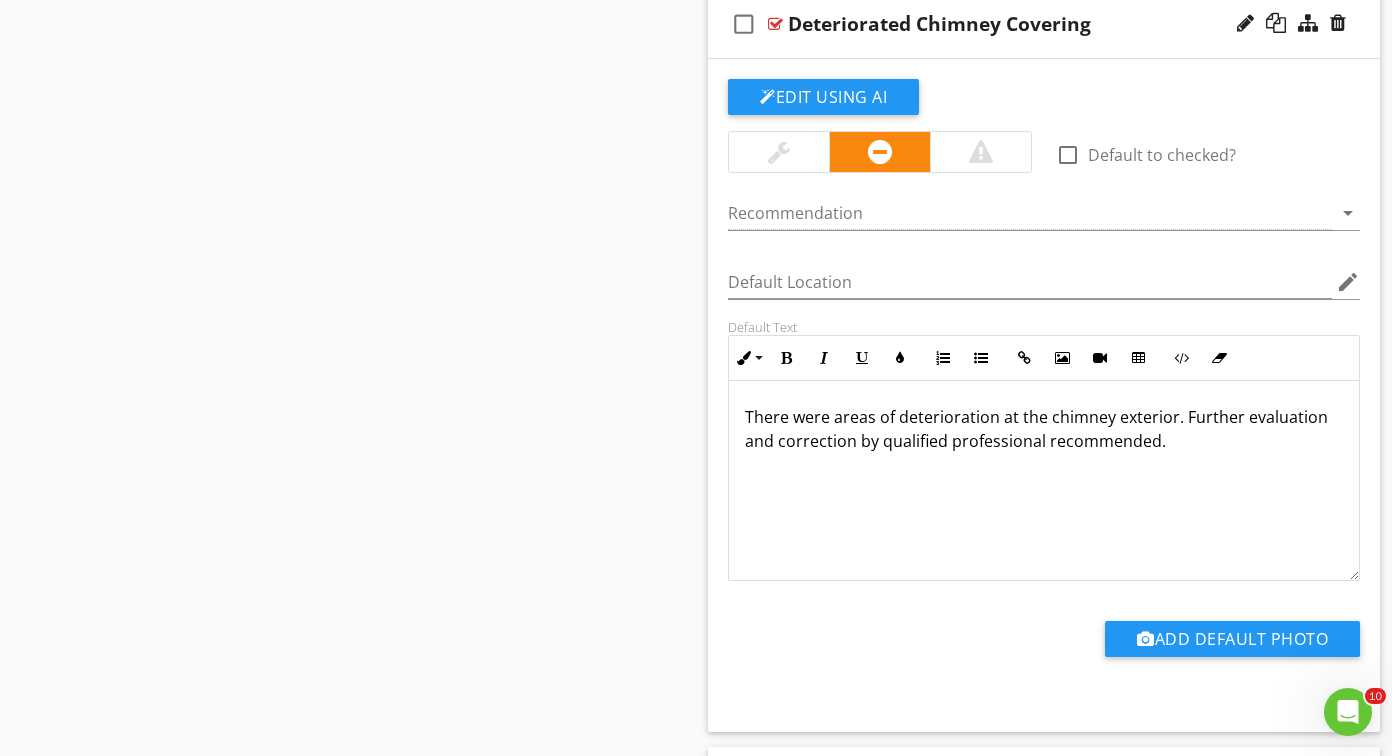 click on "There were areas of deterioration at the chimney exterior. Further evaluation and correction by qualified professional recommended." at bounding box center (1044, 429) 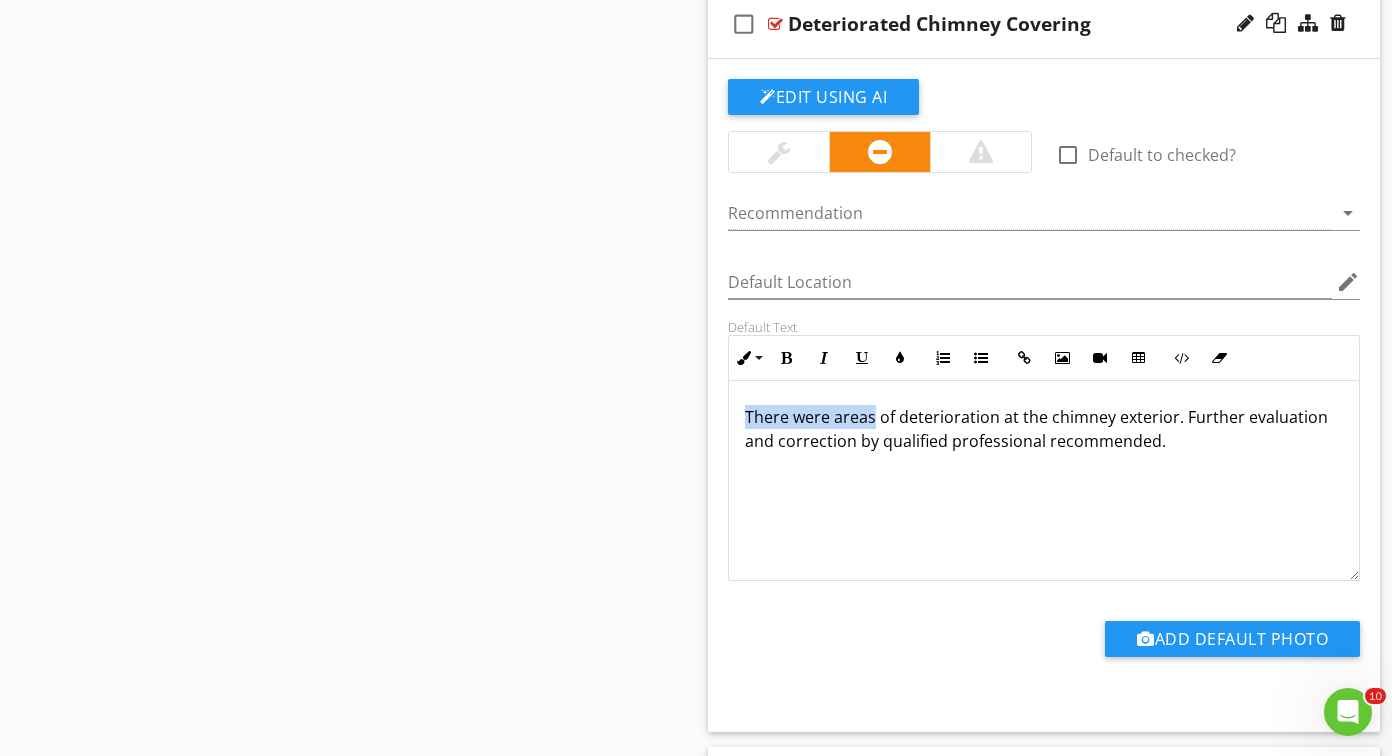 drag, startPoint x: 848, startPoint y: 416, endPoint x: 741, endPoint y: 416, distance: 107 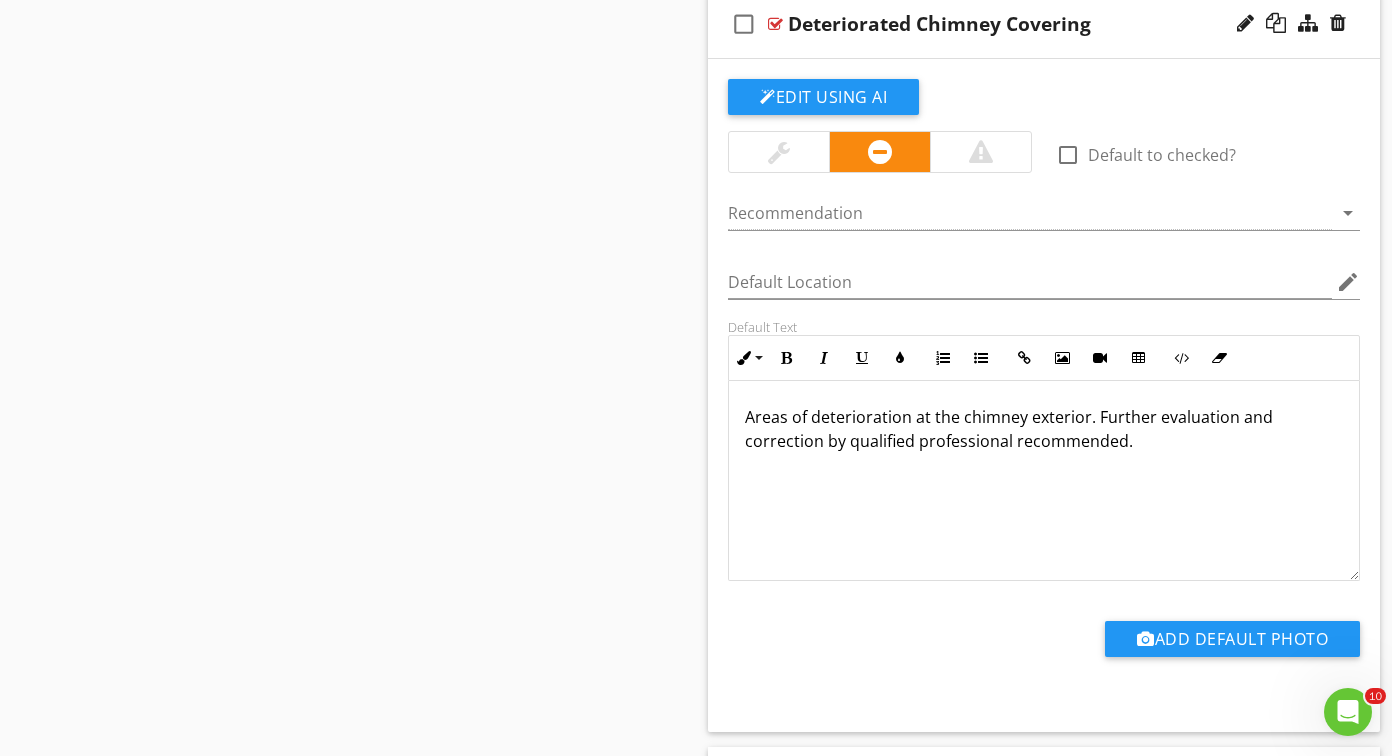click on "Areas of deterioration at the chimney exterior. Further evaluation and correction by qualified professional recommended." at bounding box center (1044, 429) 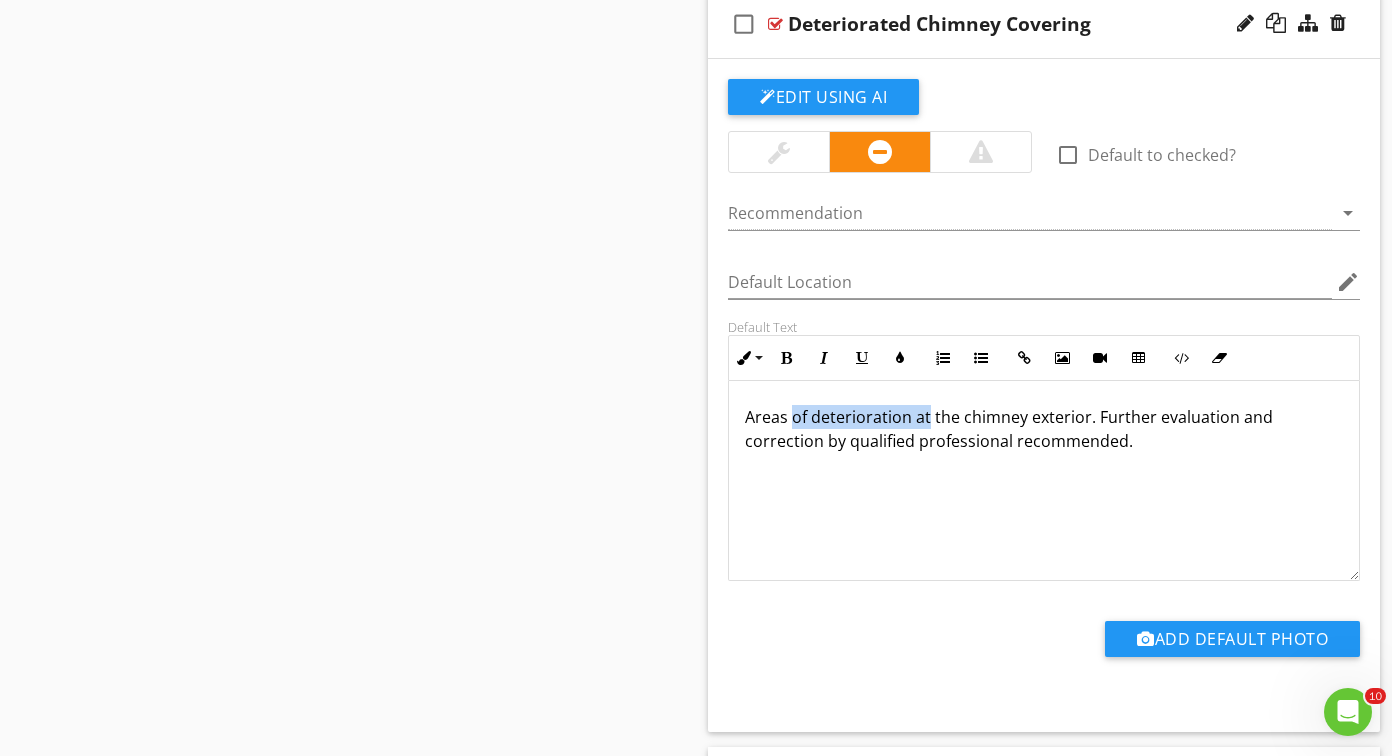 drag, startPoint x: 793, startPoint y: 420, endPoint x: 916, endPoint y: 422, distance: 123.01626 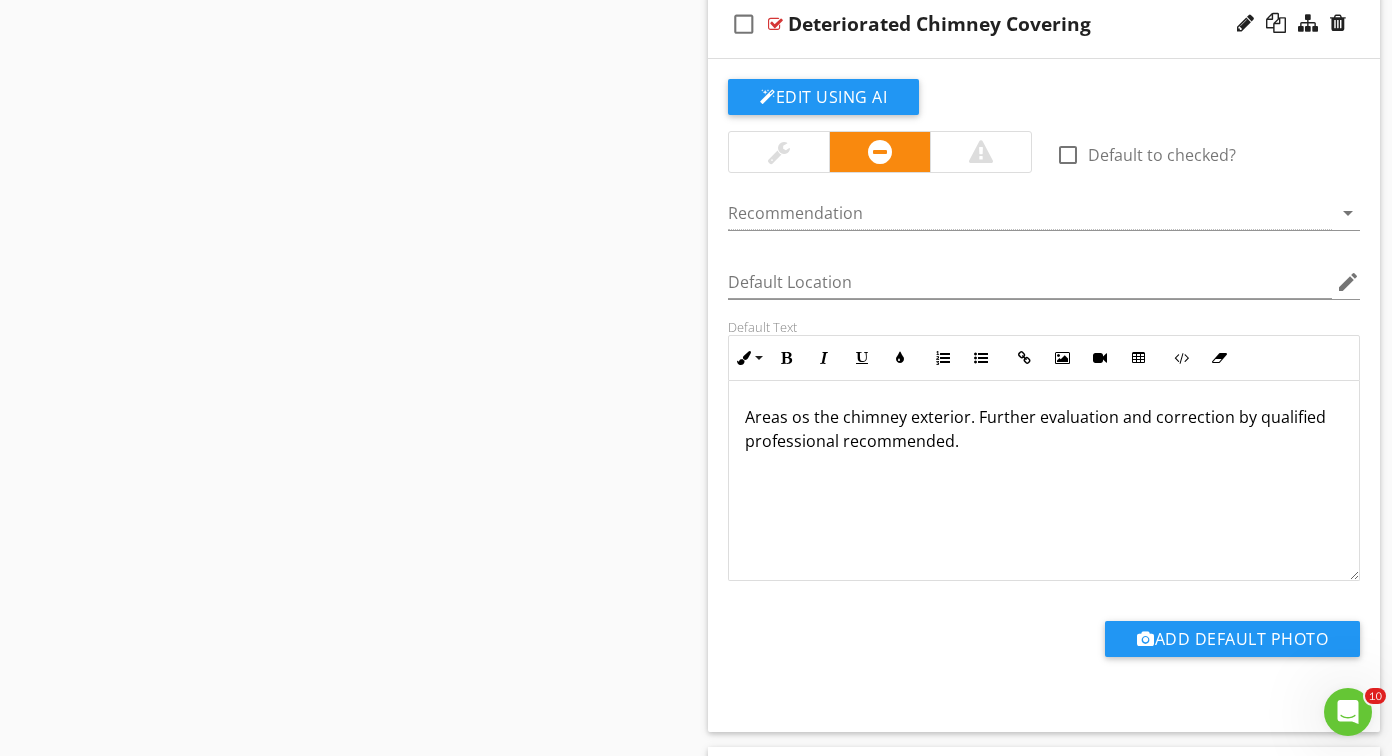 click on "Areas os the chimney exterior. Further evaluation and correction by qualified professional recommended." at bounding box center [1044, 429] 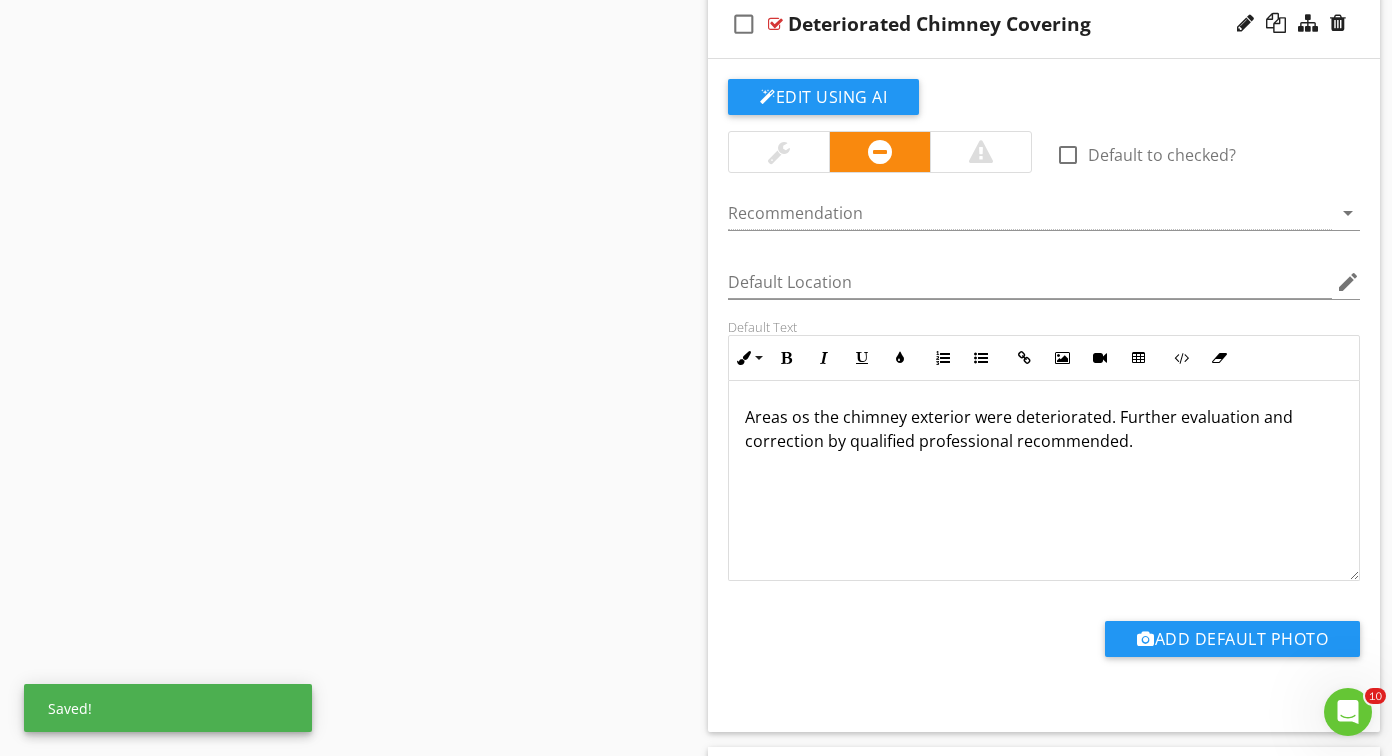click on "Areas os the chimney exterior were deteriorated. Further evaluation and correction by qualified professional recommended." at bounding box center (1044, 429) 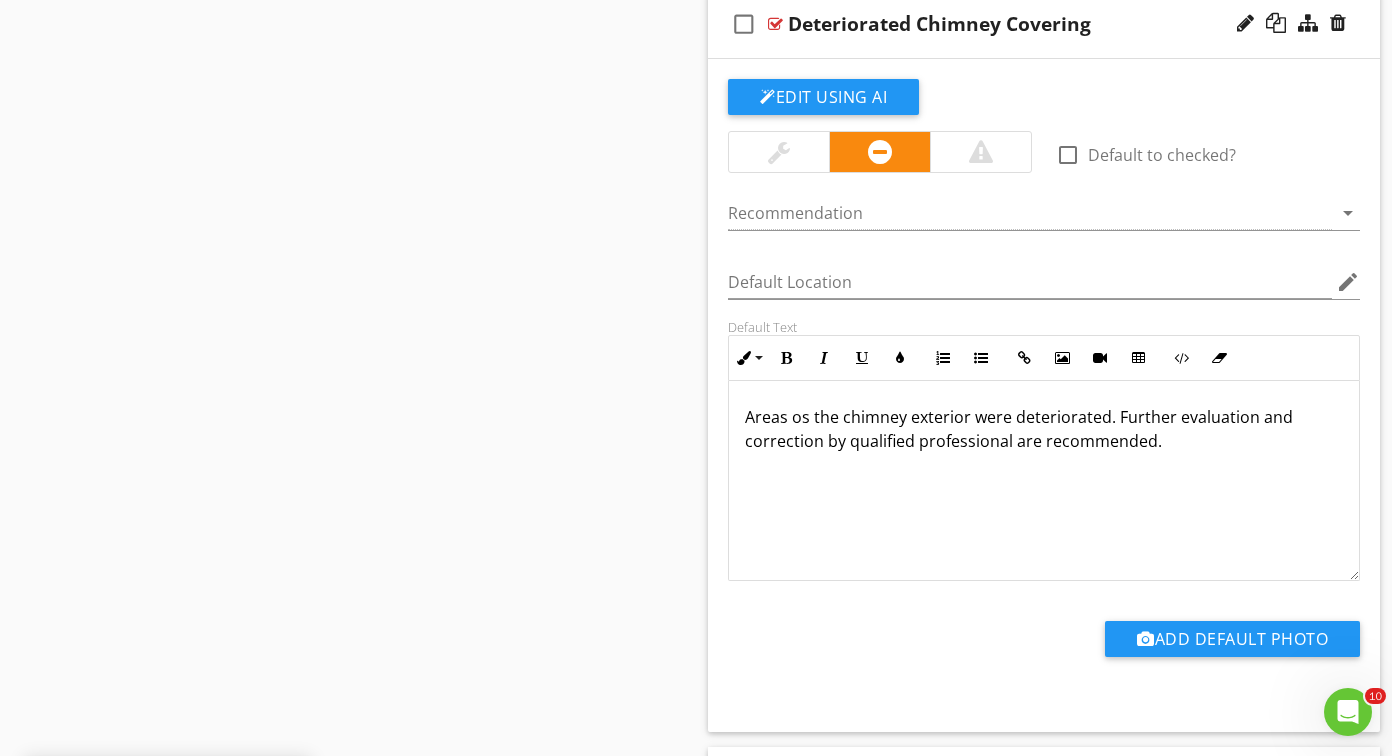 click on "Areas os the chimney exterior were deteriorated. Further evaluation and correction by qualified professional are recommended." at bounding box center (1044, 429) 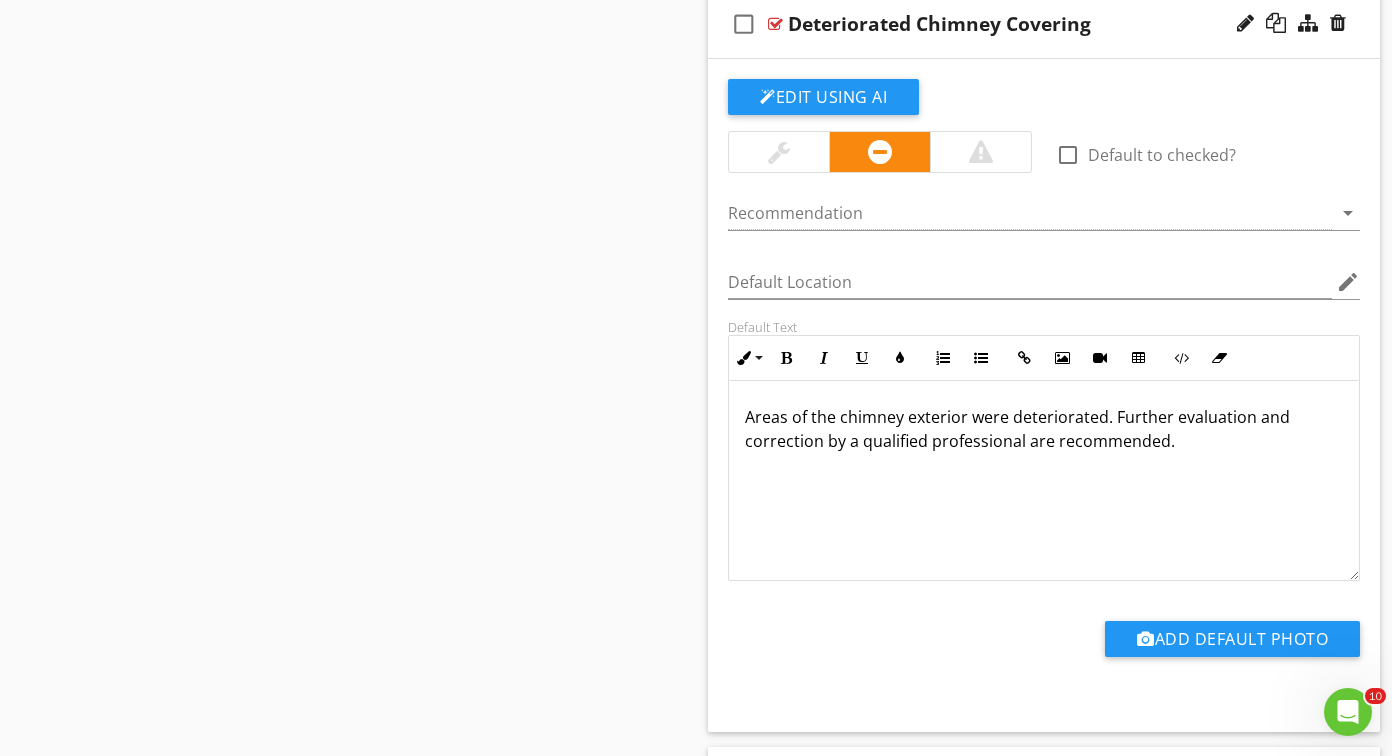 click on "Areas of the chimney exterior were deteriorated. Further evaluation and correction by a qualified professional are recommended." at bounding box center [1044, 429] 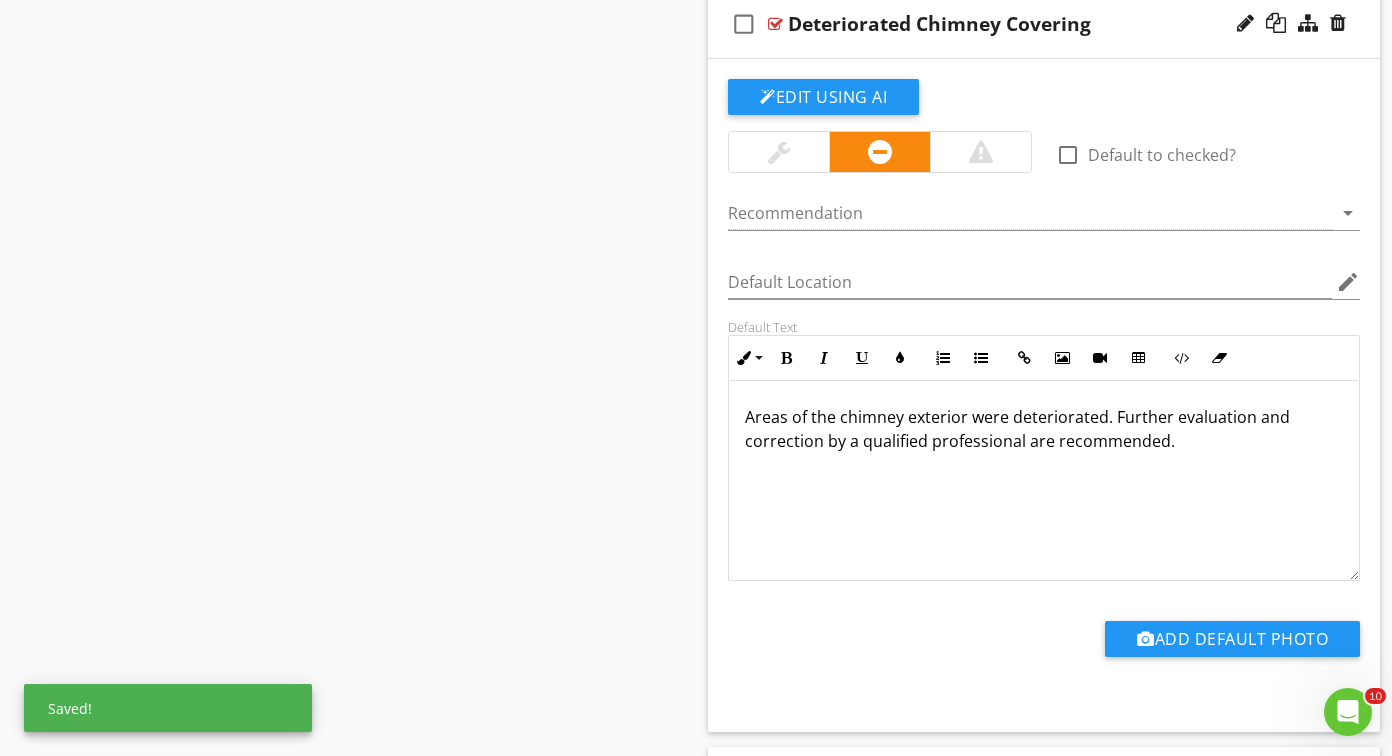 click on "Areas of the chimney exterior were deteriorated. Further evaluation and correction by a qualified professional are recommended." at bounding box center (1044, 429) 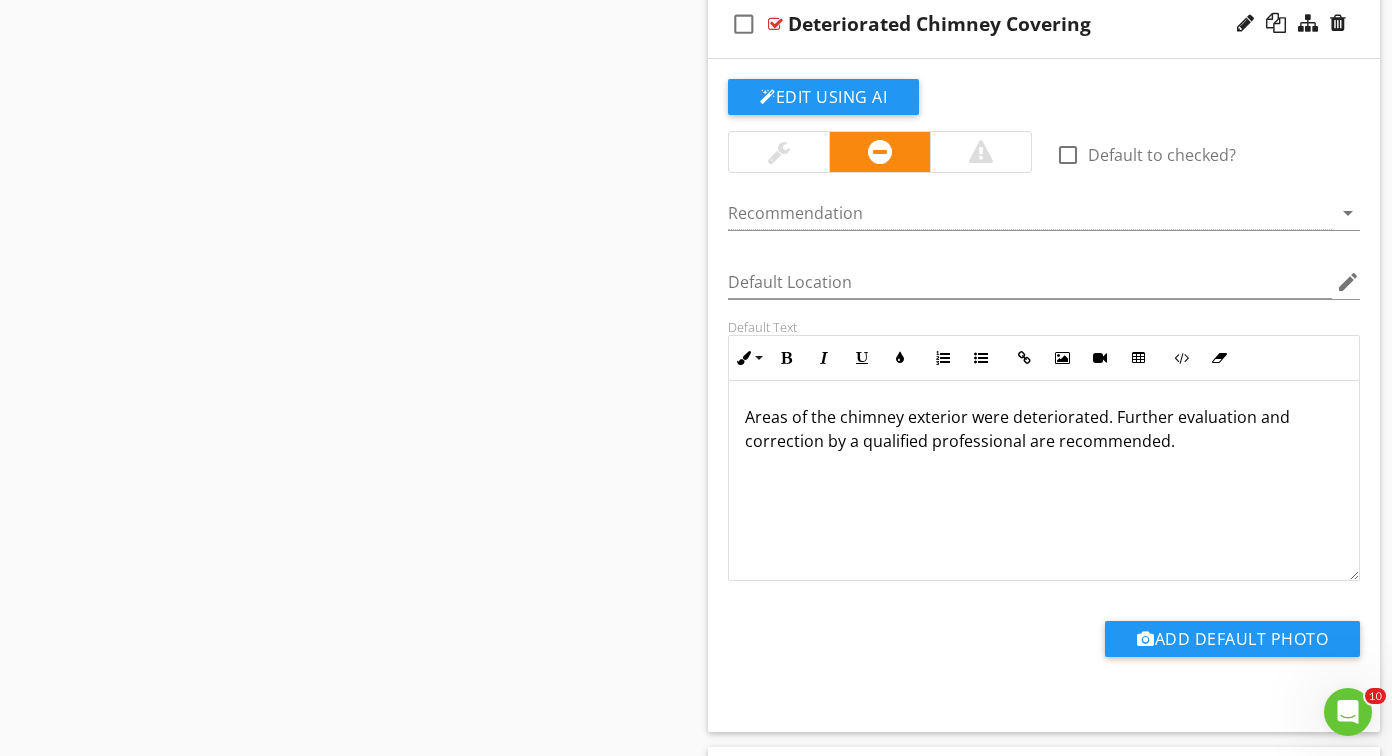click on "Areas of the chimney exterior were deteriorated. Further evaluation and correction by a qualified professional are recommended." at bounding box center [1044, 429] 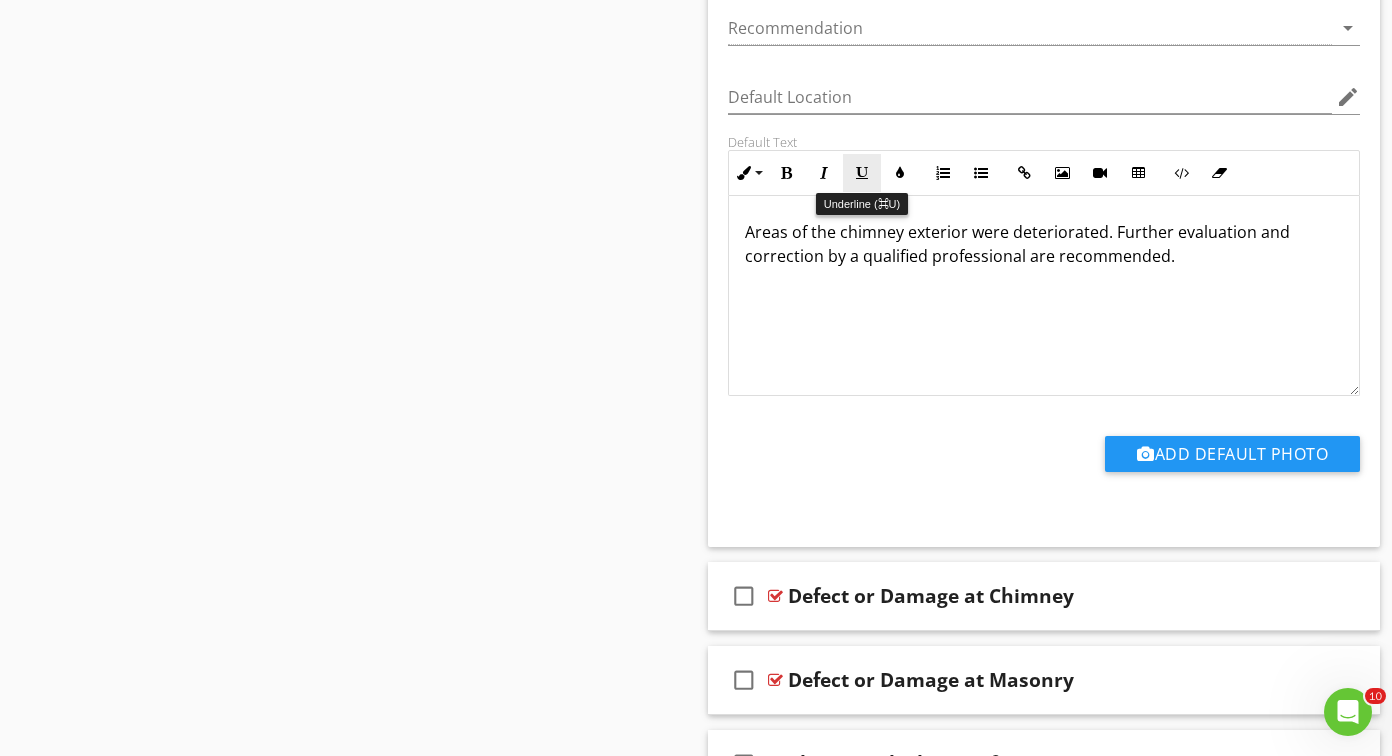 scroll, scrollTop: 5744, scrollLeft: 0, axis: vertical 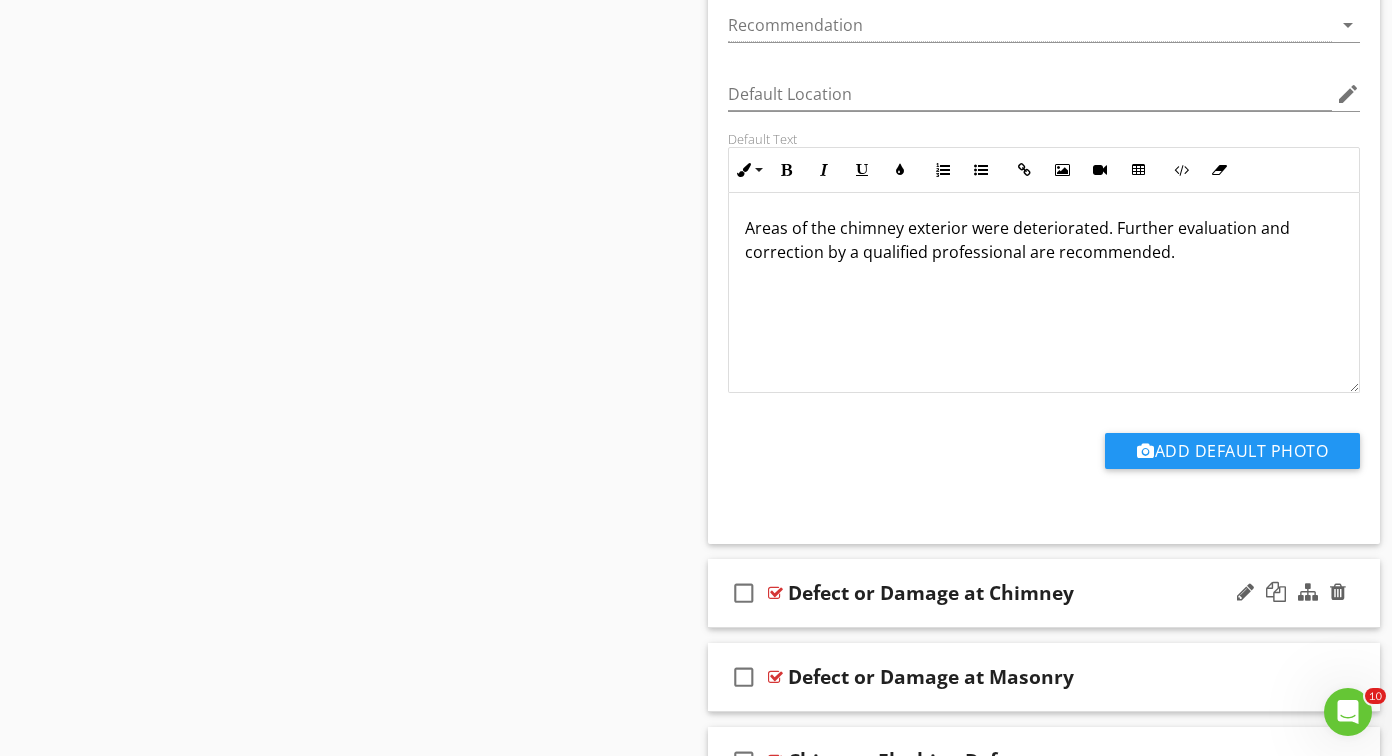 click at bounding box center (775, 593) 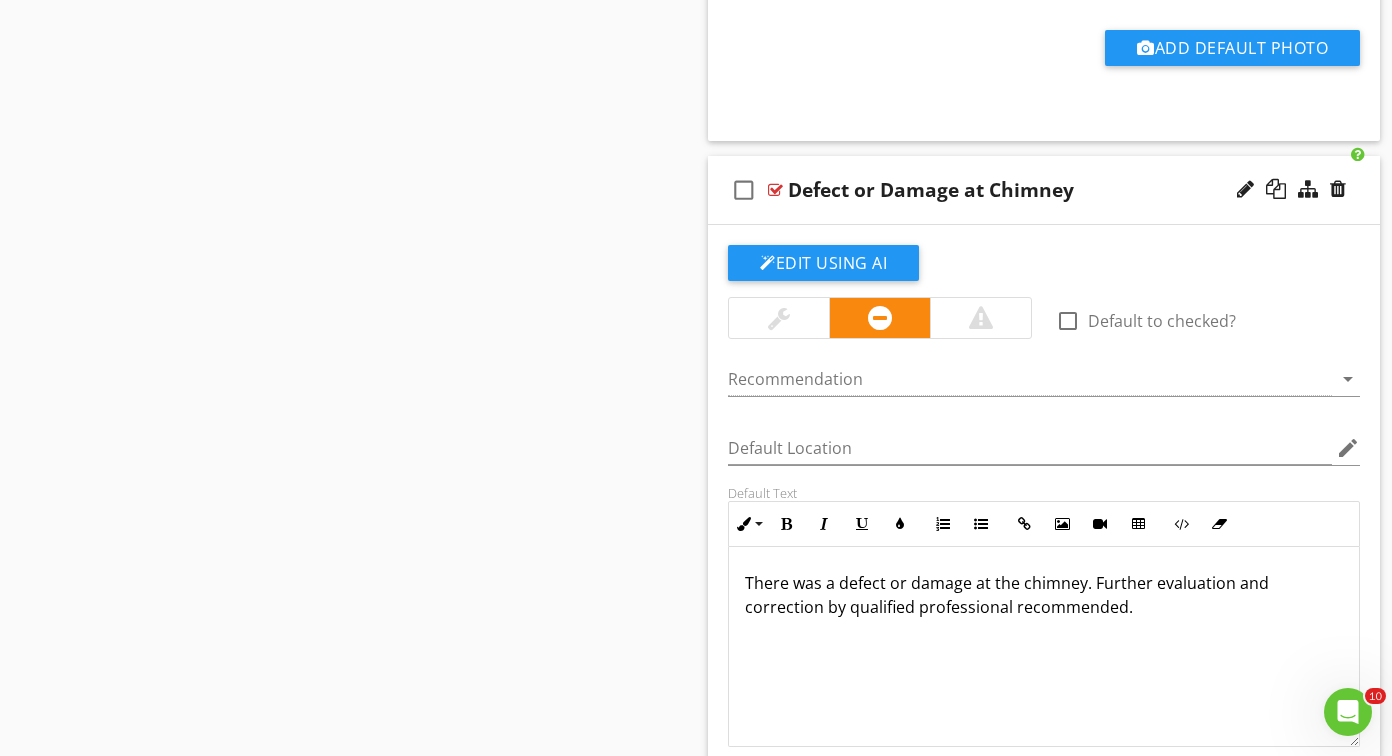 scroll, scrollTop: 6158, scrollLeft: 0, axis: vertical 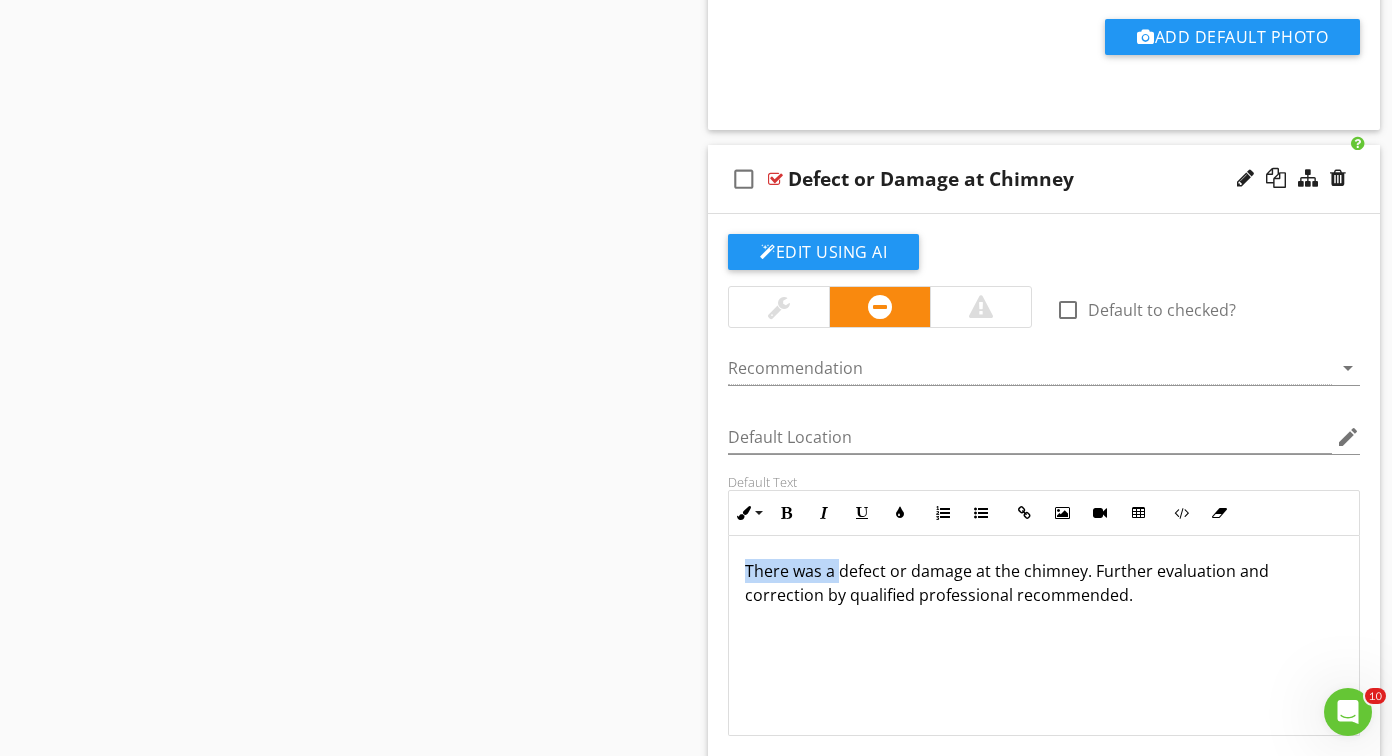 drag, startPoint x: 837, startPoint y: 577, endPoint x: 731, endPoint y: 575, distance: 106.01887 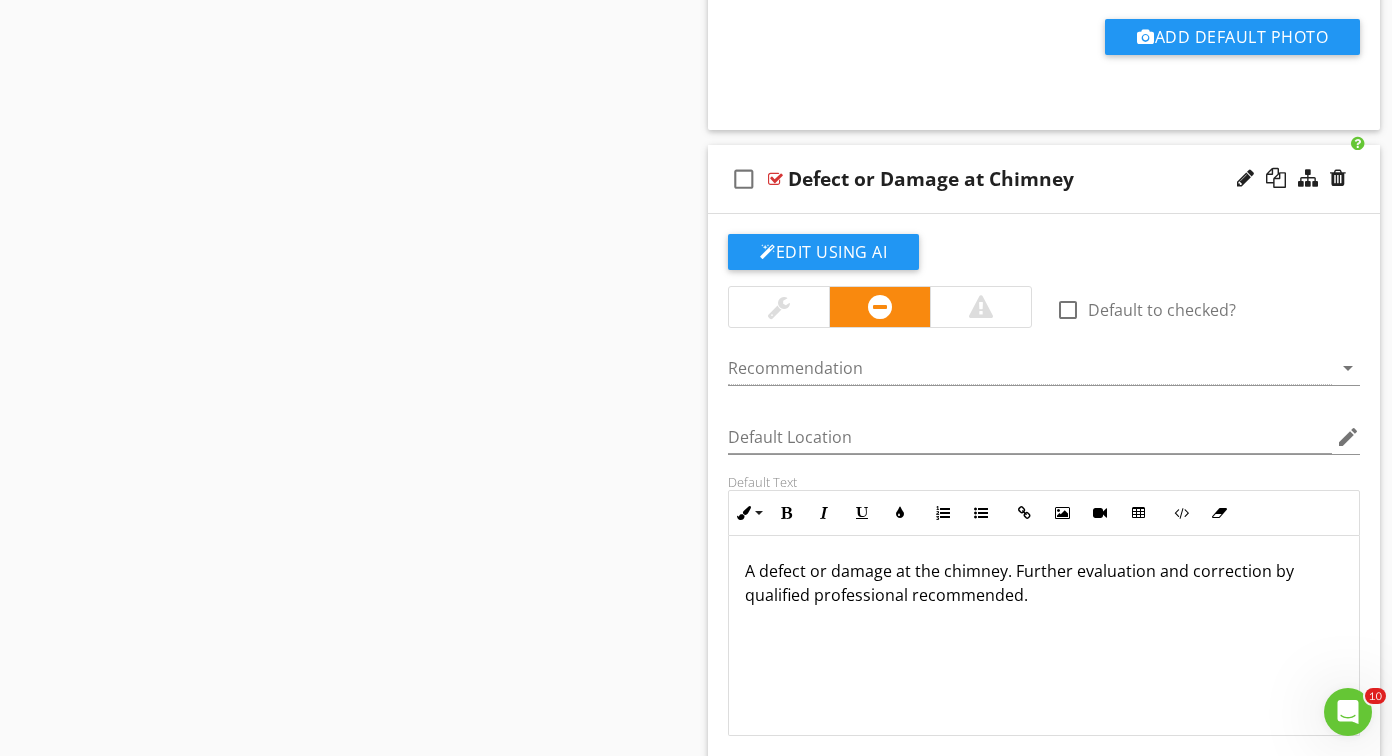 click on "A defect or damage at the chimney. Further evaluation and correction by qualified professional recommended." at bounding box center (1044, 583) 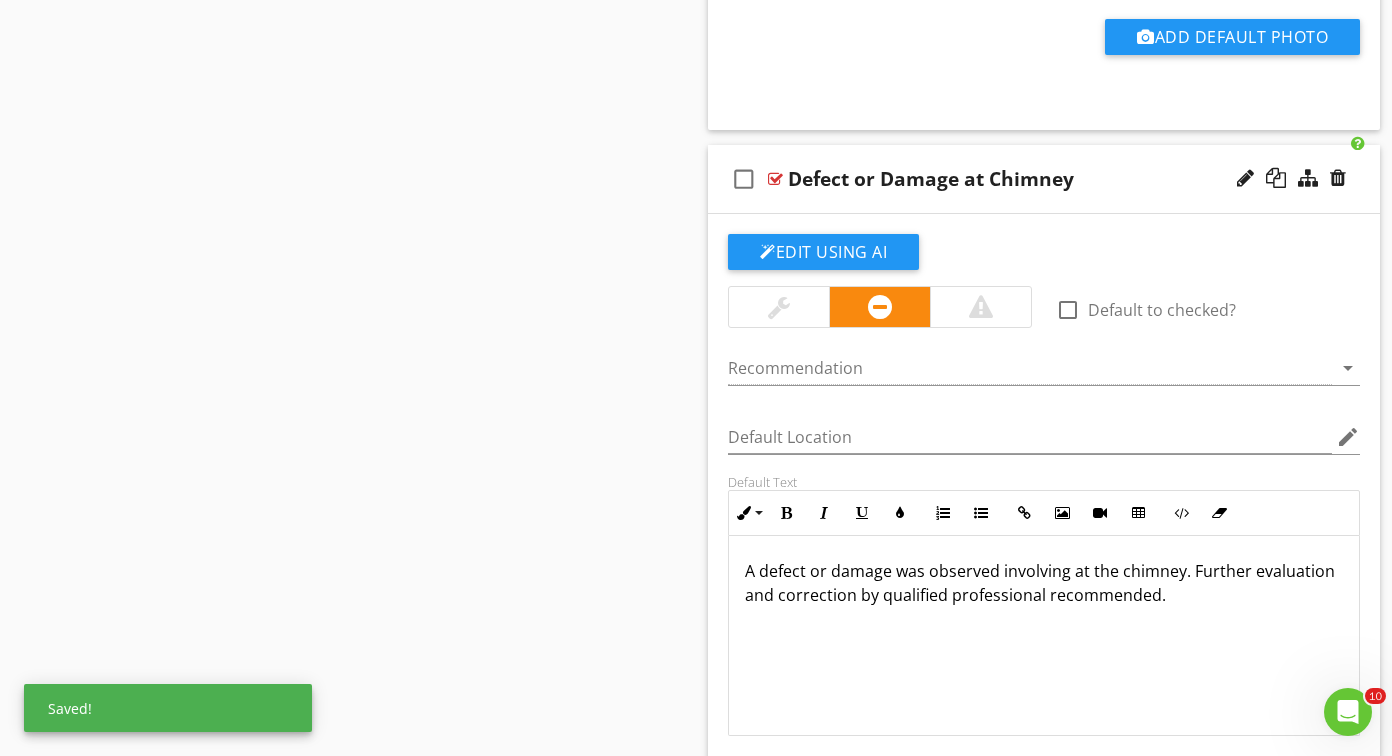 click on "A defect or damage was observed involving at the chimney. Further evaluation and correction by qualified professional recommended." at bounding box center [1044, 583] 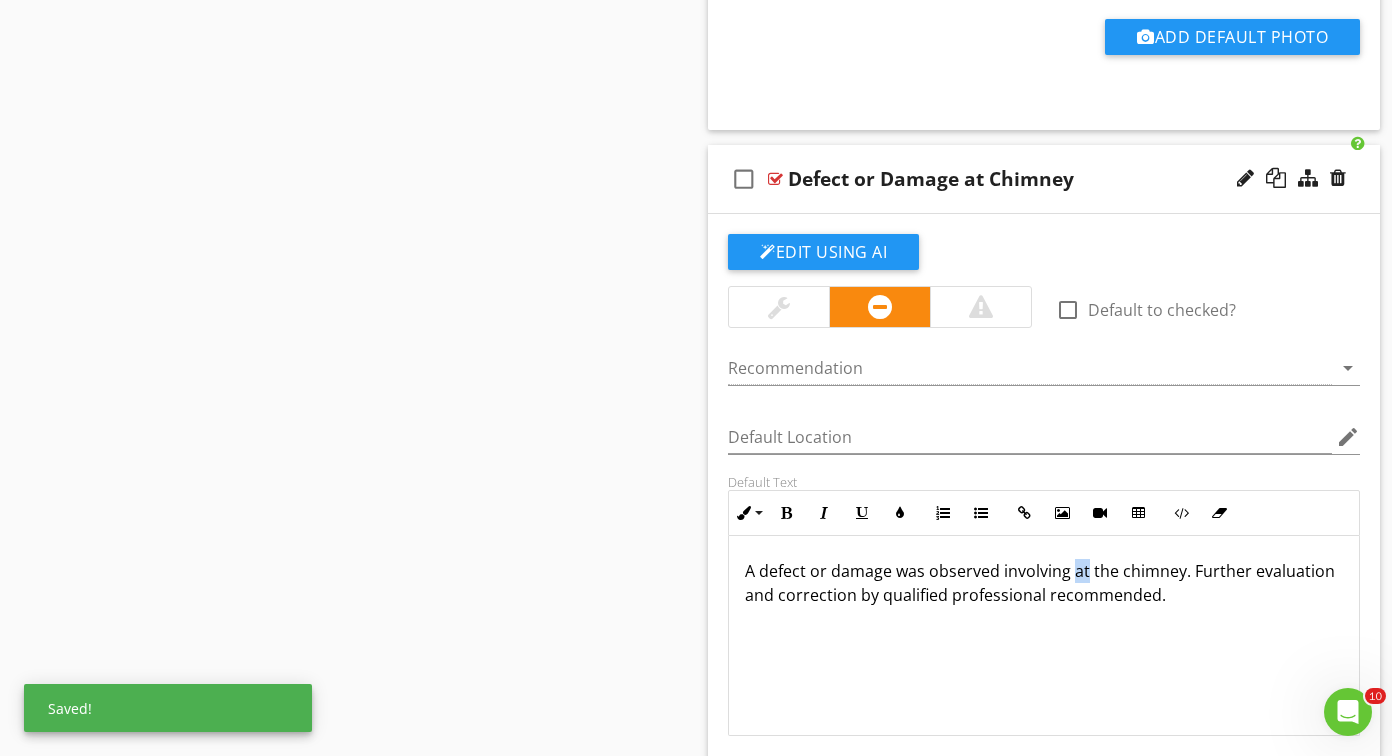 click on "A defect or damage was observed involving at the chimney. Further evaluation and correction by qualified professional recommended." at bounding box center (1044, 583) 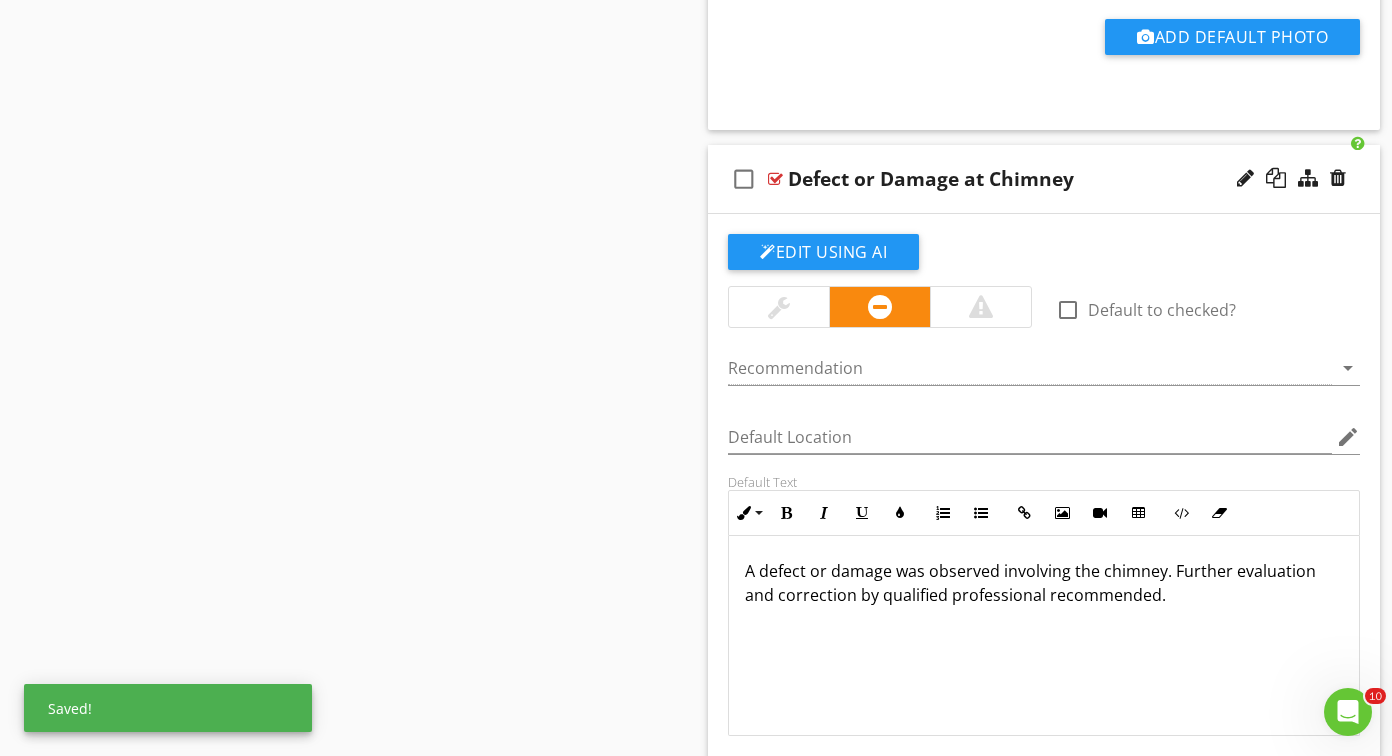 click on "A defect or damage was observed involving the chimney. Further evaluation and correction by qualified professional recommended." at bounding box center (1044, 583) 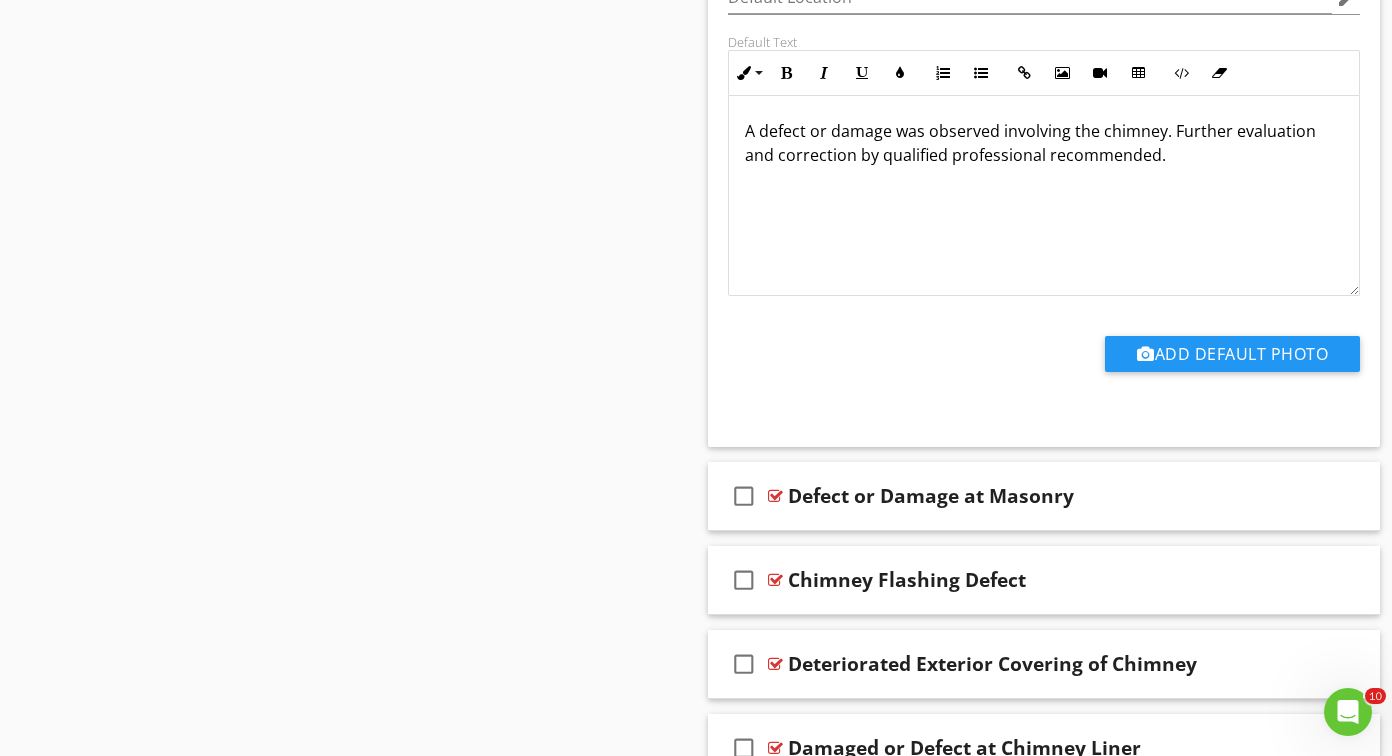 scroll, scrollTop: 6646, scrollLeft: 0, axis: vertical 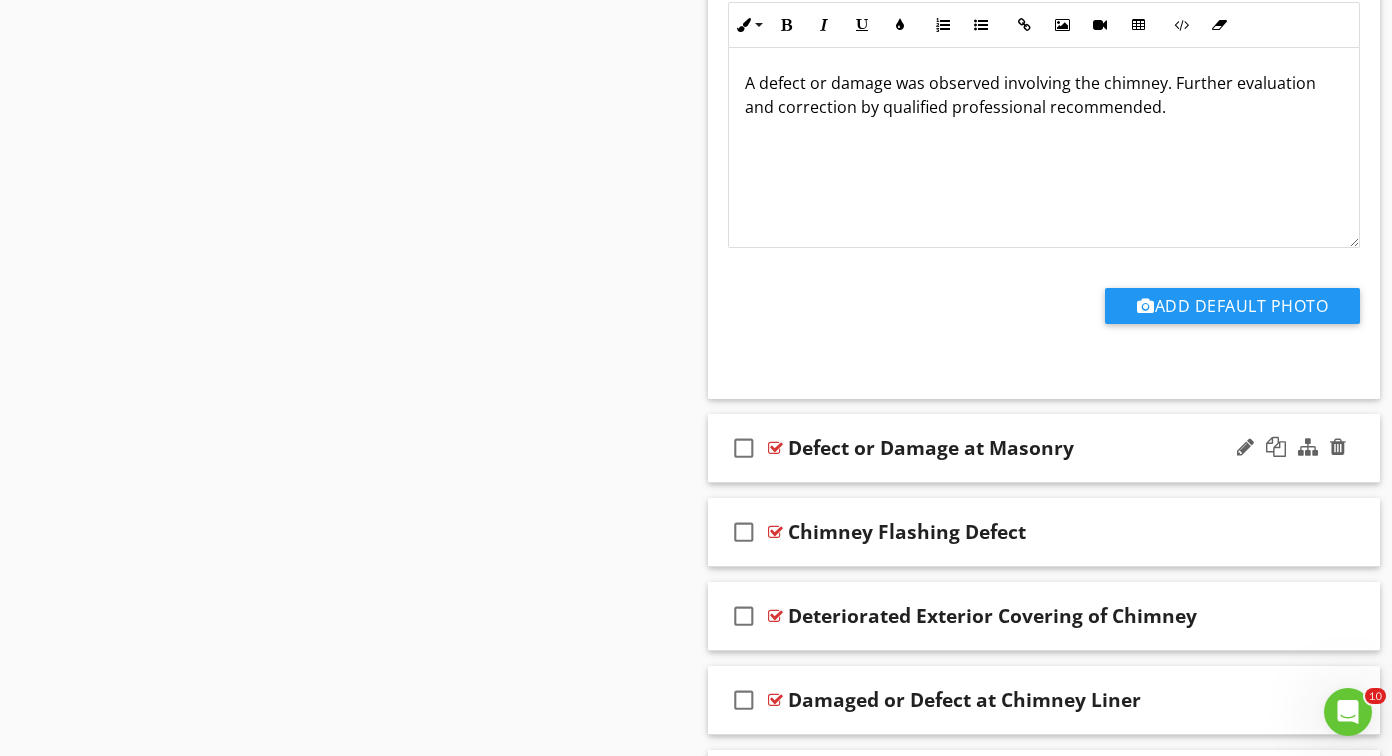 click at bounding box center (775, 448) 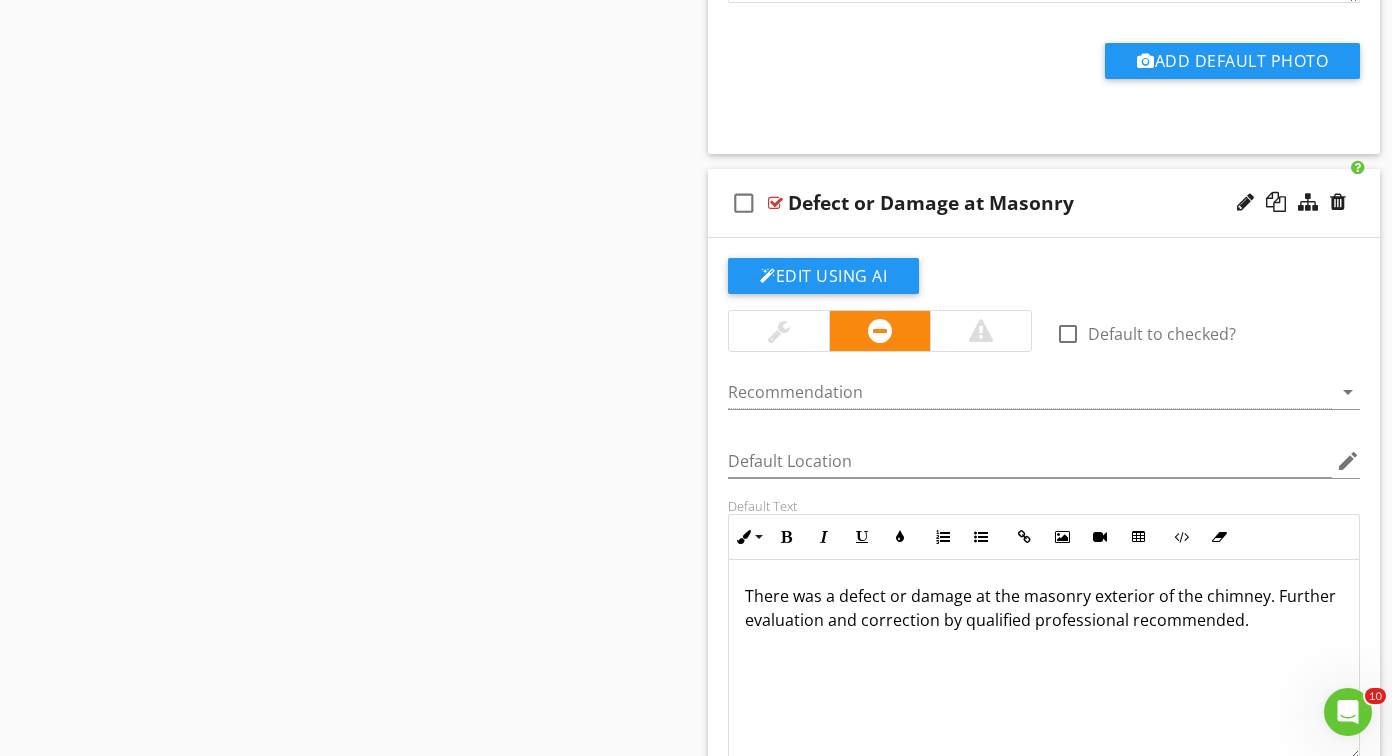 scroll, scrollTop: 6884, scrollLeft: 0, axis: vertical 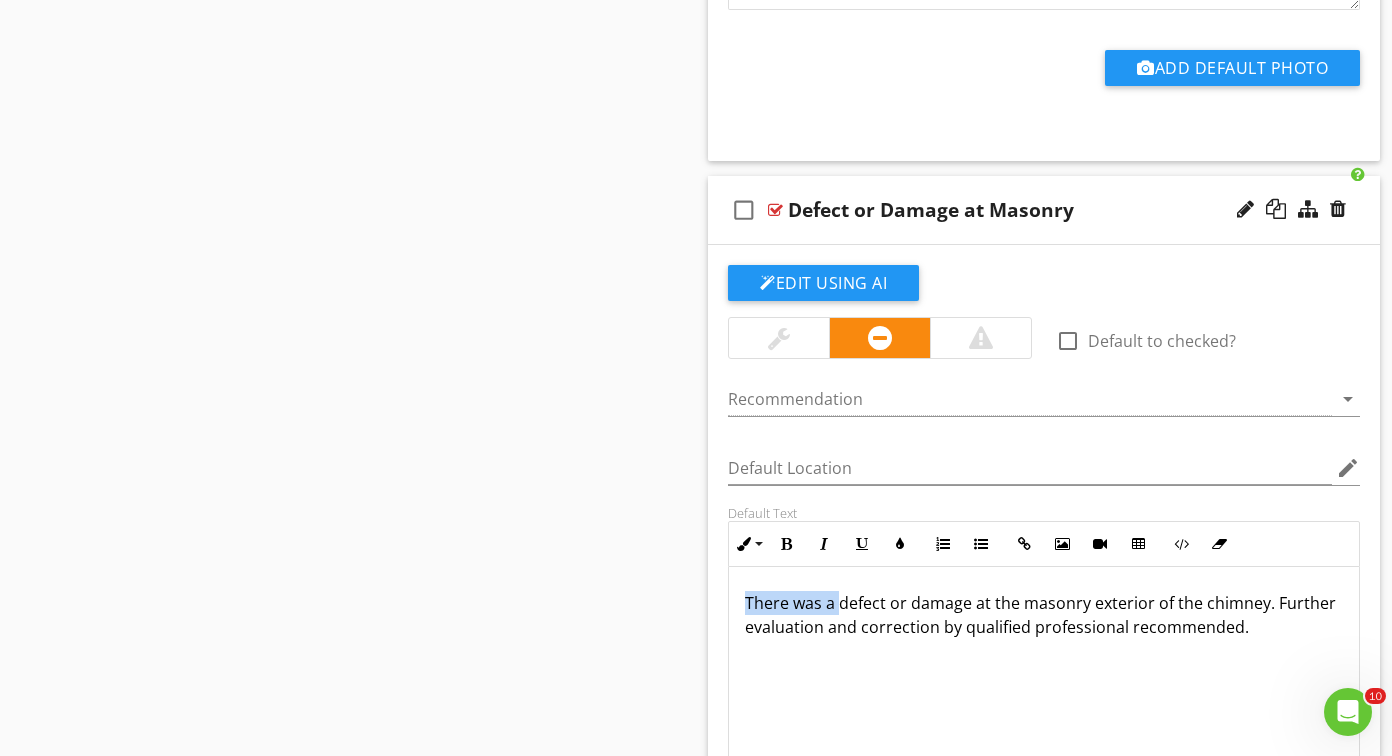 drag, startPoint x: 841, startPoint y: 610, endPoint x: 716, endPoint y: 601, distance: 125.32358 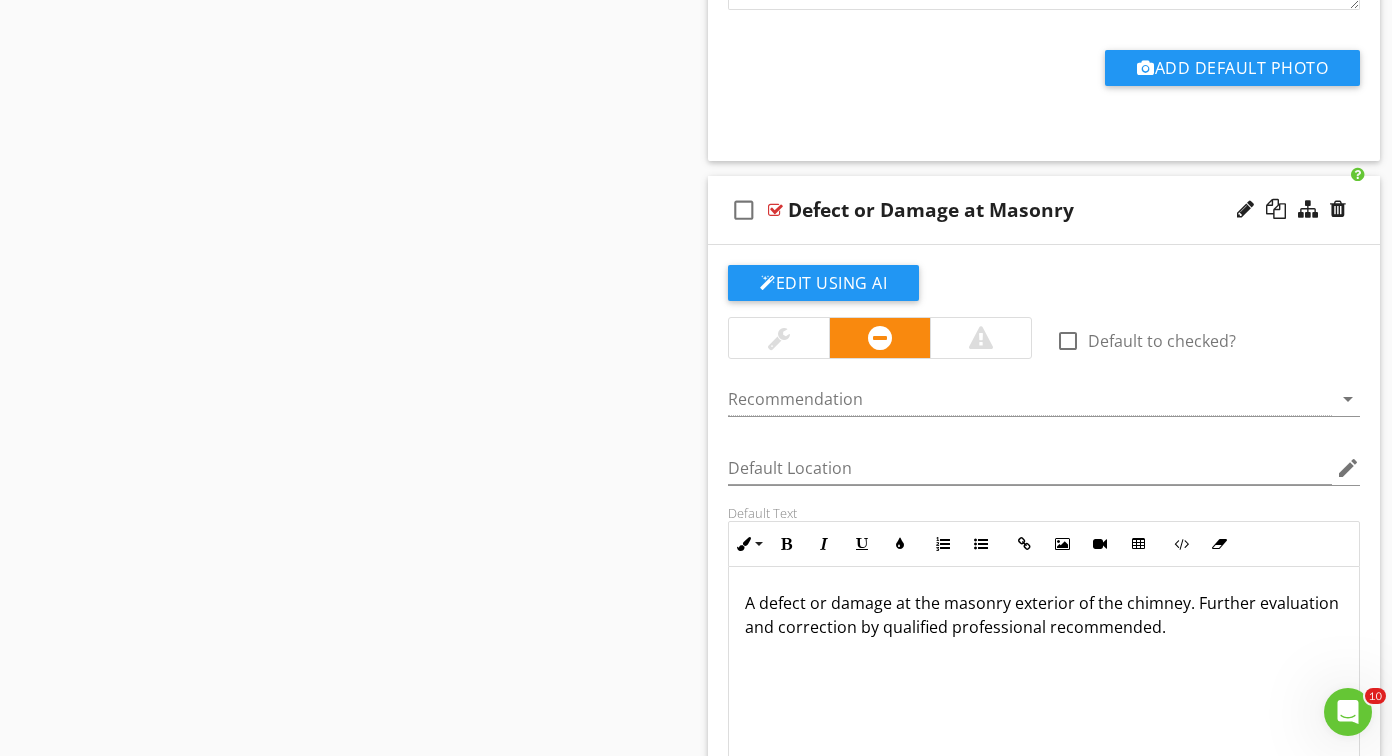 click on "A defect or damage at the masonry exterior of the chimney. Further evaluation and correction by qualified professional recommended." at bounding box center [1044, 615] 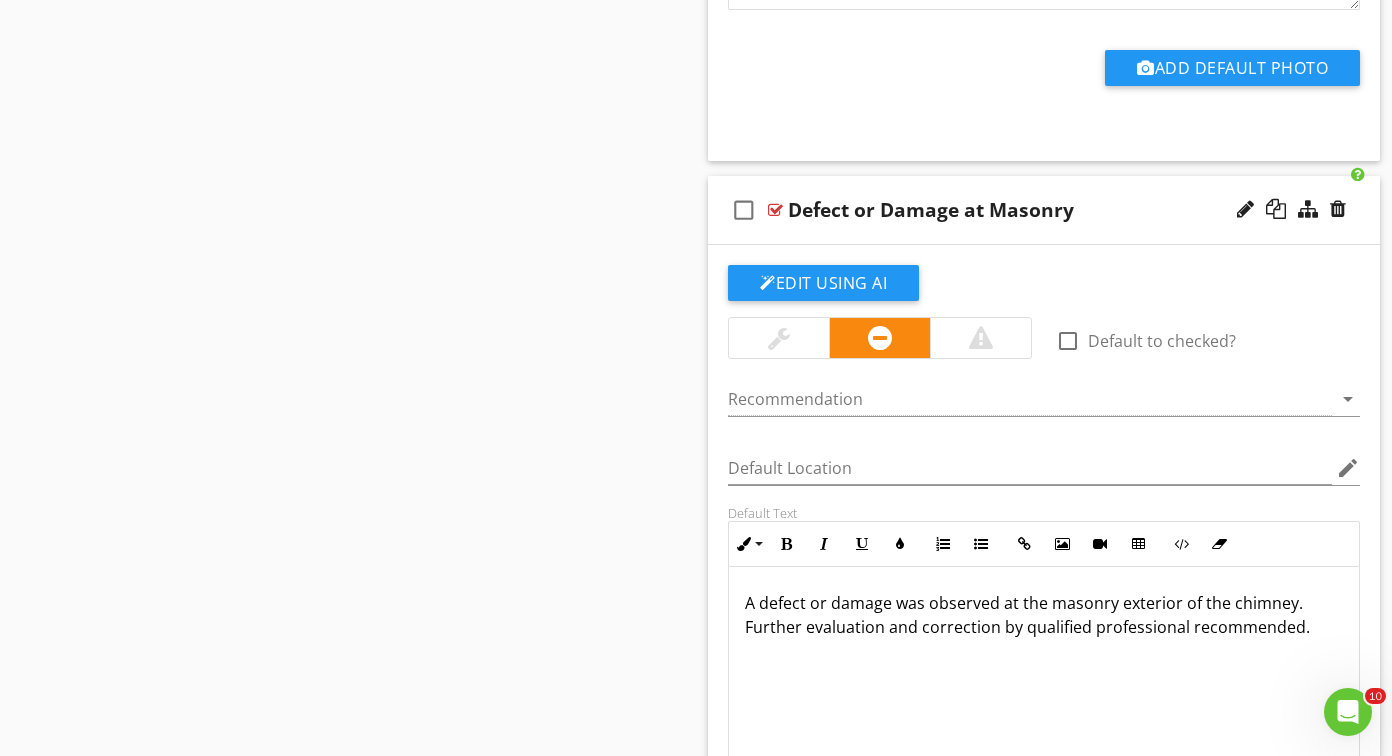 click on "A defect or damage was observed at the masonry exterior of the chimney. Further evaluation and correction by qualified professional recommended." at bounding box center (1044, 615) 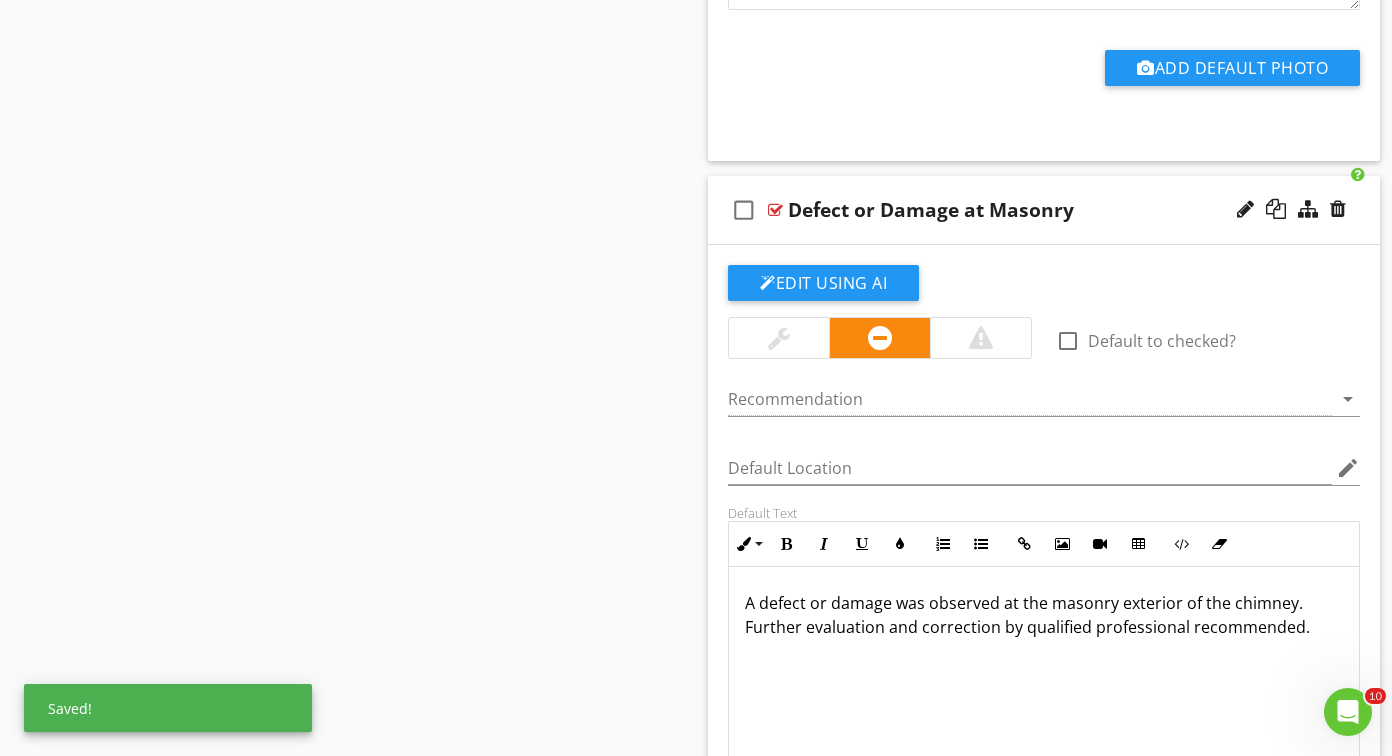 scroll, scrollTop: 1, scrollLeft: 0, axis: vertical 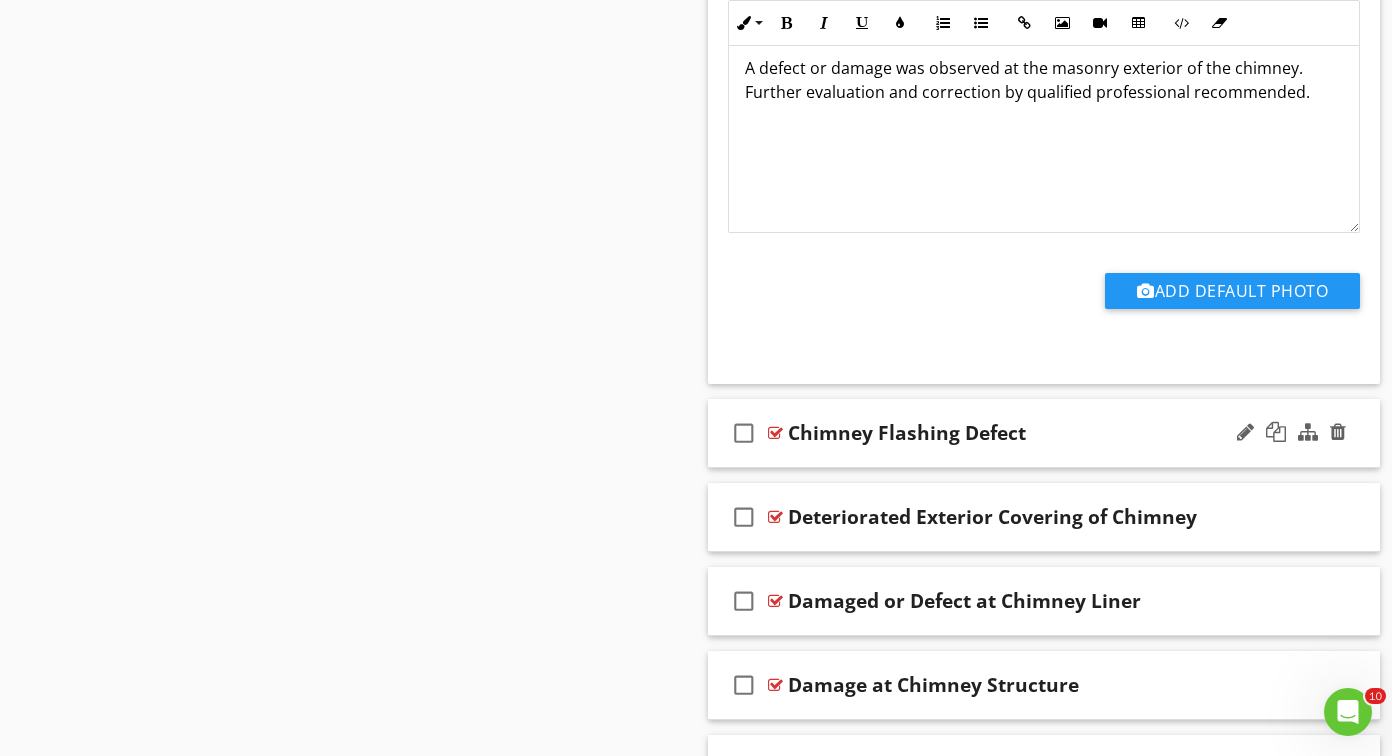 click at bounding box center (775, 433) 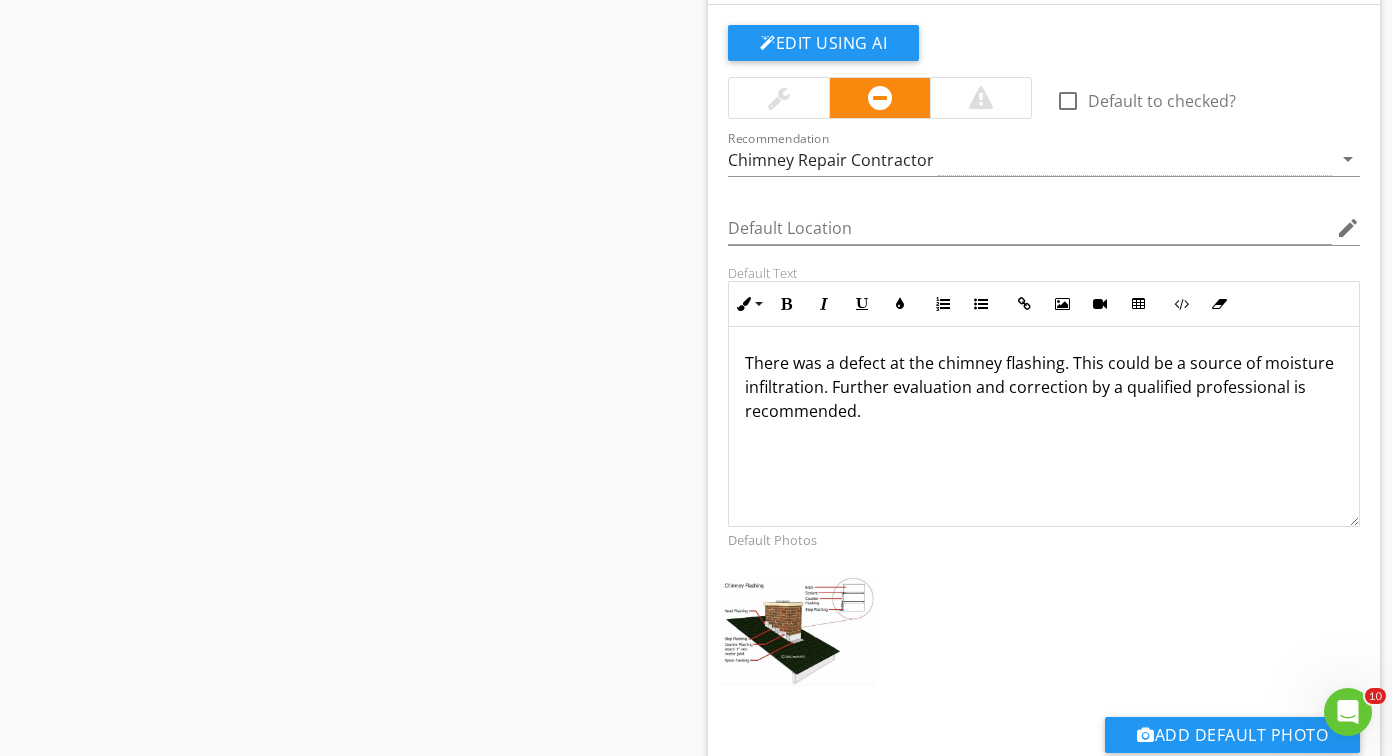 scroll, scrollTop: 7883, scrollLeft: 0, axis: vertical 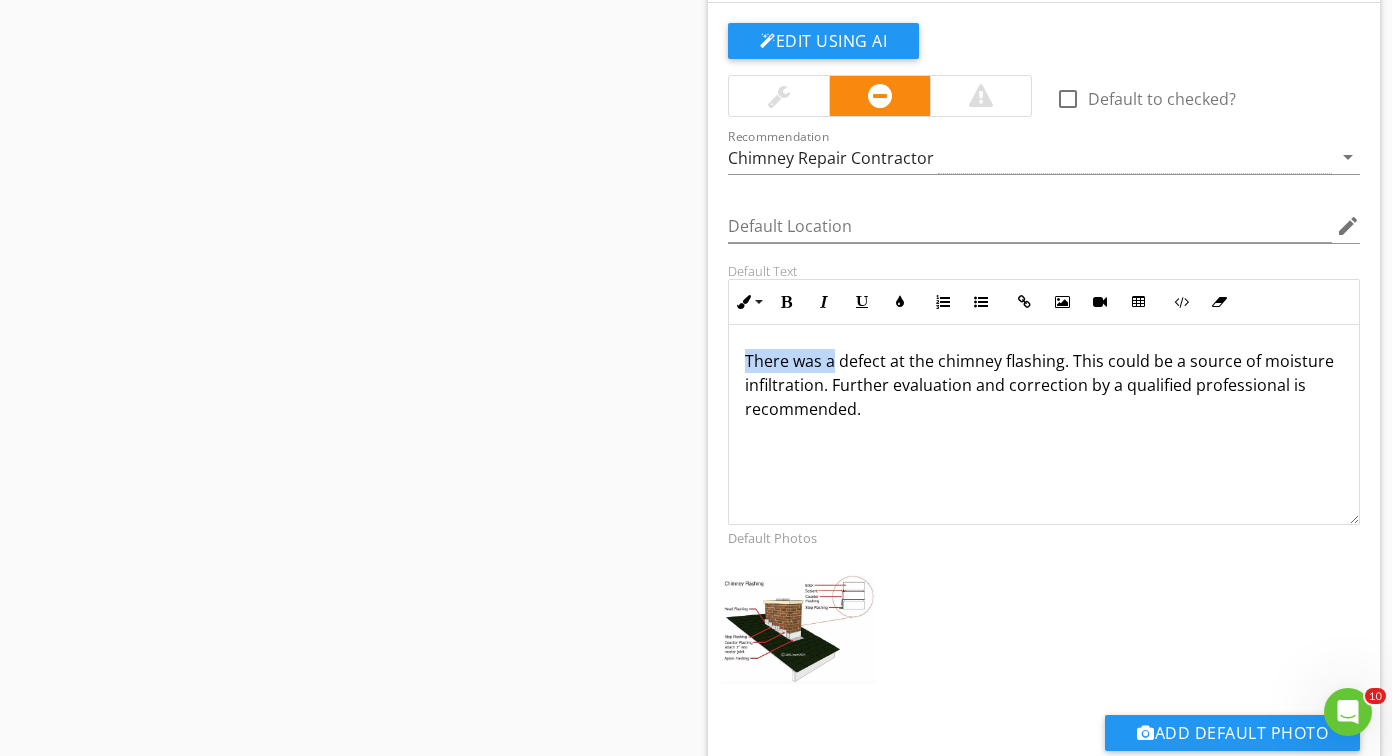 drag, startPoint x: 820, startPoint y: 365, endPoint x: 731, endPoint y: 365, distance: 89 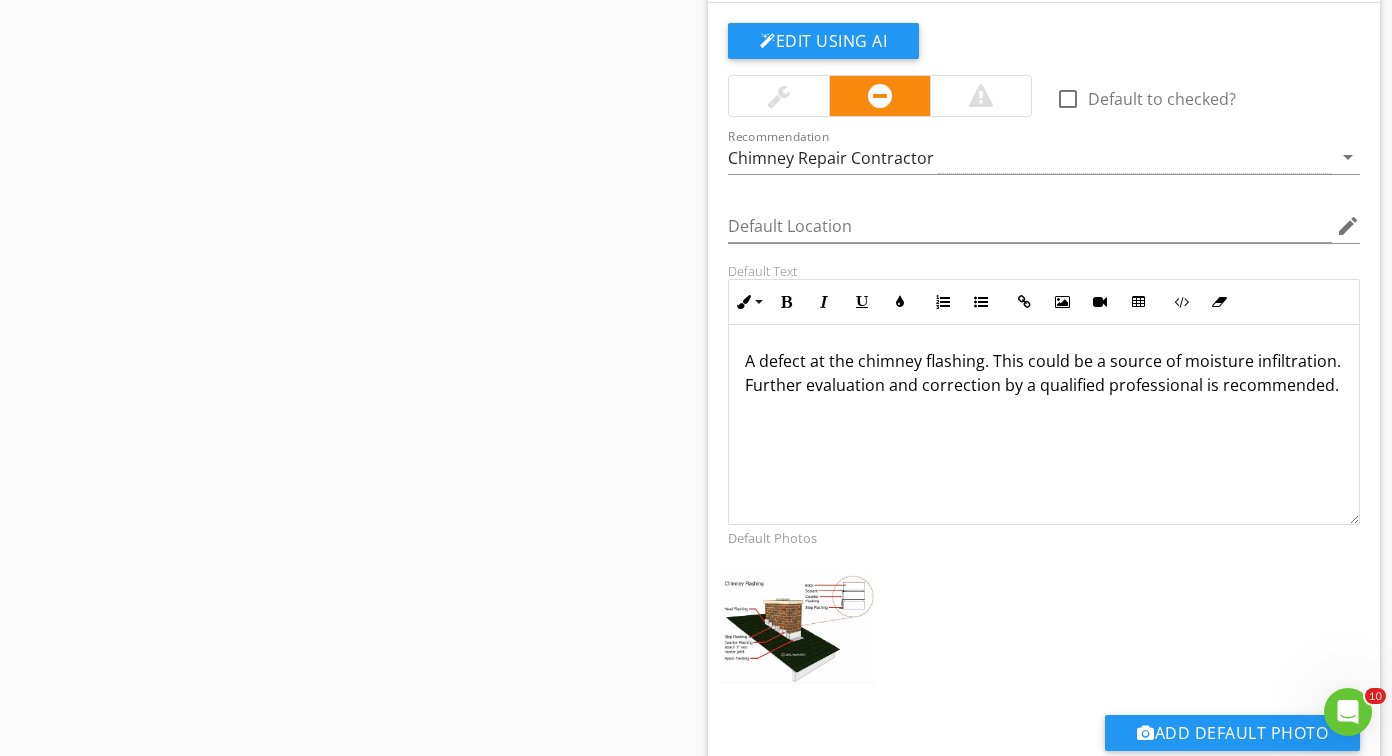 click on "A defect at the chimney flashing. This could be a source of moisture infiltration. Further evaluation and correction by a qualified professional is recommended." at bounding box center [1044, 373] 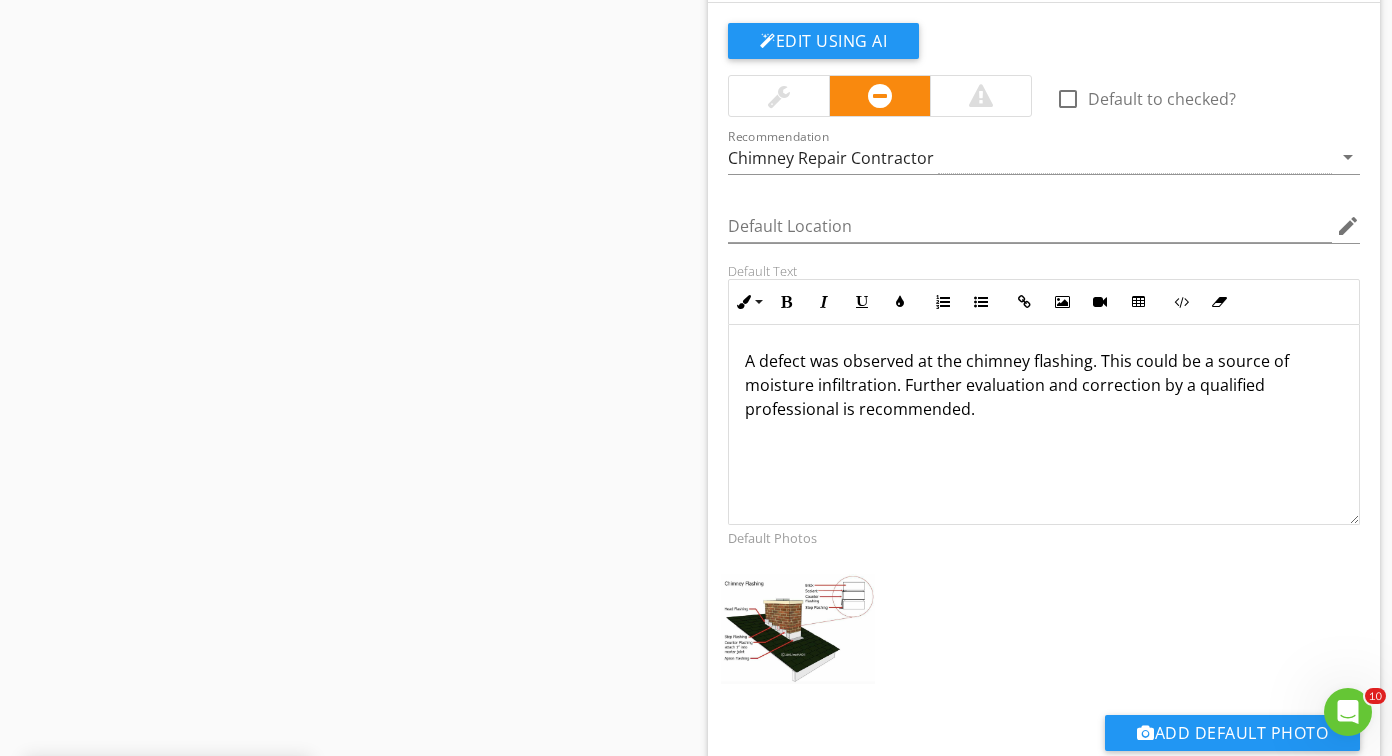 click on "A defect was observed at the chimney flashing. This could be a source of moisture infiltration. Further evaluation and correction by a qualified professional is recommended." at bounding box center [1044, 385] 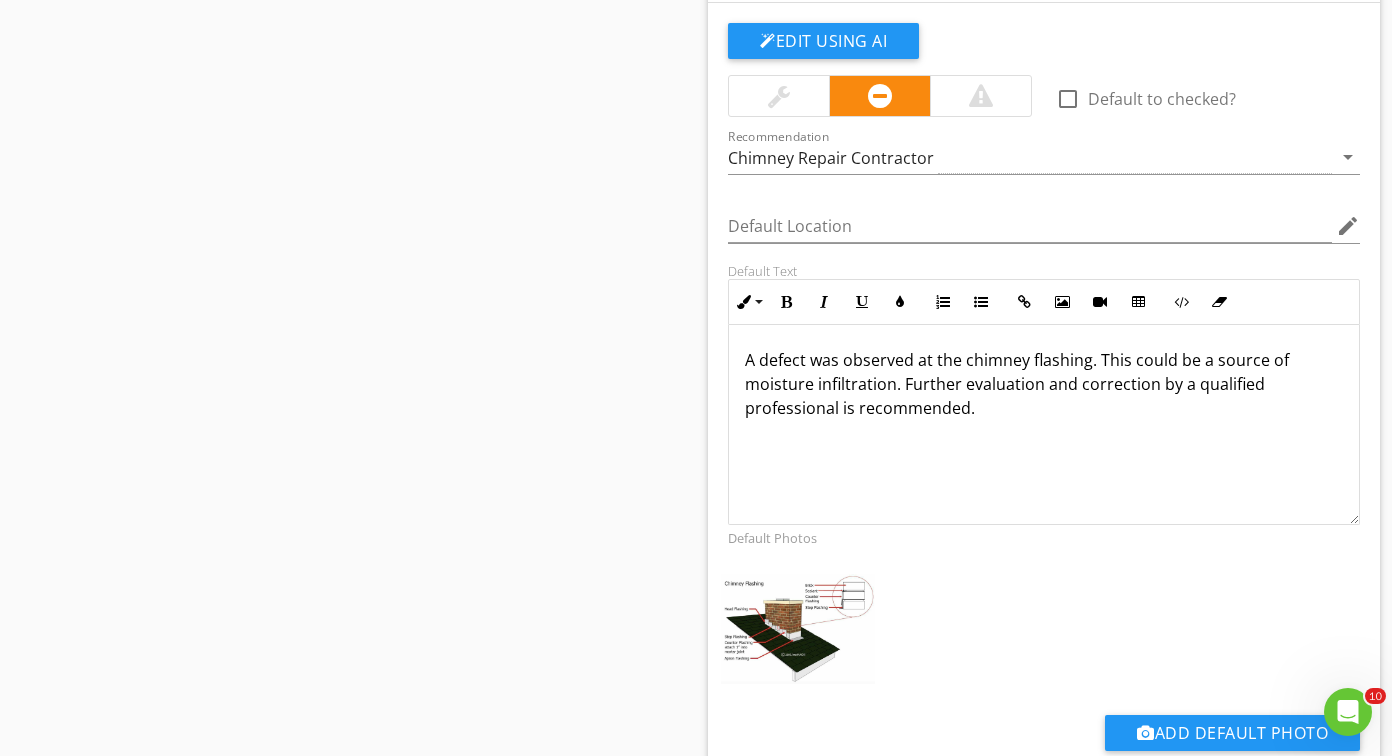 click on "A defect was observed at the chimney flashing. This could be a source of moisture infiltration. Further evaluation and correction by a qualified professional is recommended." at bounding box center (1044, 384) 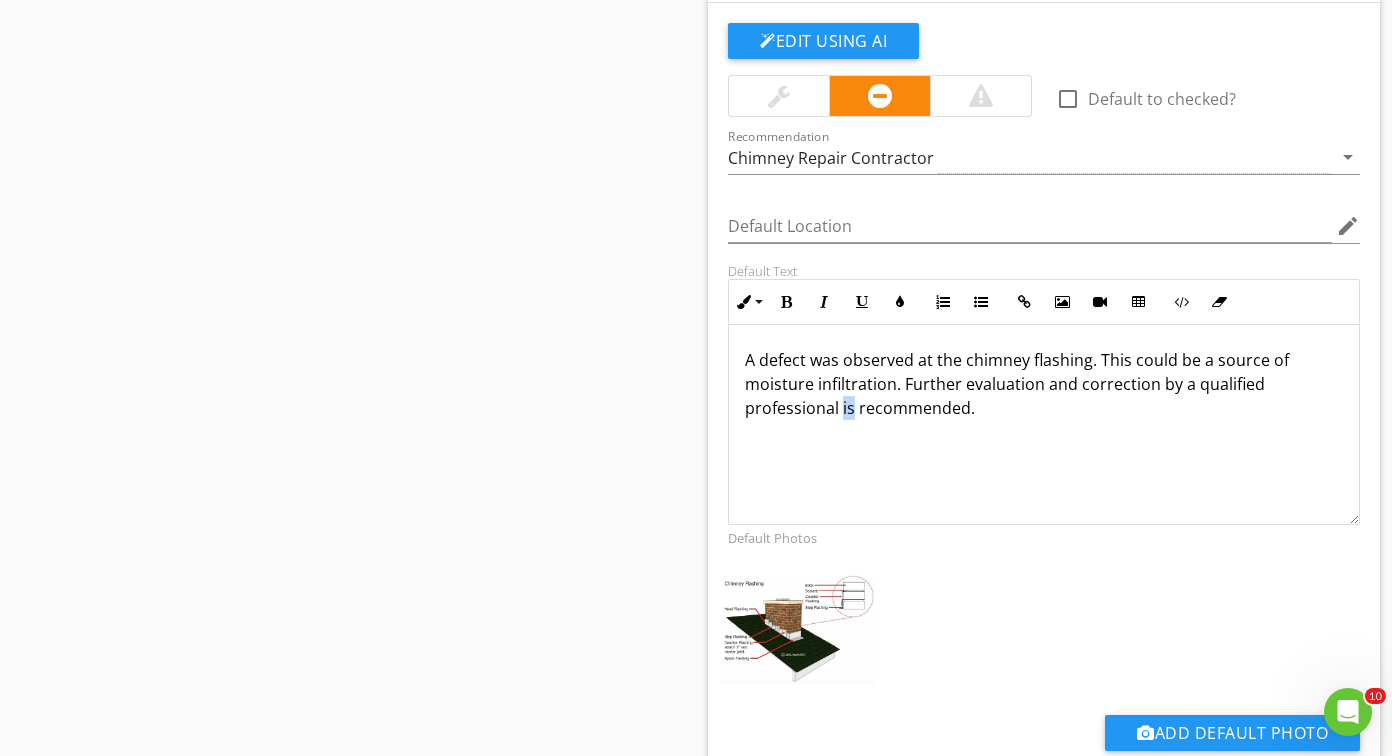 click on "A defect was observed at the chimney flashing. This could be a source of moisture infiltration. Further evaluation and correction by a qualified professional is recommended." at bounding box center [1044, 384] 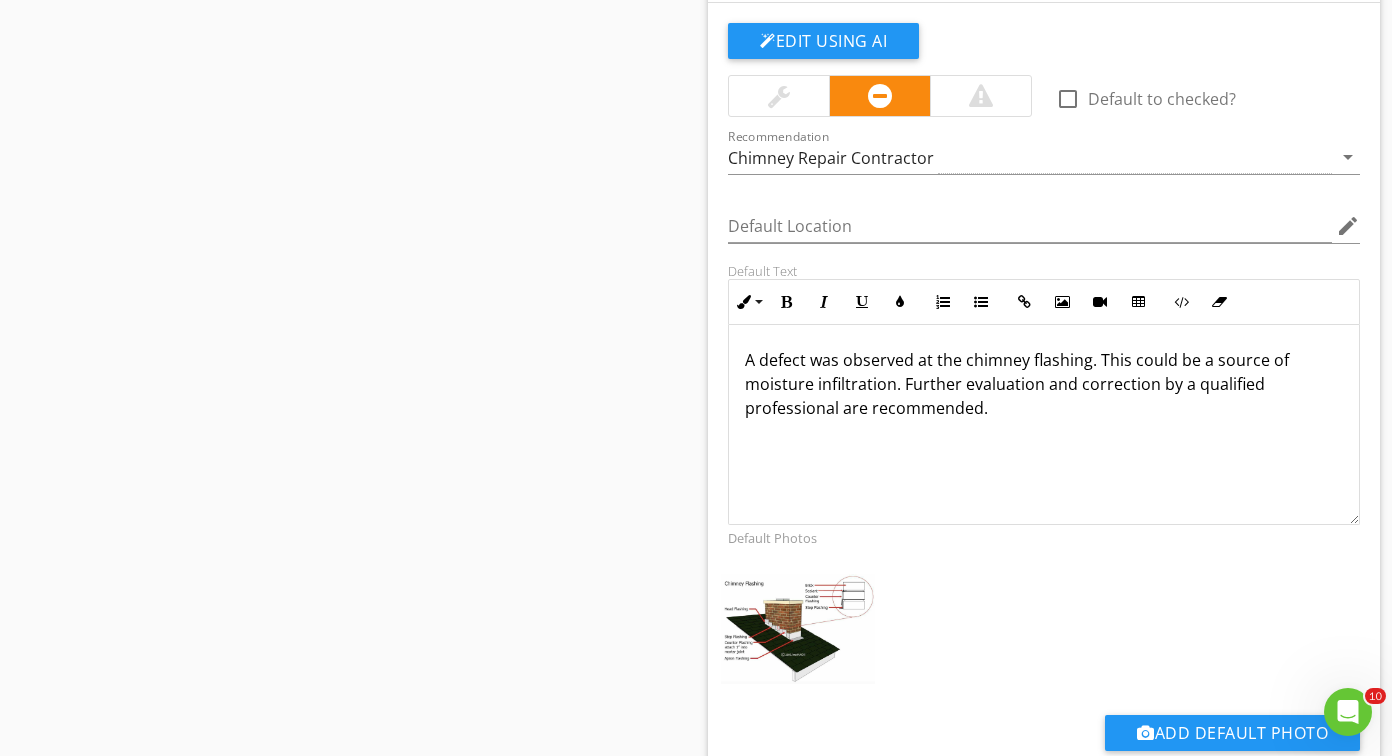 scroll, scrollTop: 0, scrollLeft: 0, axis: both 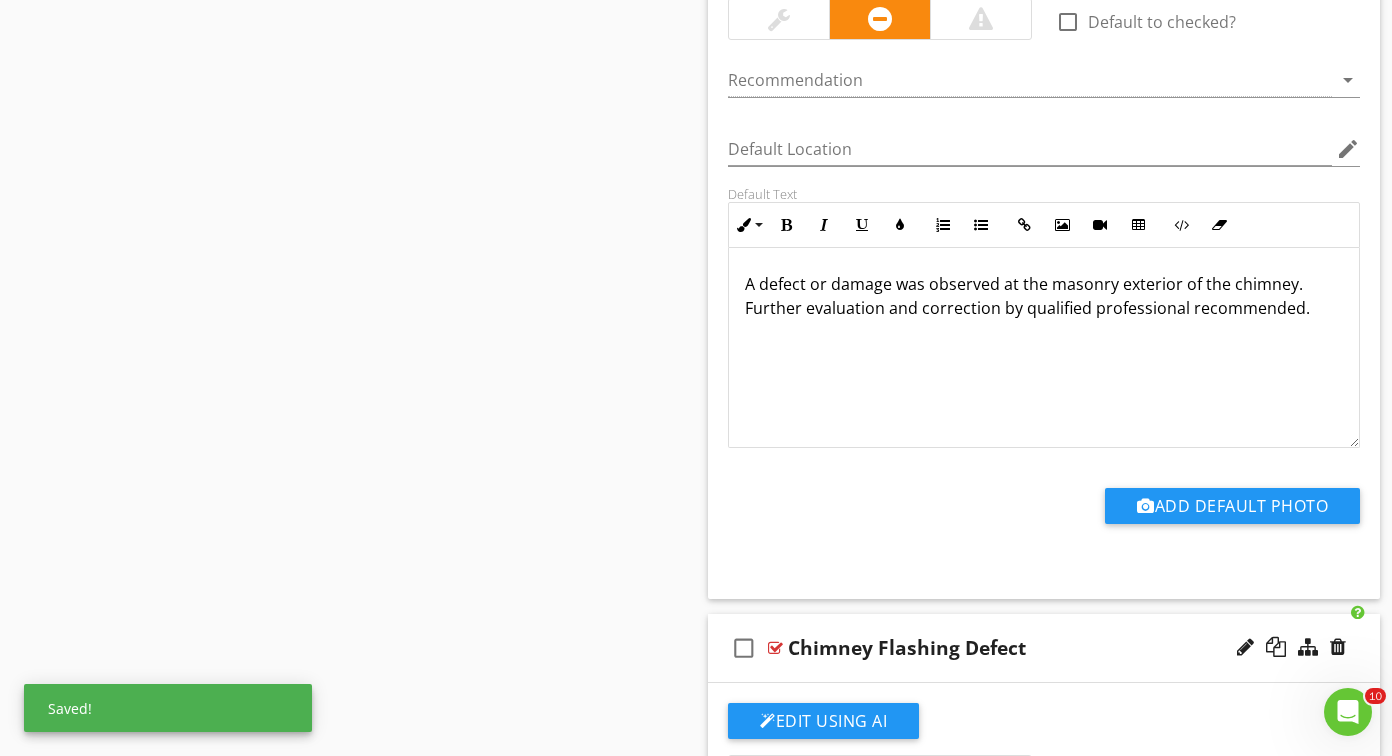 click on "A defect or damage was observed at the masonry exterior of the chimney. Further evaluation and correction by qualified professional recommended." at bounding box center (1044, 296) 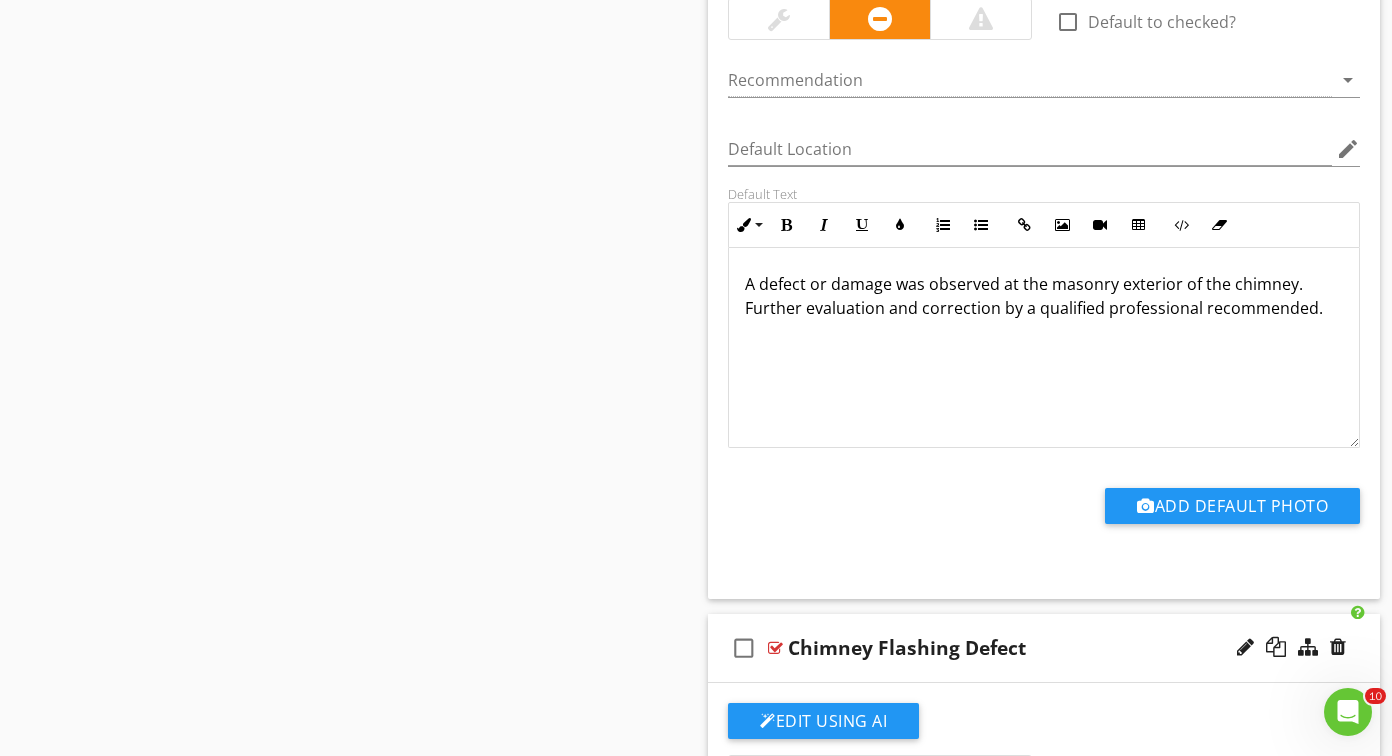 click on "A defect or damage was observed at the masonry exterior of the chimney. Further evaluation and correction by a qualified professional recommended." at bounding box center (1044, 296) 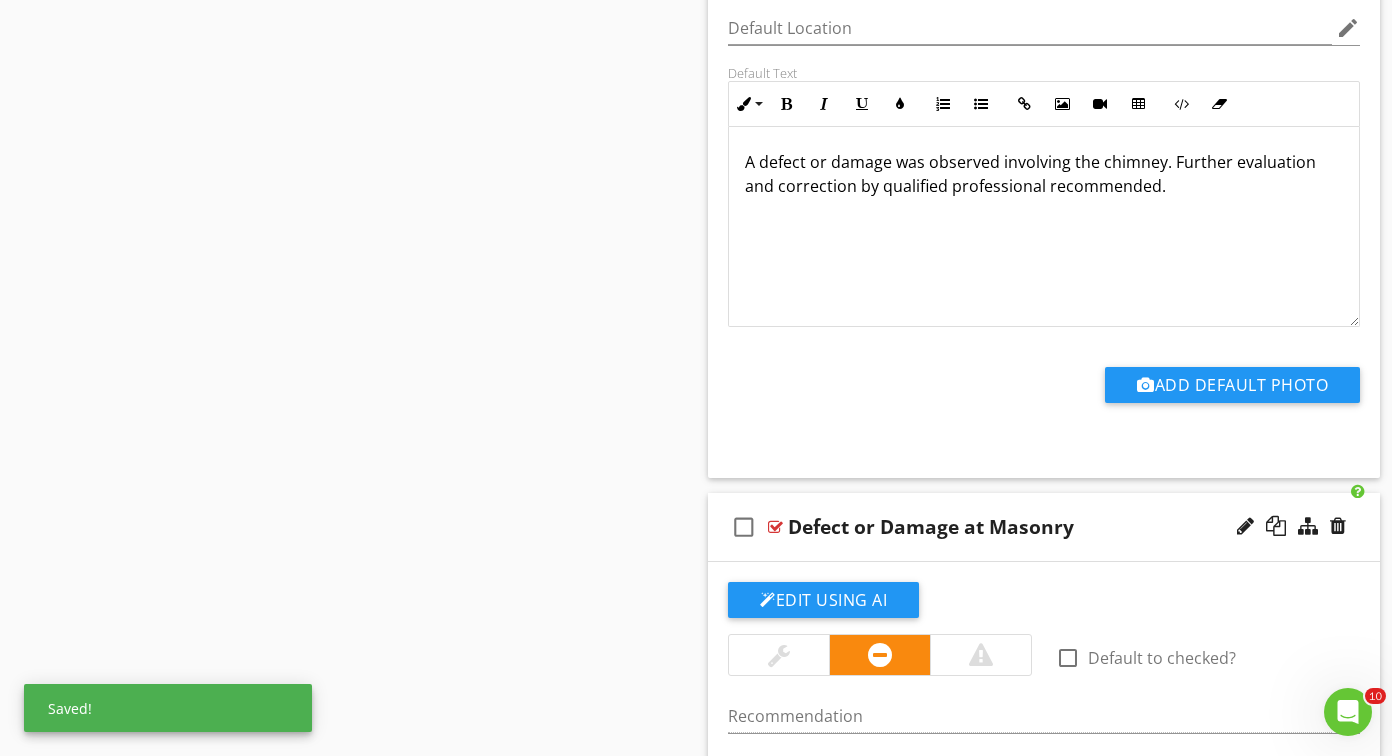 scroll, scrollTop: 6553, scrollLeft: 0, axis: vertical 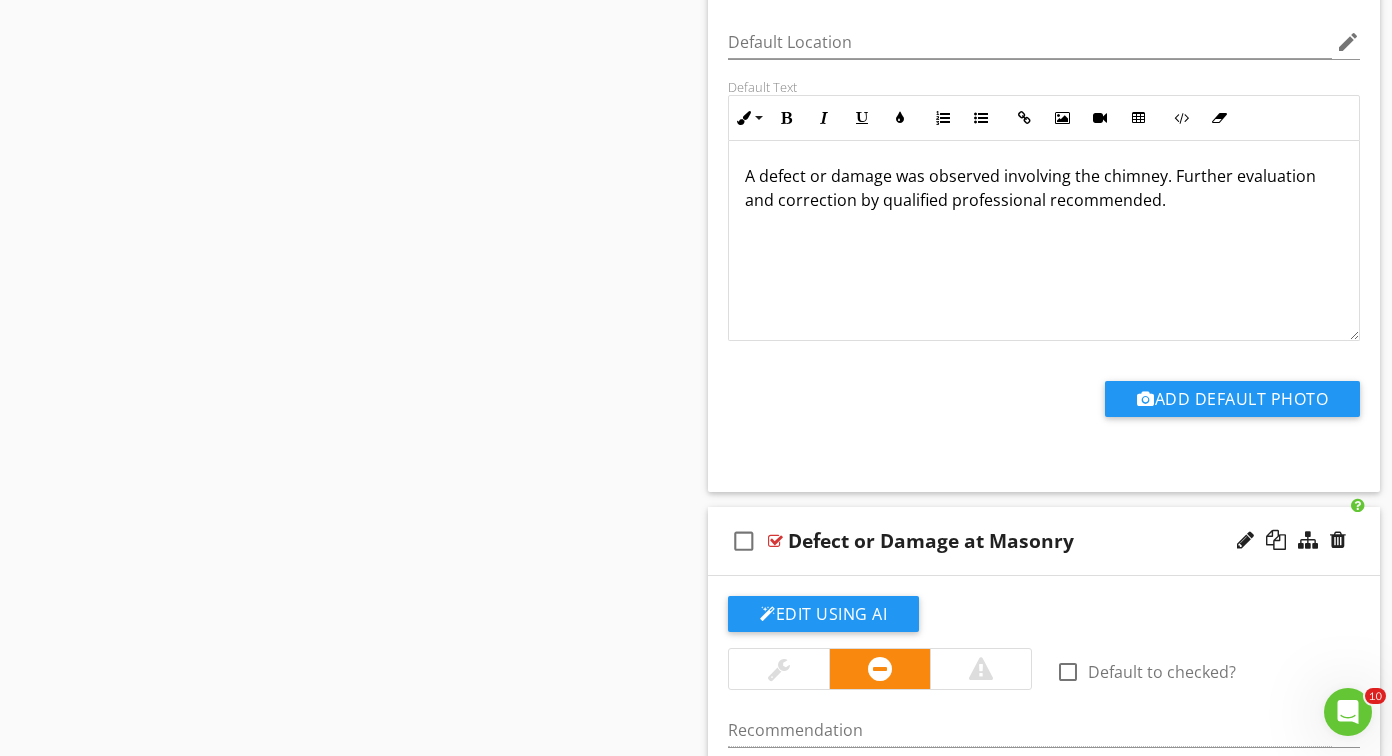 click on "A defect or damage was observed involving the chimney. Further evaluation and correction by qualified professional recommended." at bounding box center [1044, 188] 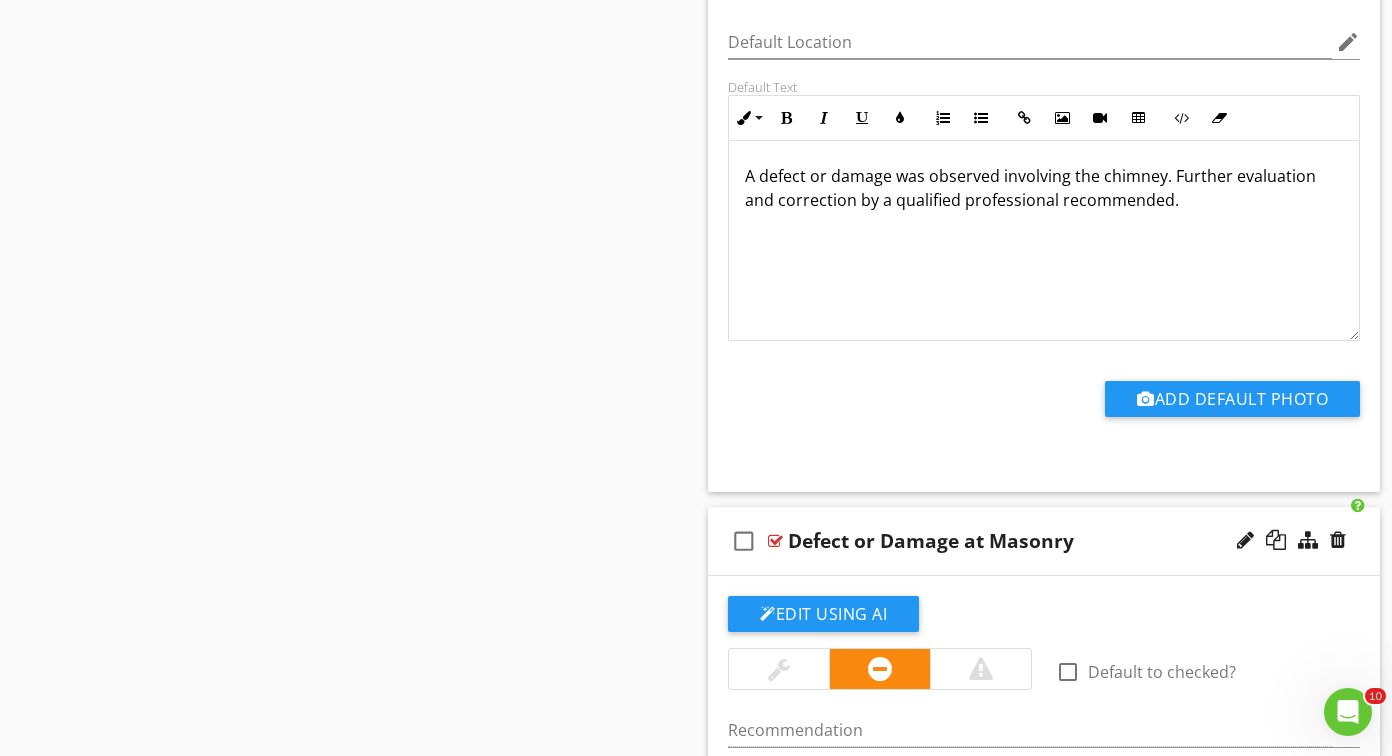 click on "A defect or damage was observed involving the chimney. Further evaluation and correction by a qualified professional recommended." at bounding box center [1044, 188] 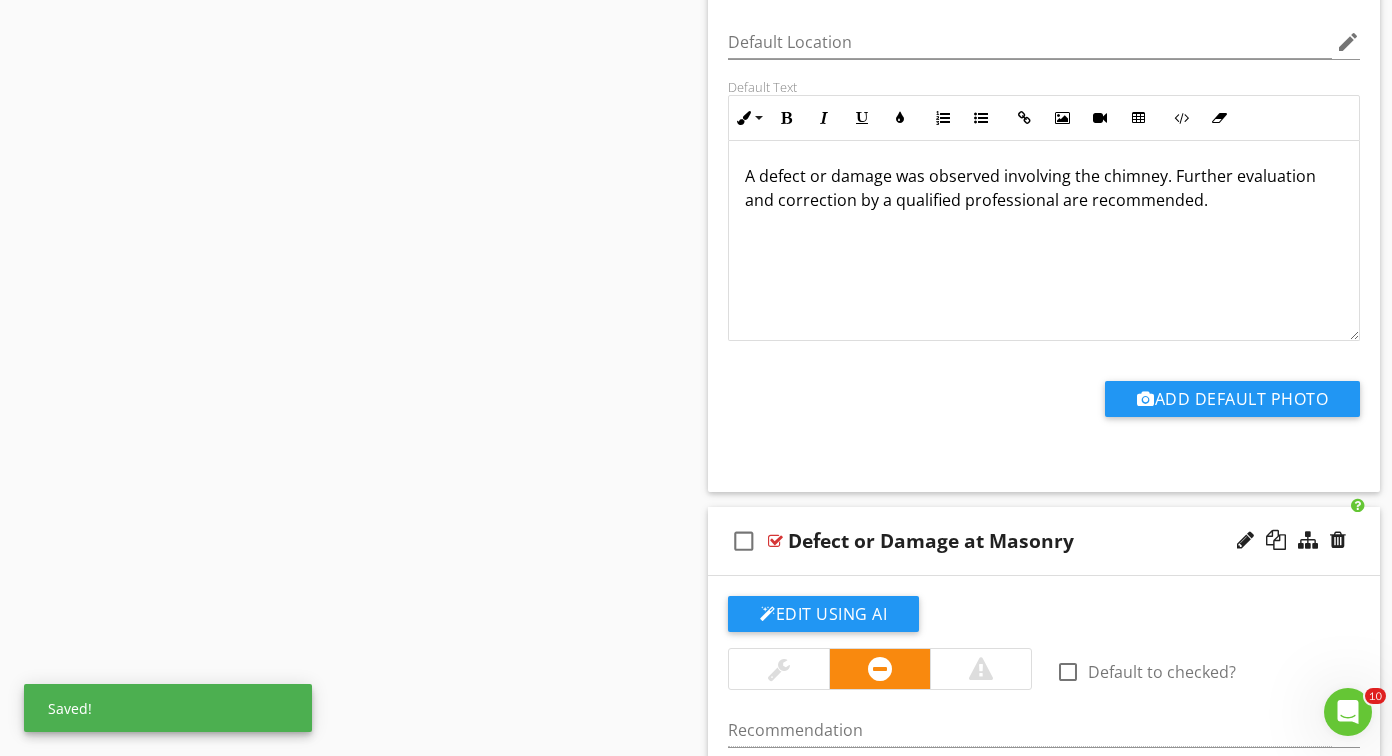 scroll, scrollTop: 0, scrollLeft: 0, axis: both 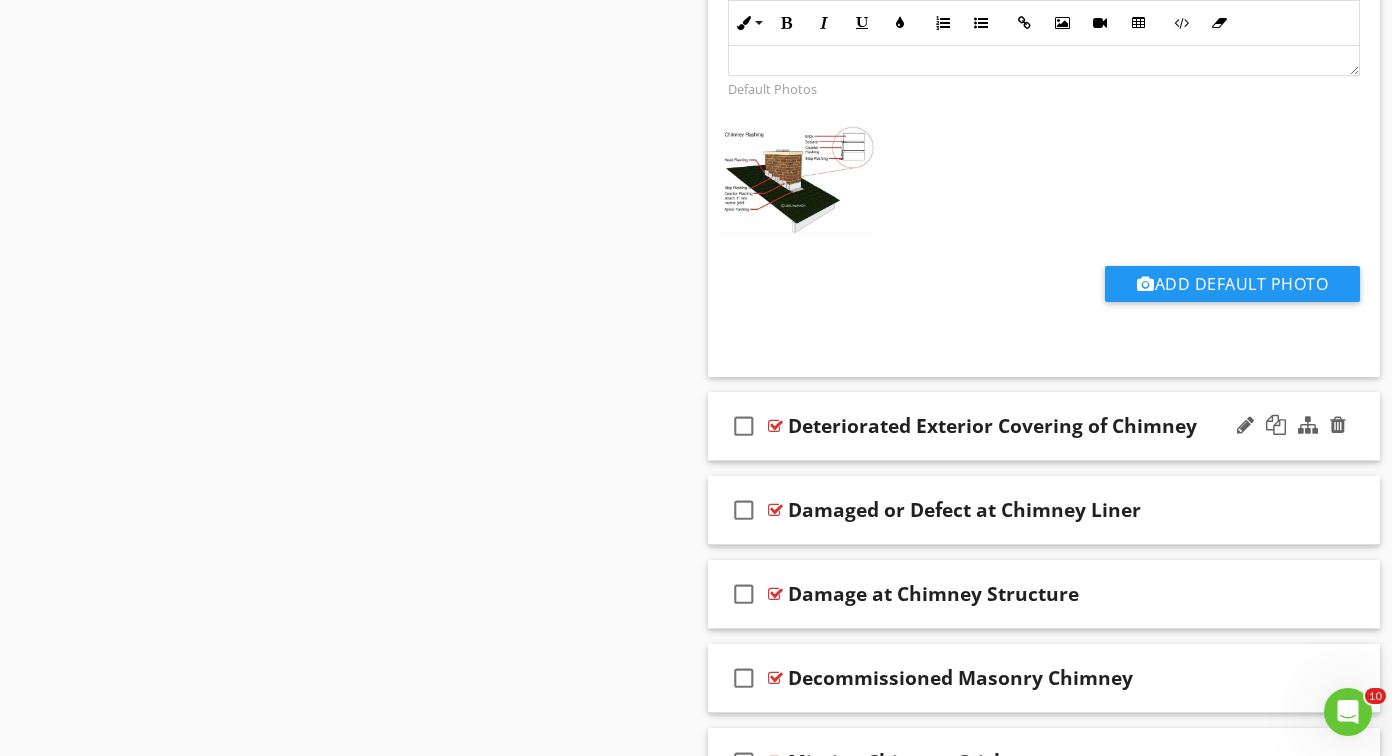 click at bounding box center [775, 426] 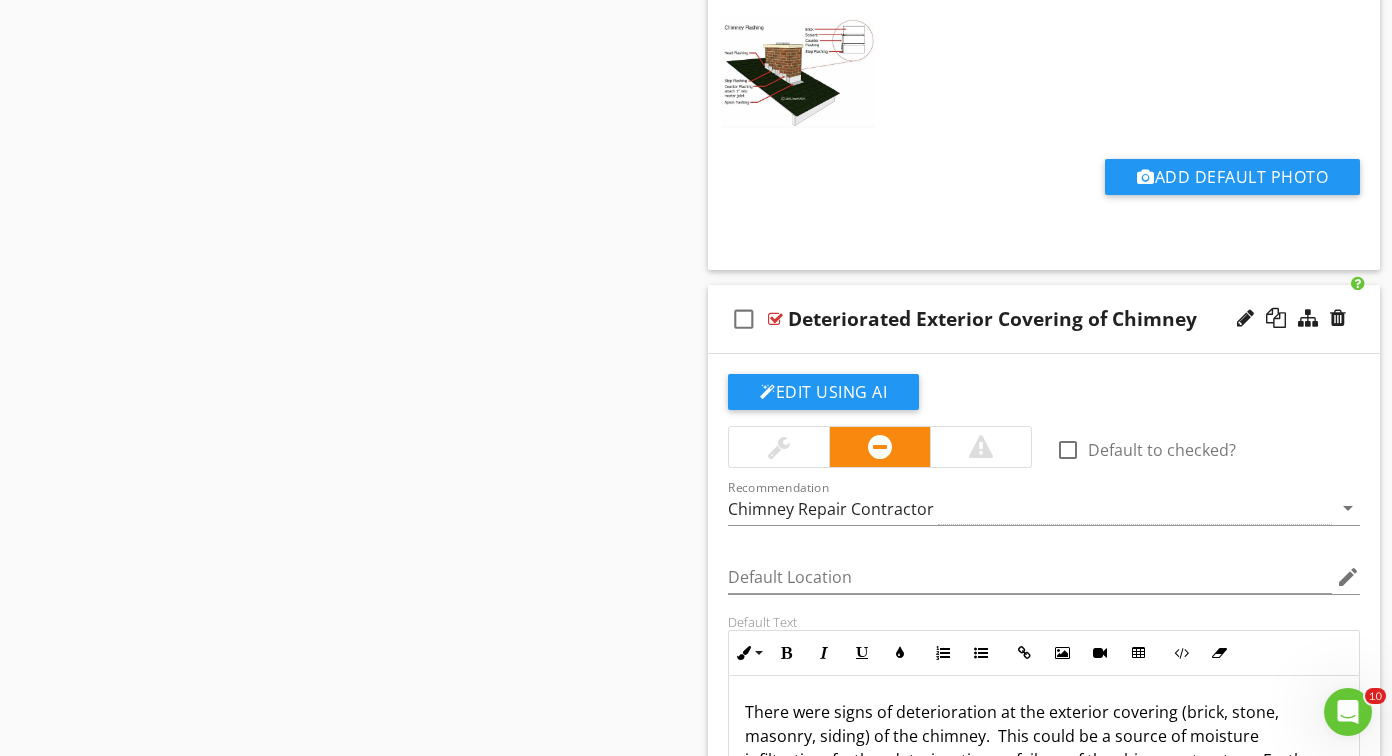 scroll, scrollTop: 8715, scrollLeft: 0, axis: vertical 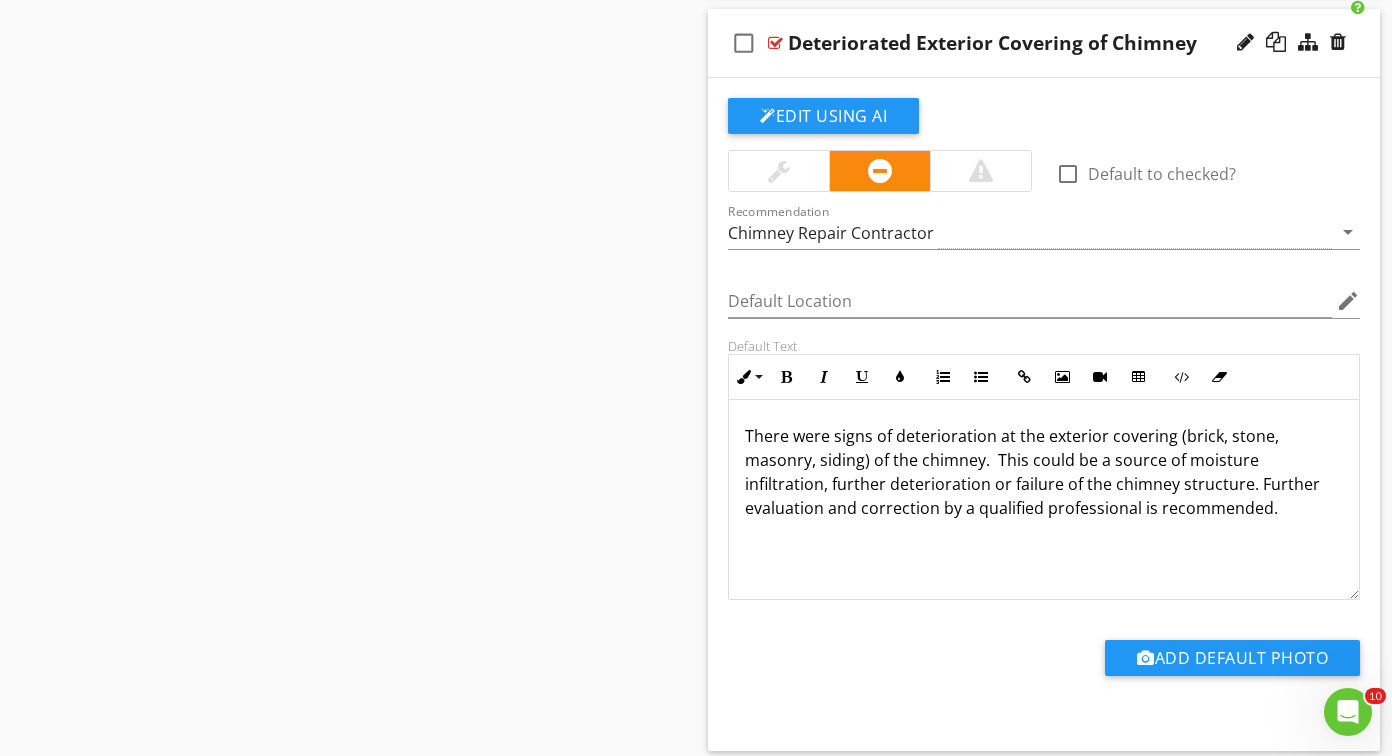 click on "There were signs of deterioration at the exterior covering (brick, stone, masonry, siding) of the chimney.  This could be a source of moisture infiltration, further deterioration or failure of the chimney structure. Further evaluation and correction by a qualified professional is recommended." at bounding box center [1044, 472] 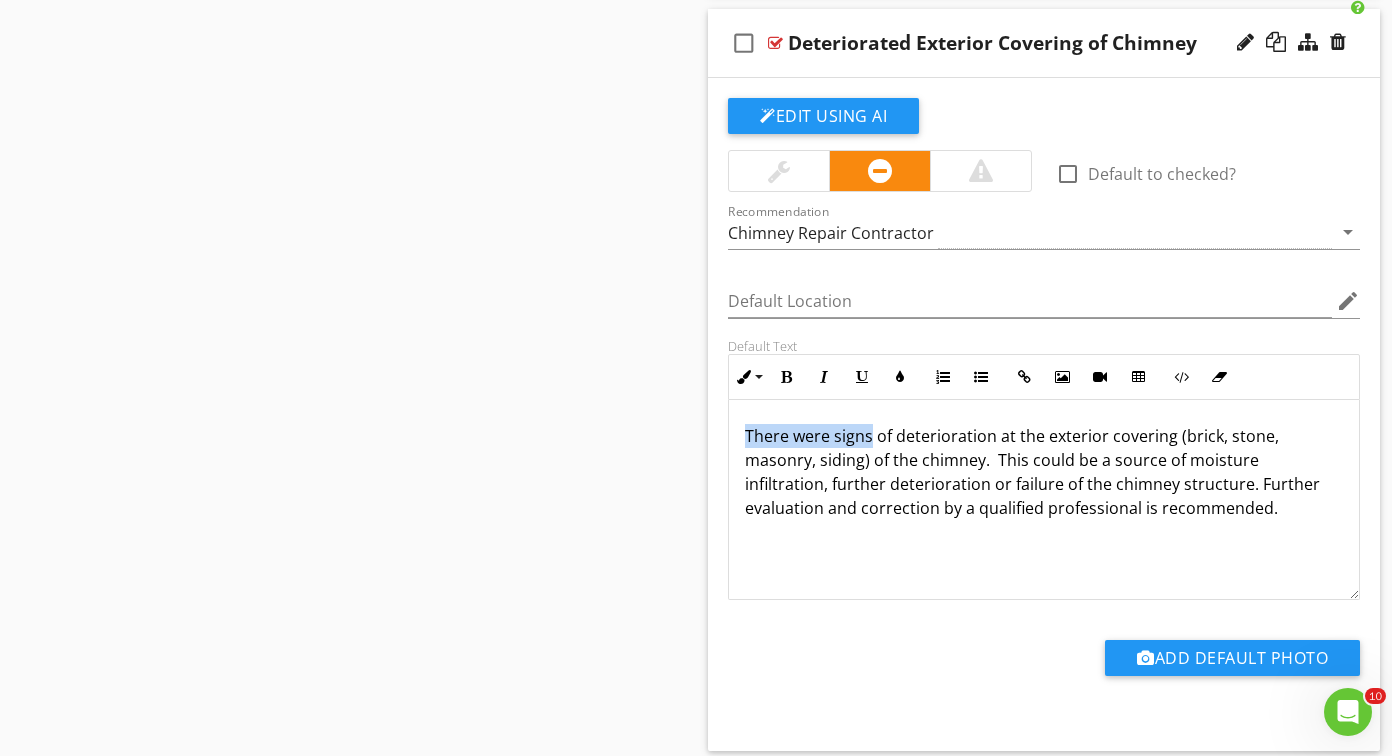 drag, startPoint x: 848, startPoint y: 436, endPoint x: 719, endPoint y: 437, distance: 129.00388 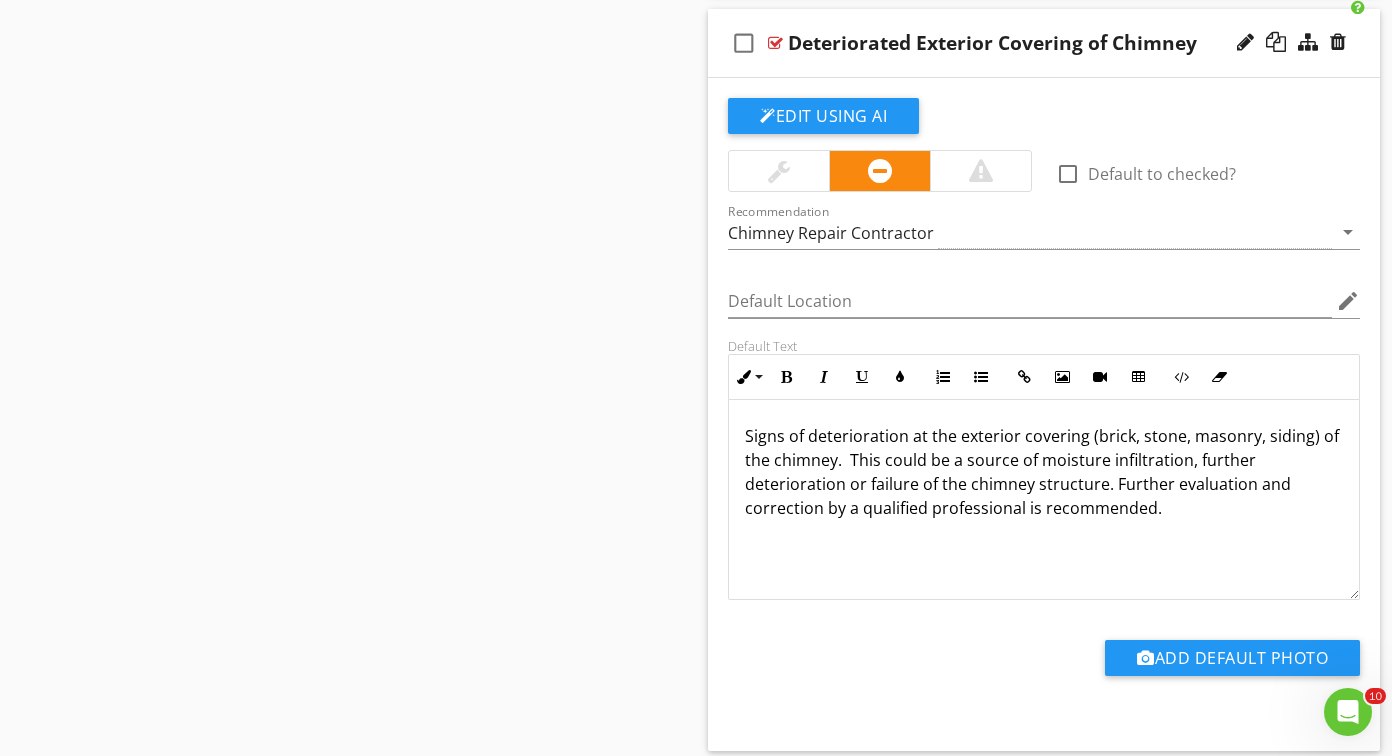 click on "Signs of deterioration at the exterior covering (brick, stone, masonry, siding) of the chimney.  This could be a source of moisture infiltration, further deterioration or failure of the chimney structure. Further evaluation and correction by a qualified professional is recommended." at bounding box center [1044, 472] 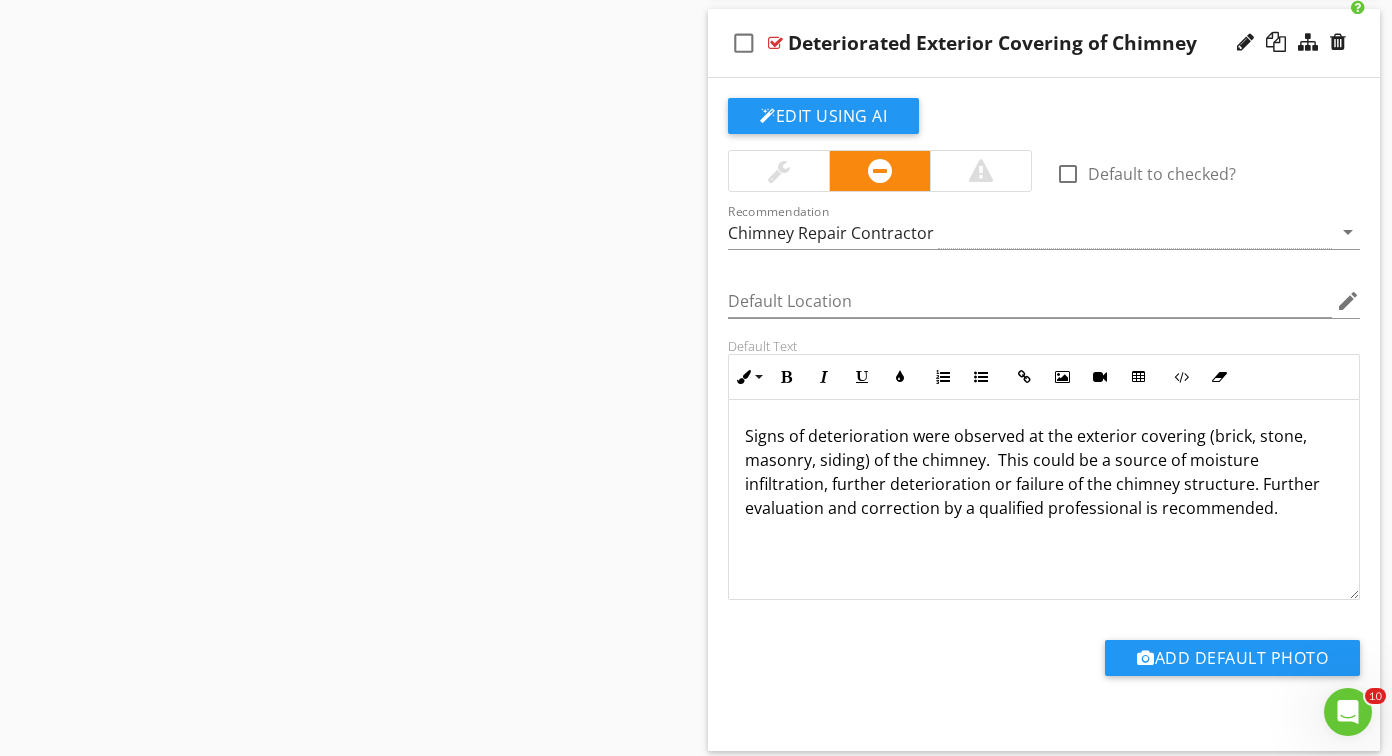 click on "Signs of deterioration were observed at the exterior covering (brick, stone, masonry, siding) of the chimney.  This could be a source of moisture infiltration, further deterioration or failure of the chimney structure. Further evaluation and correction by a qualified professional is recommended." at bounding box center [1044, 472] 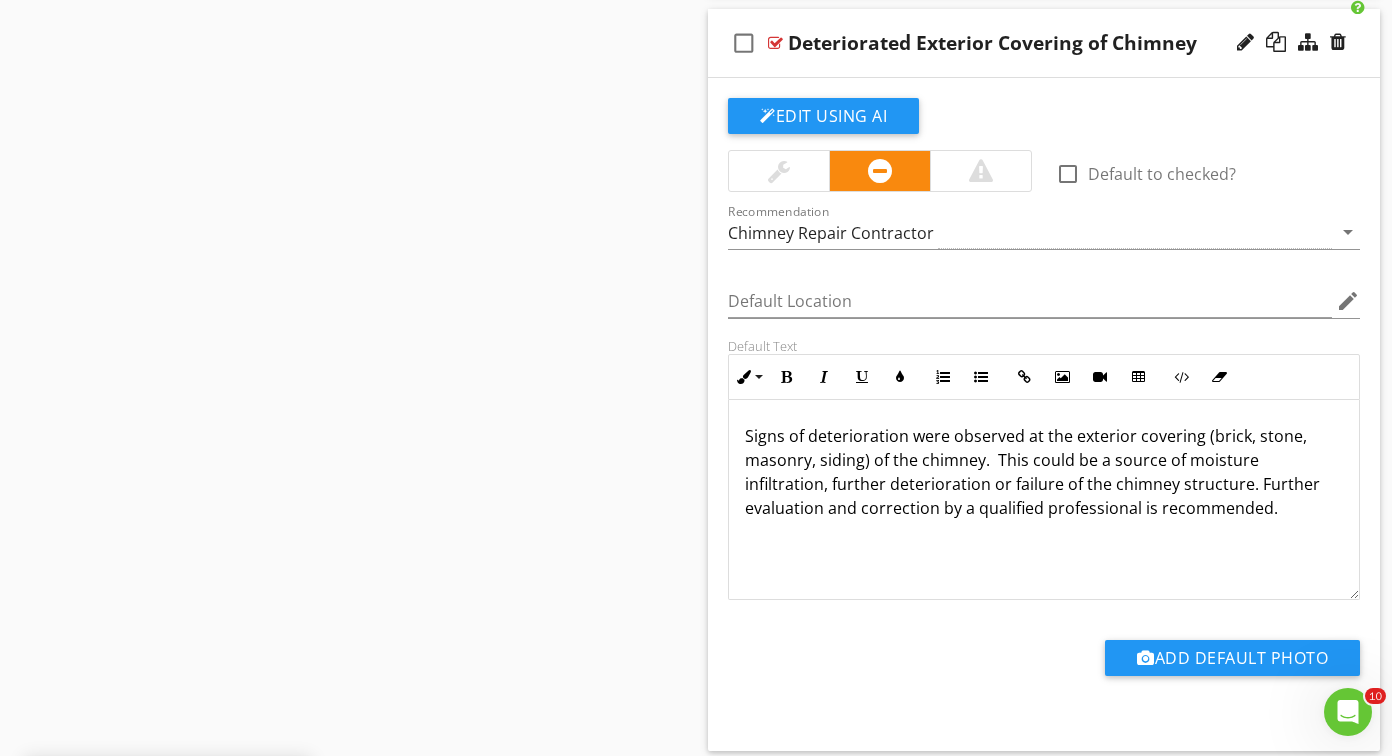 click on "Signs of deterioration were observed at the exterior covering (brick, stone, masonry, siding) of the chimney.  This could be a source of moisture infiltration, further deterioration or failure of the chimney structure. Further evaluation and correction by a qualified professional is recommended." at bounding box center [1044, 472] 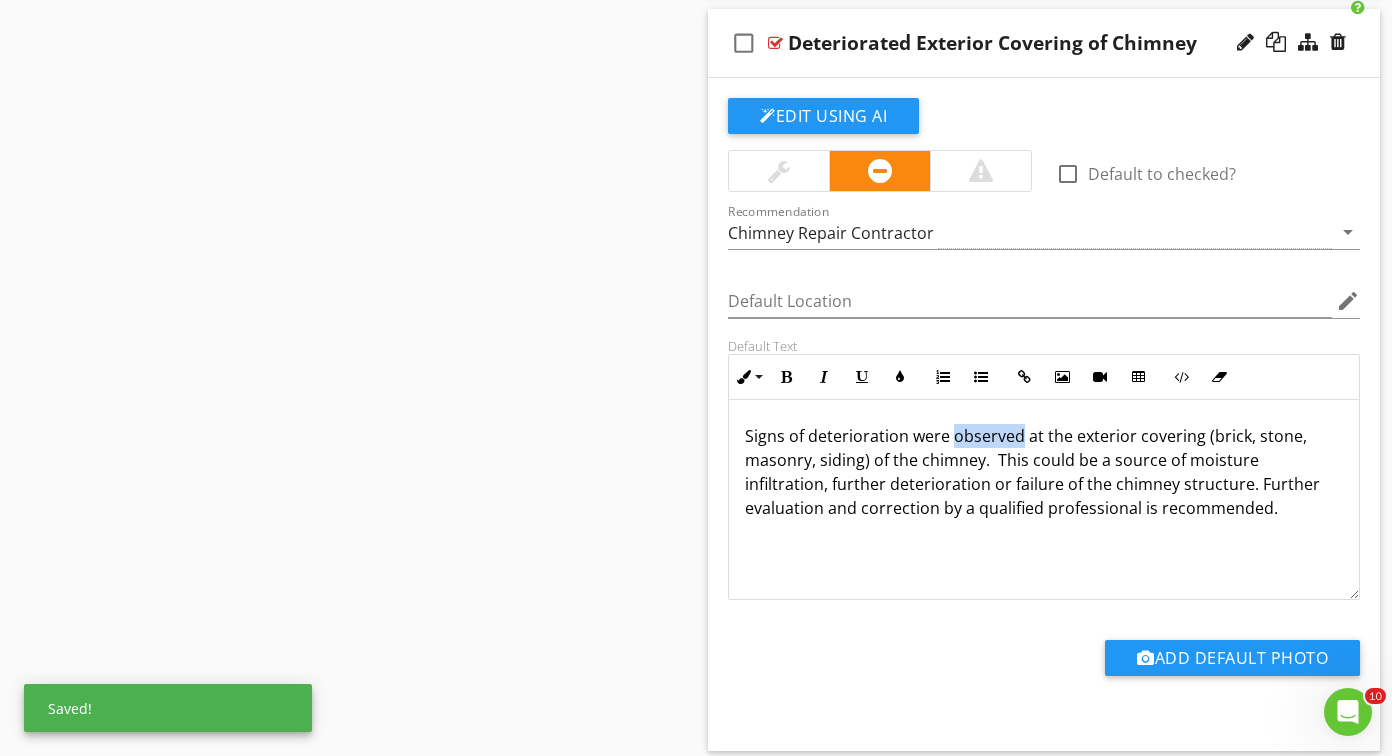 click on "Signs of deterioration were observed at the exterior covering (brick, stone, masonry, siding) of the chimney.  This could be a source of moisture infiltration, further deterioration or failure of the chimney structure. Further evaluation and correction by a qualified professional is recommended." at bounding box center [1044, 472] 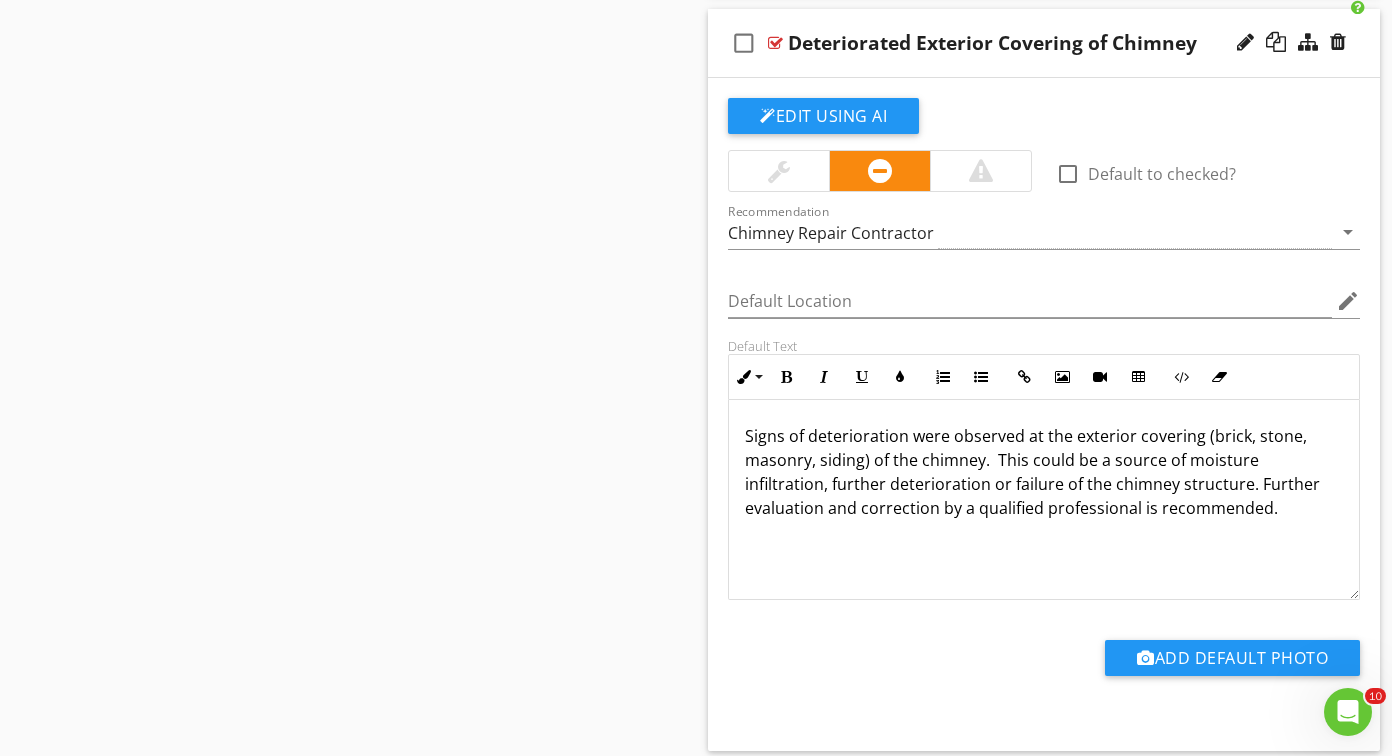 click on "Signs of deterioration were observed at the exterior covering (brick, stone, masonry, siding) of the chimney.  This could be a source of moisture infiltration, further deterioration or failure of the chimney structure. Further evaluation and correction by a qualified professional is recommended." at bounding box center [1044, 472] 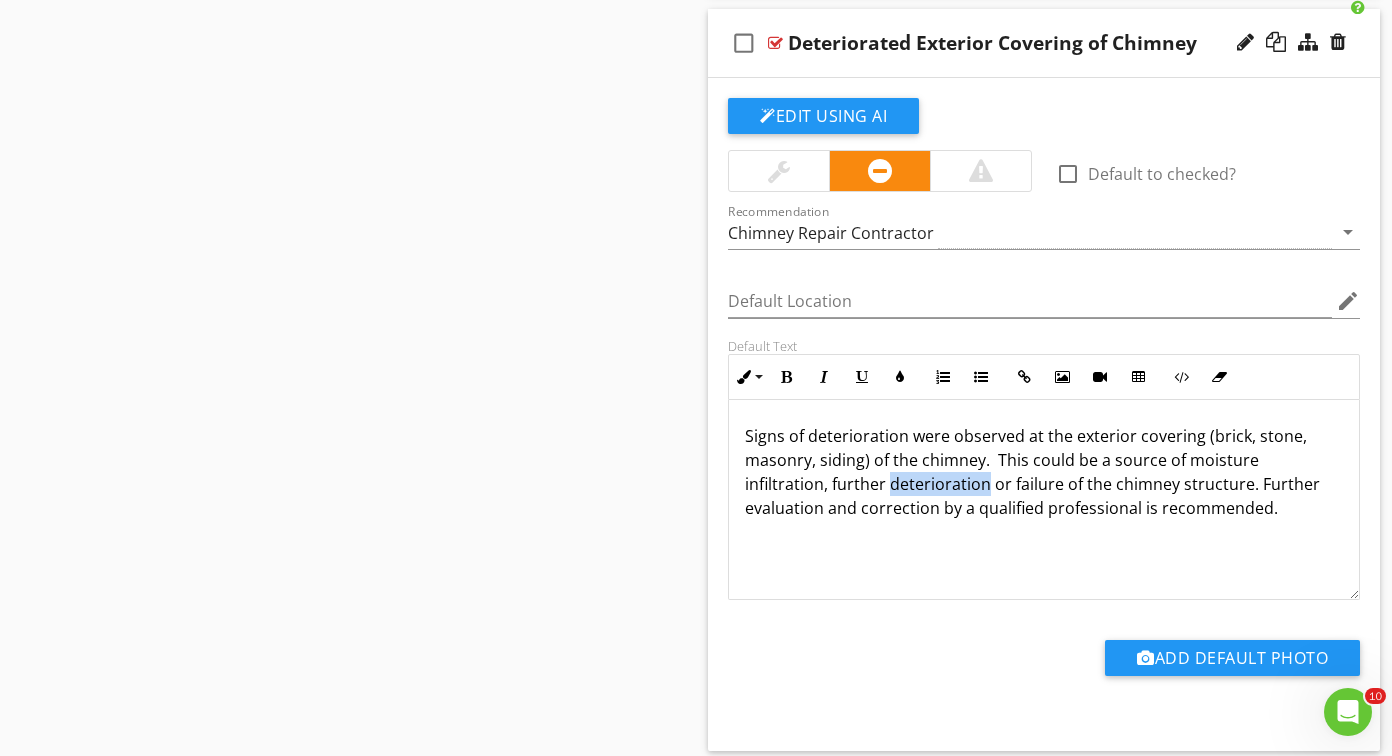 click on "Signs of deterioration were observed at the exterior covering (brick, stone, masonry, siding) of the chimney.  This could be a source of moisture infiltration, further deterioration or failure of the chimney structure. Further evaluation and correction by a qualified professional is recommended." at bounding box center (1044, 472) 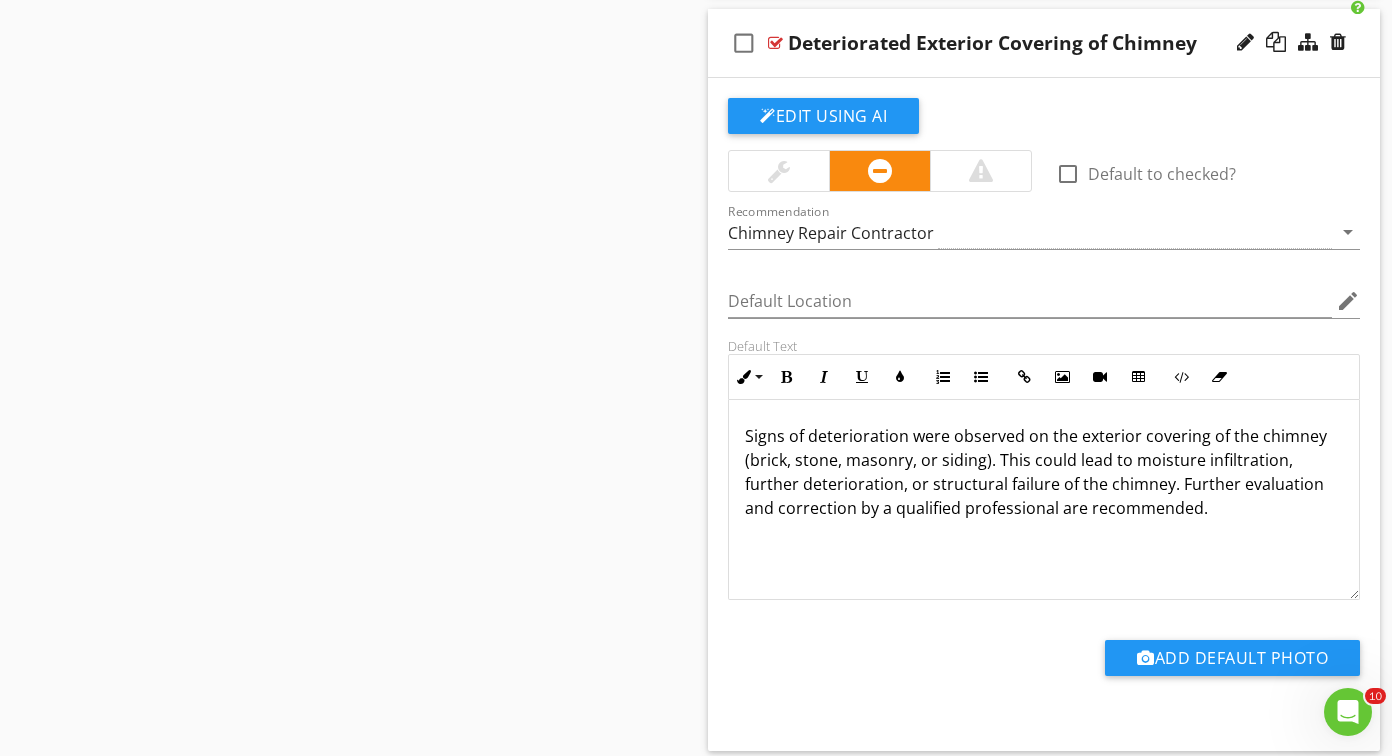 scroll, scrollTop: 1, scrollLeft: 0, axis: vertical 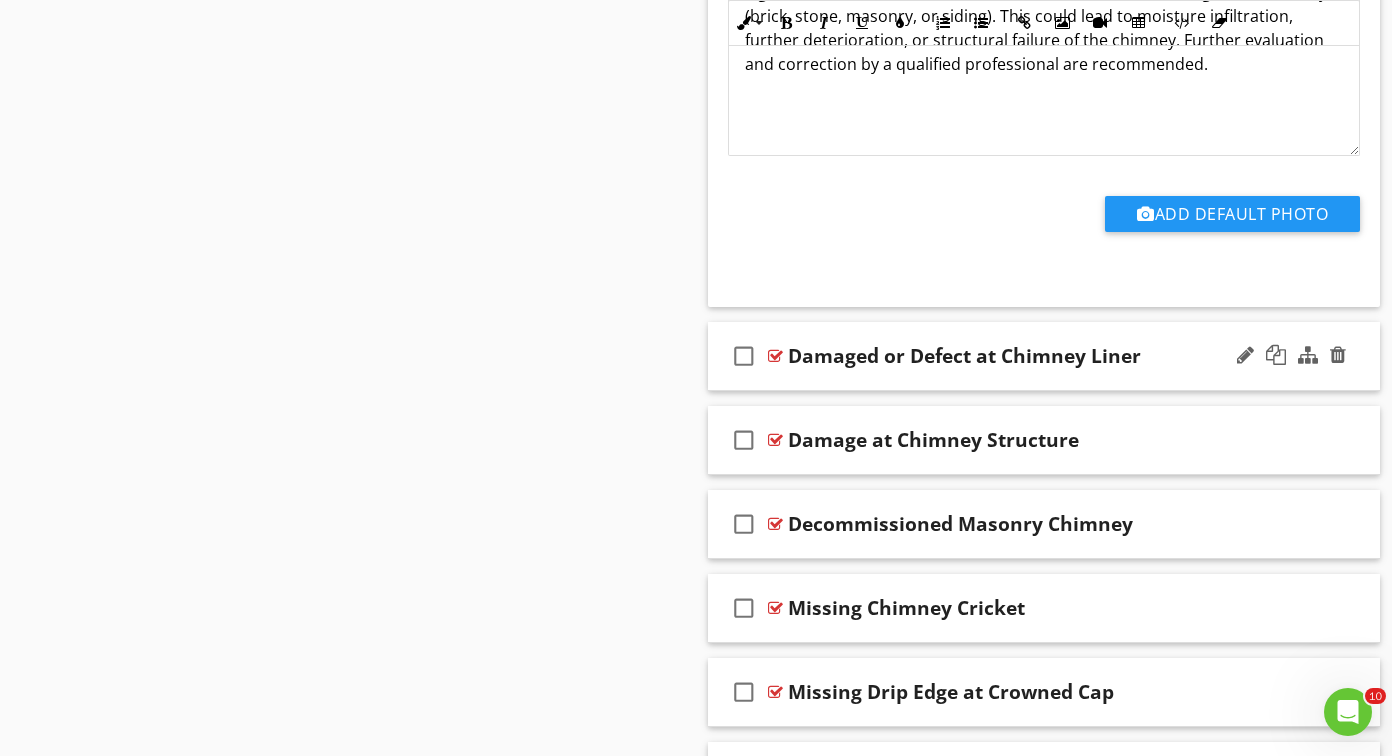 click at bounding box center (775, 356) 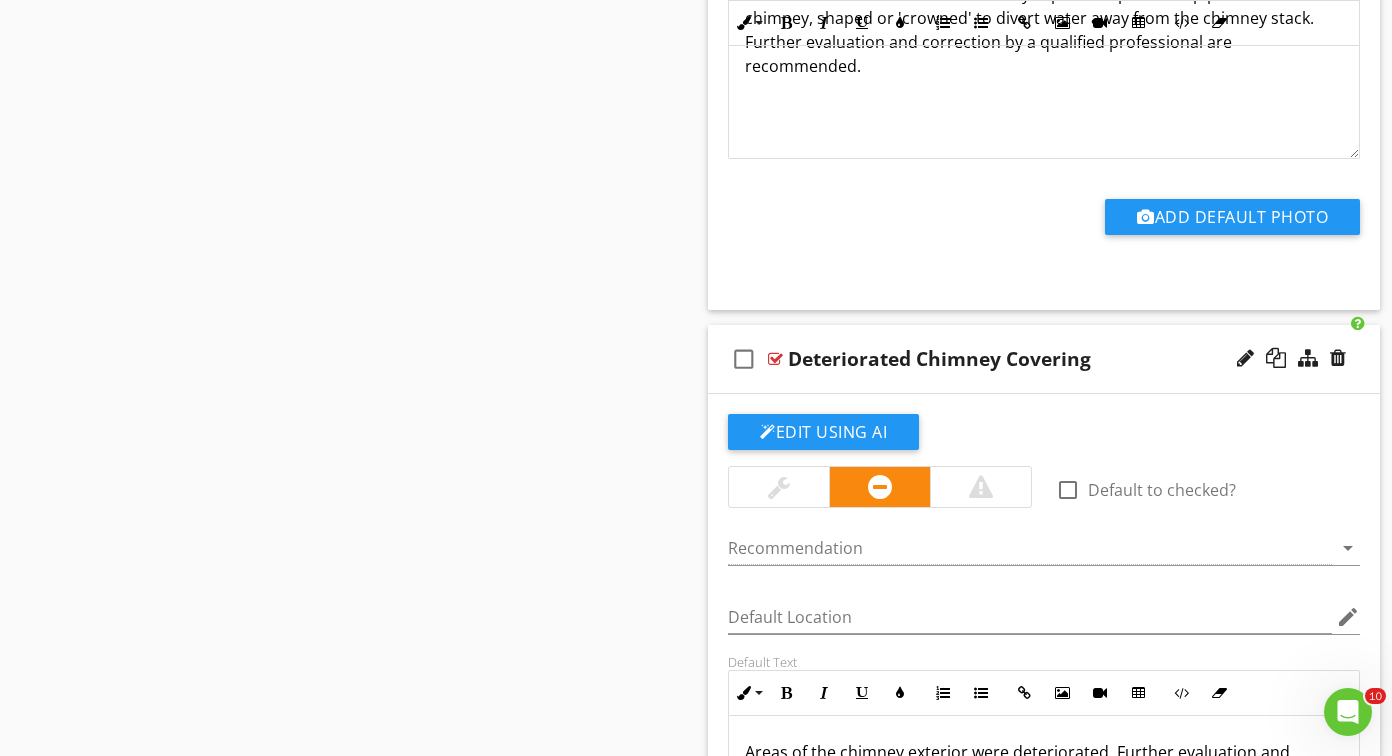 scroll, scrollTop: 5211, scrollLeft: 0, axis: vertical 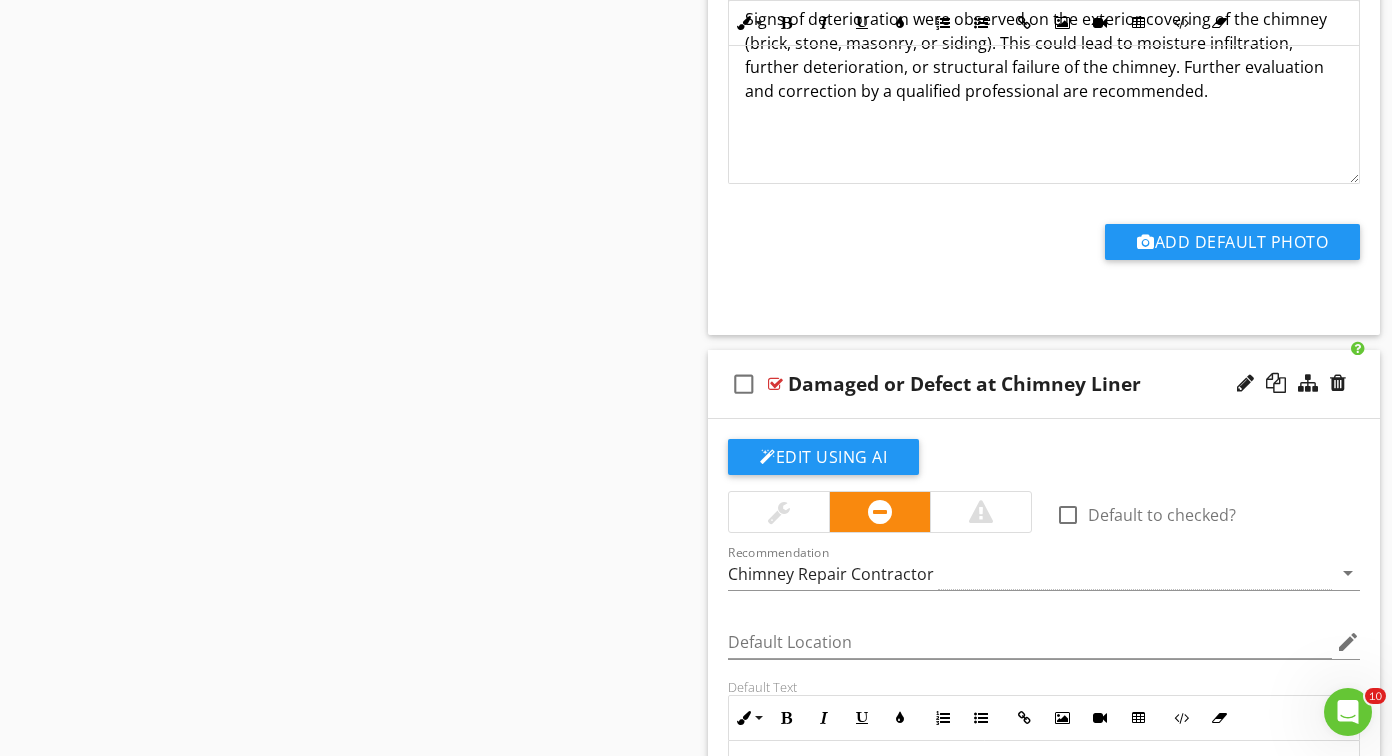 click on "Damaged or Defect at Chimney Liner" at bounding box center [964, 384] 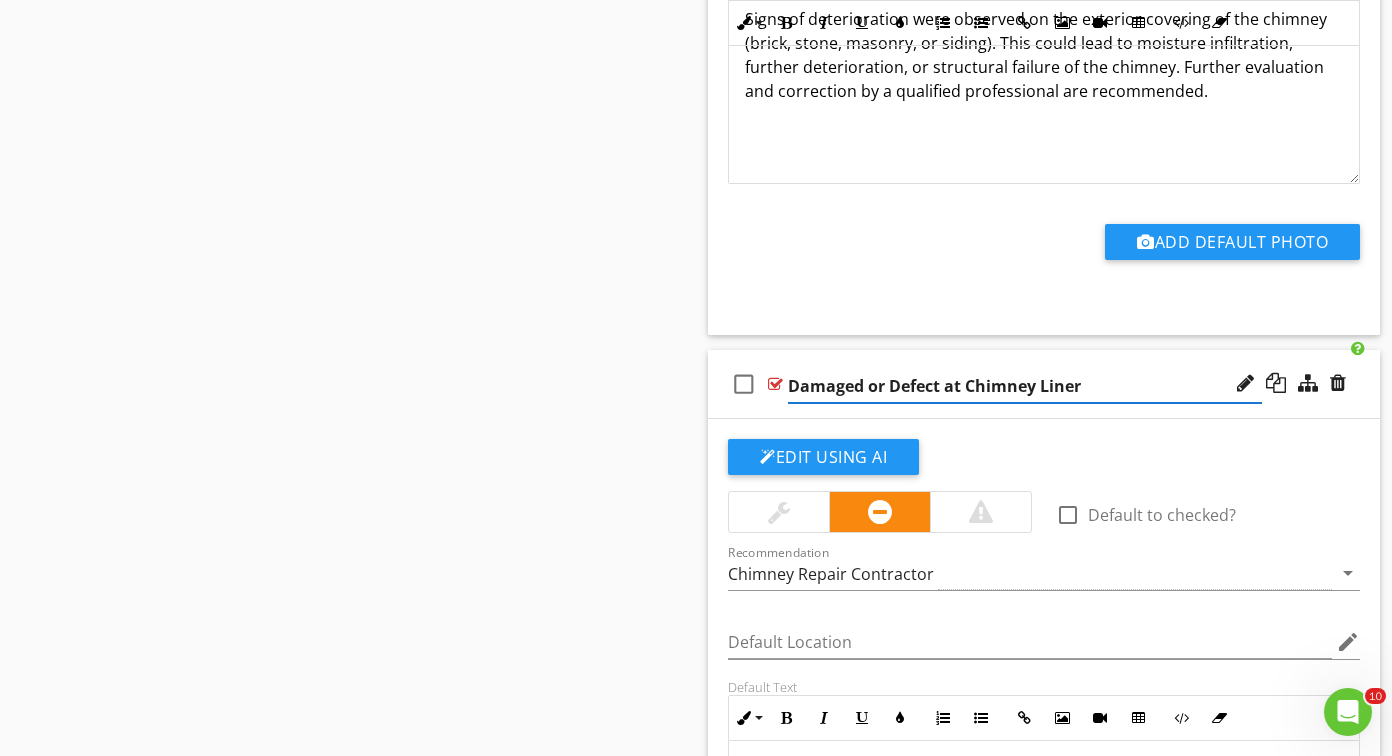 drag, startPoint x: 838, startPoint y: 381, endPoint x: 908, endPoint y: 387, distance: 70.256676 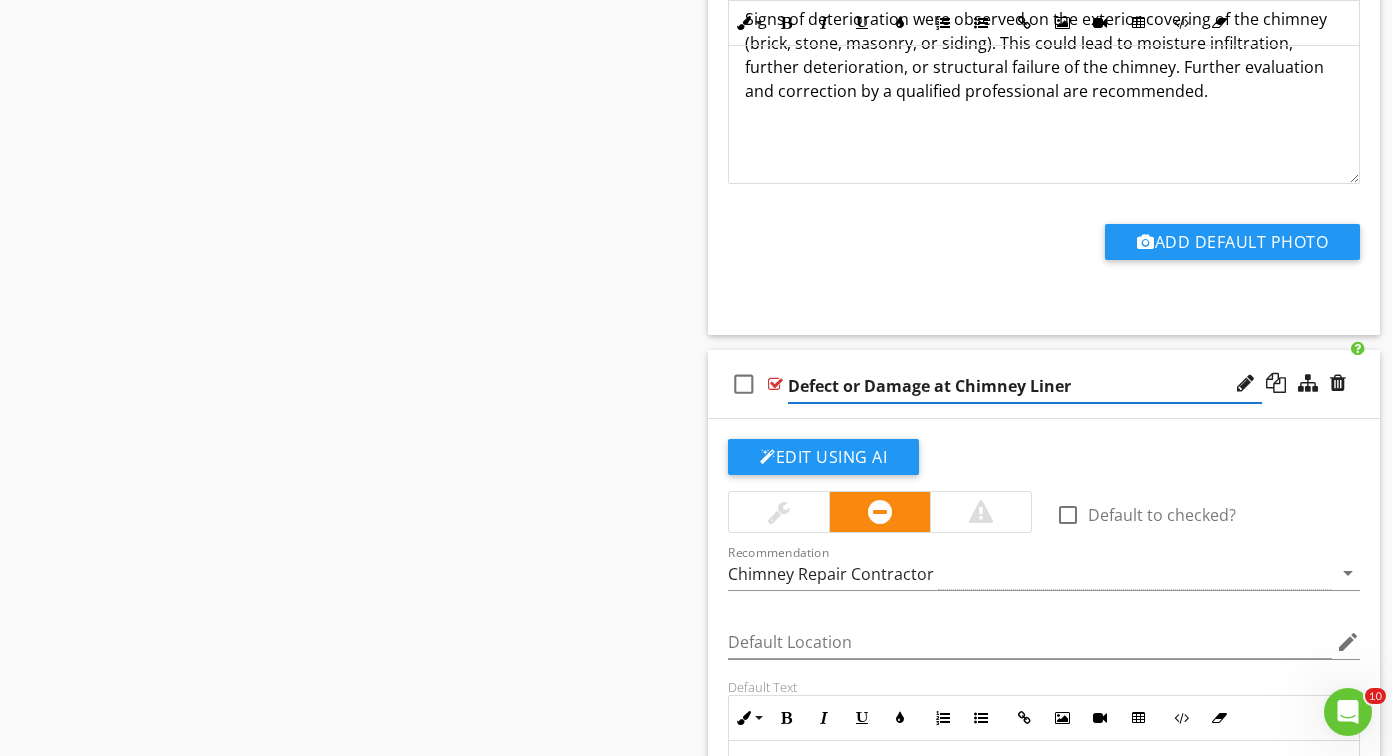 type on "Defect or Damage at Chimney Liner" 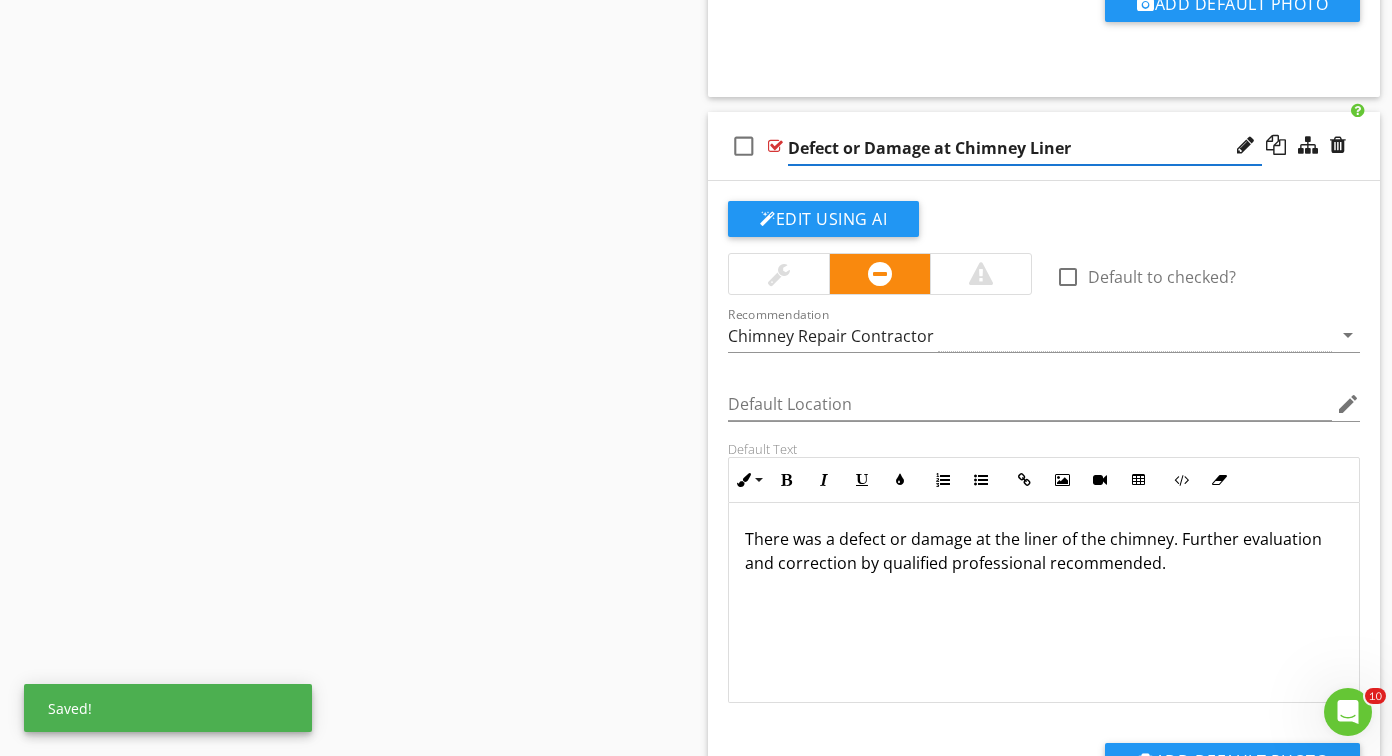 scroll, scrollTop: 9436, scrollLeft: 0, axis: vertical 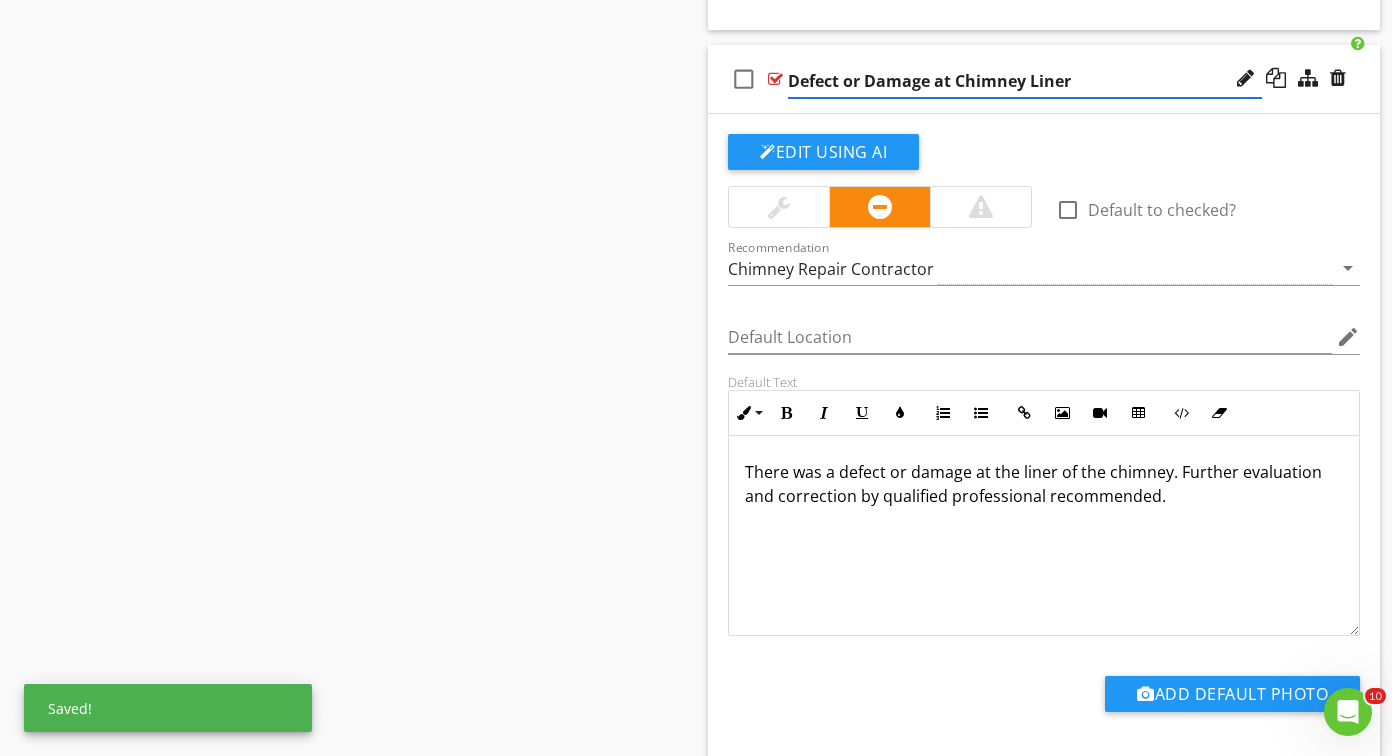 click on "There was a defect or damage at the liner of the chimney. Further evaluation and correction by qualified professional recommended." at bounding box center (1044, 484) 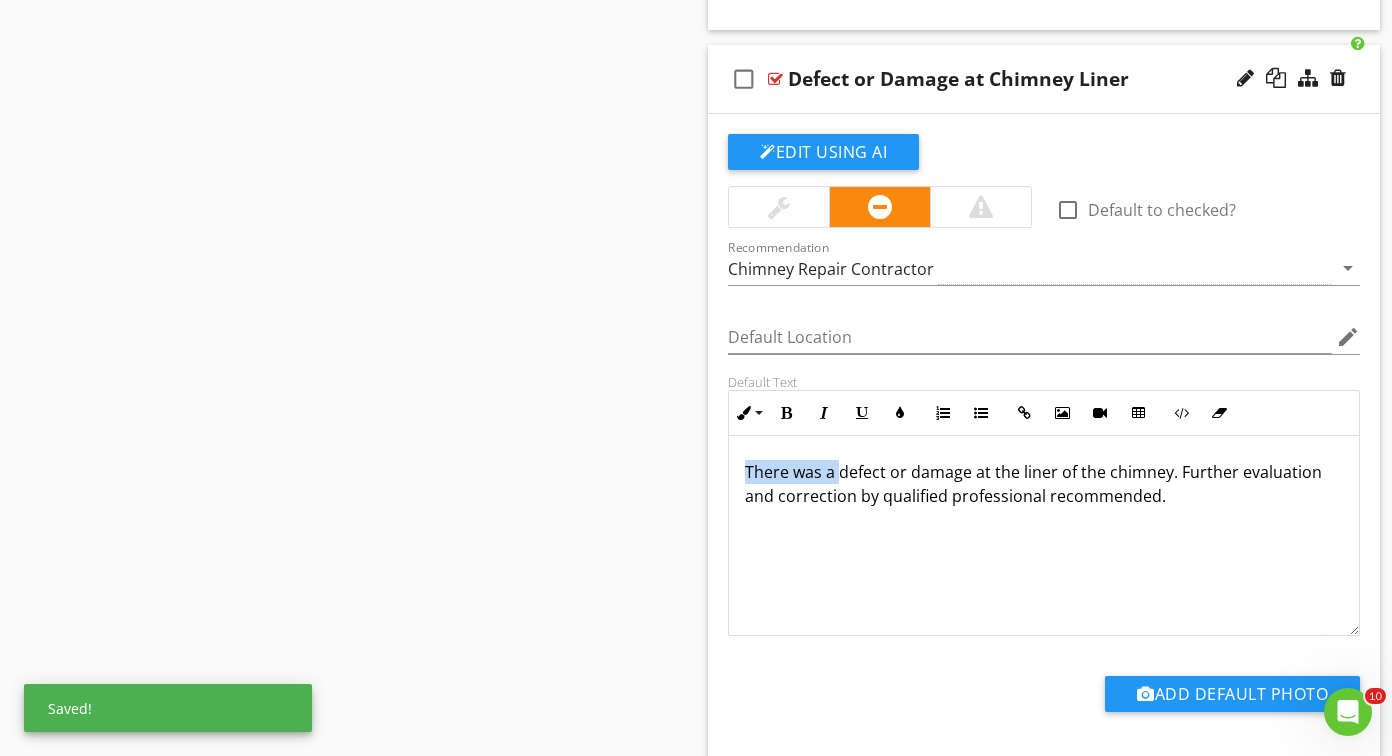 drag, startPoint x: 763, startPoint y: 470, endPoint x: 835, endPoint y: 474, distance: 72.11102 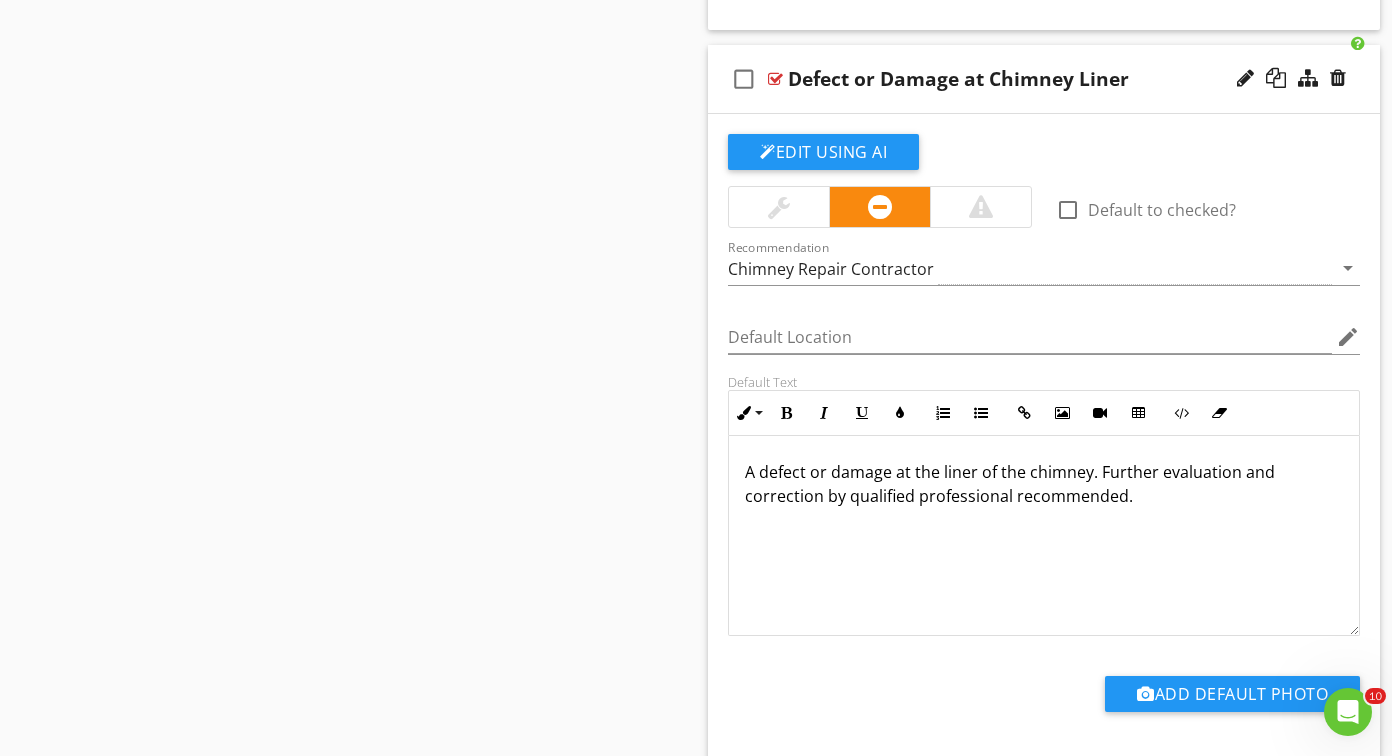 click on "A defect or damage at the liner of the chimney. Further evaluation and correction by qualified professional recommended." at bounding box center (1044, 484) 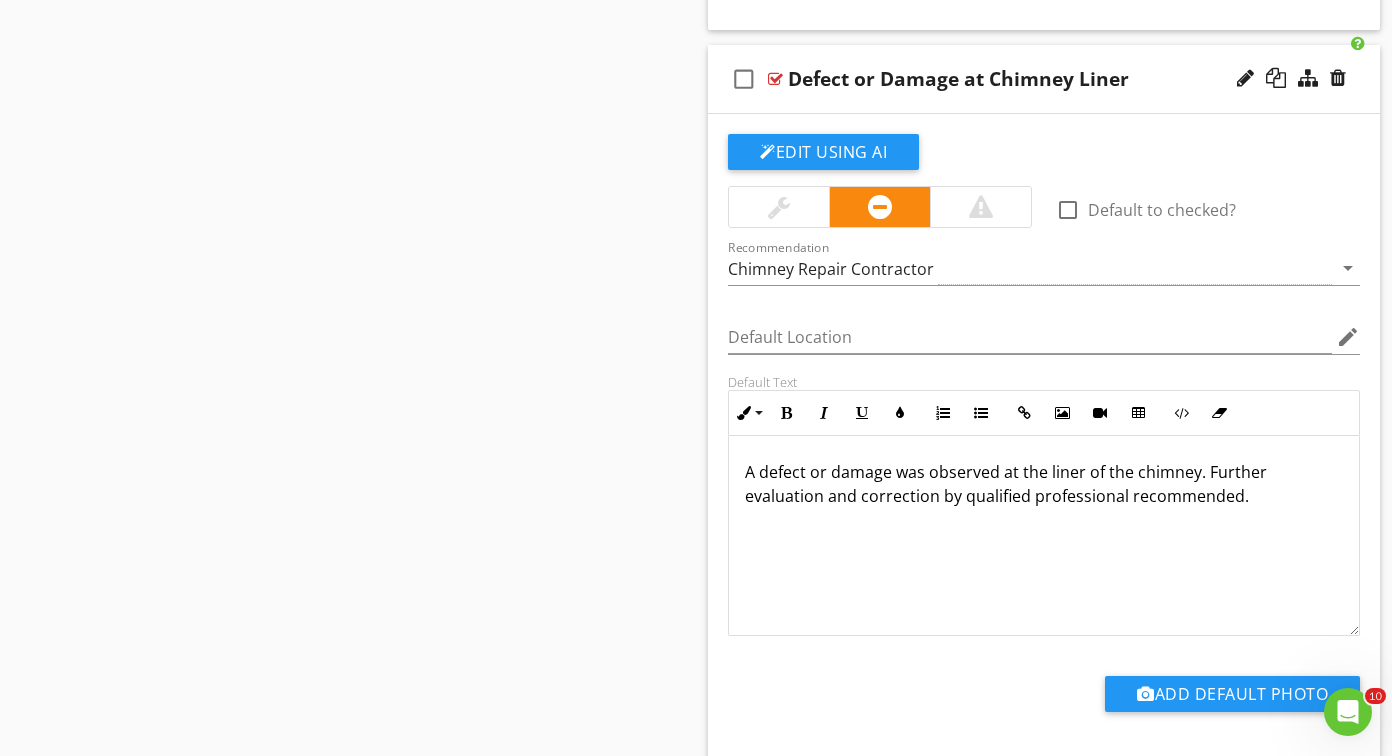 click on "A defect or damage was observed at the liner of the chimney. Further evaluation and correction by qualified professional recommended." at bounding box center (1044, 484) 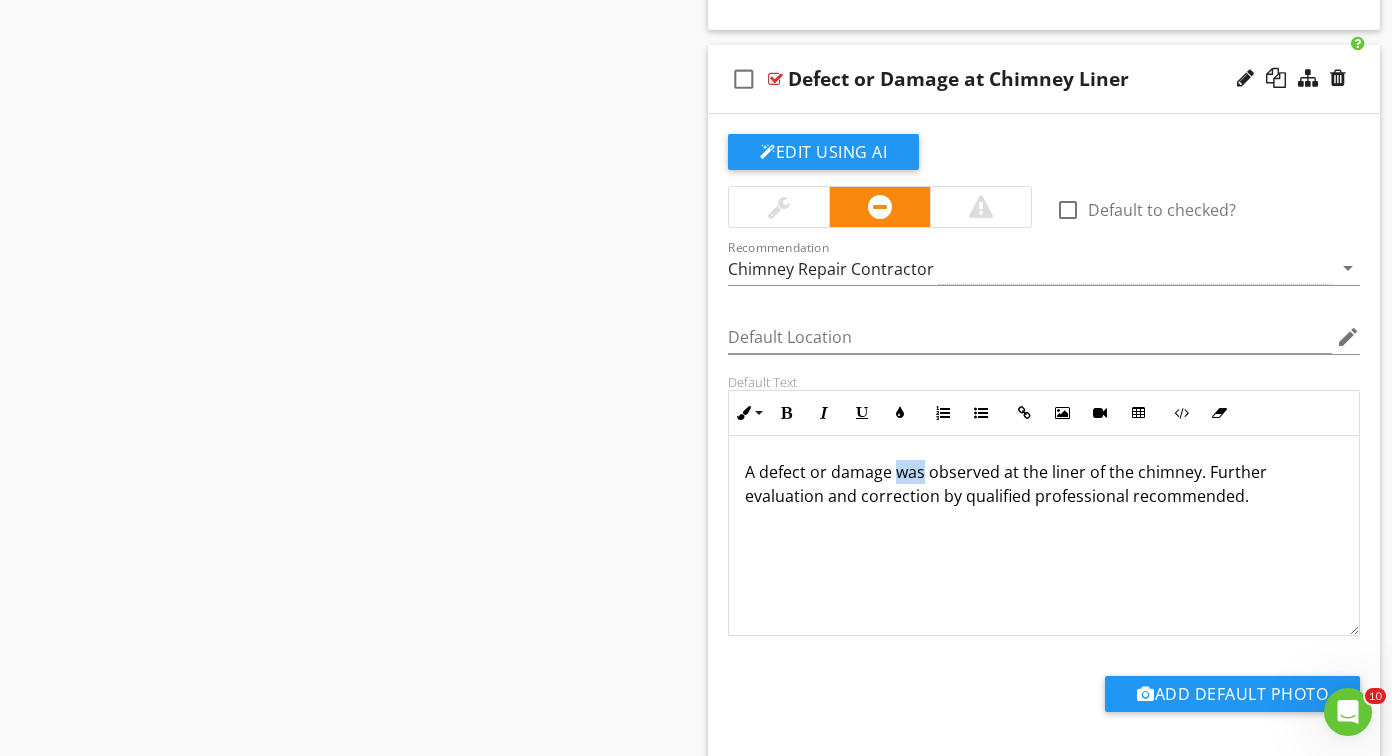 click on "A defect or damage was observed at the liner of the chimney. Further evaluation and correction by qualified professional recommended." at bounding box center (1044, 484) 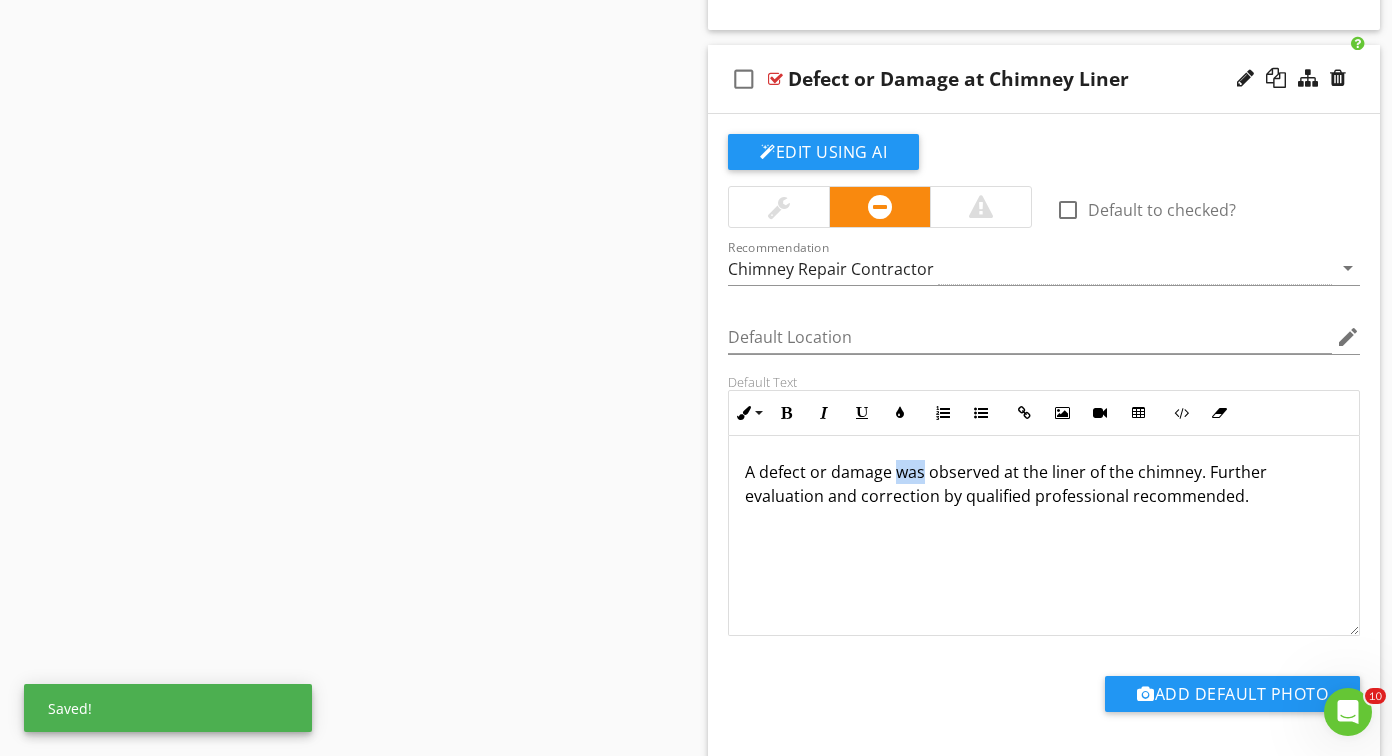 click on "A defect or damage was observed at the liner of the chimney. Further evaluation and correction by qualified professional recommended." at bounding box center (1044, 484) 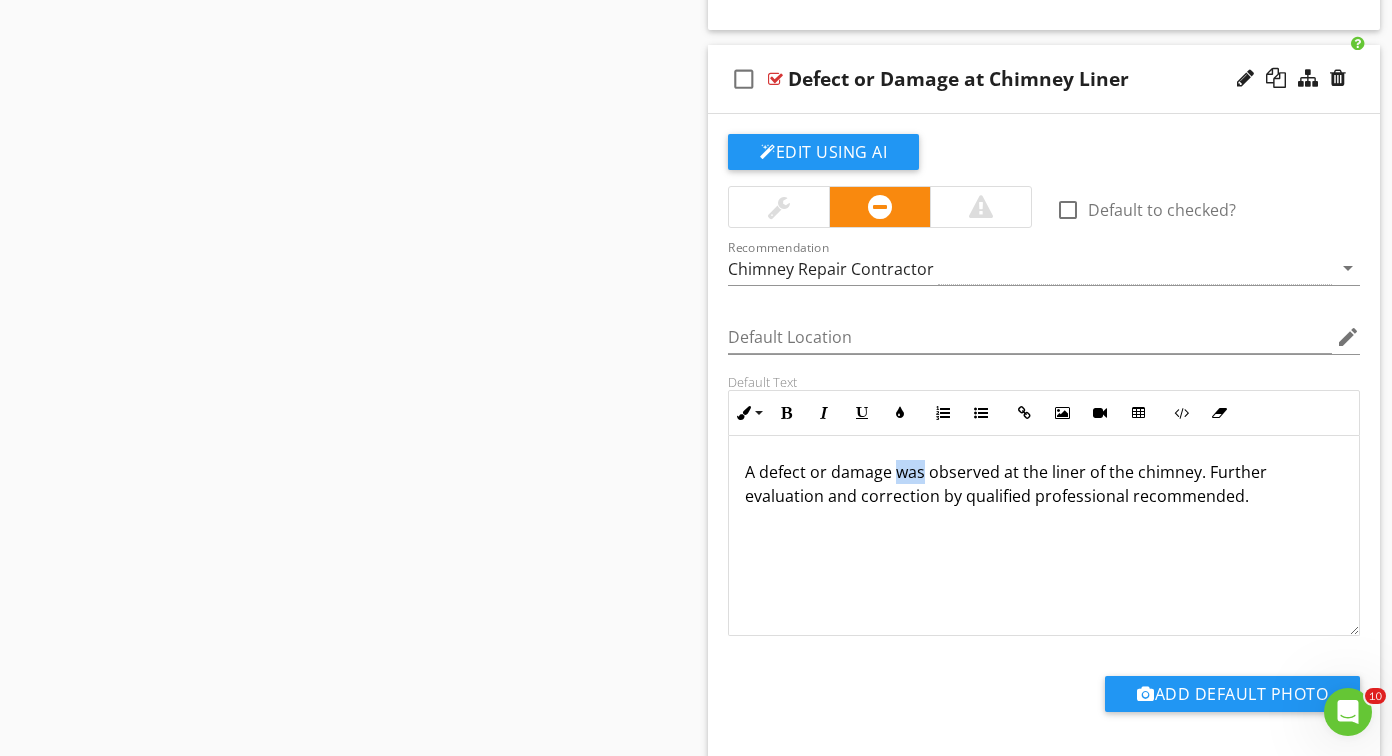 click on "A defect or damage was observed at the liner of the chimney. Further evaluation and correction by qualified professional recommended." at bounding box center [1044, 484] 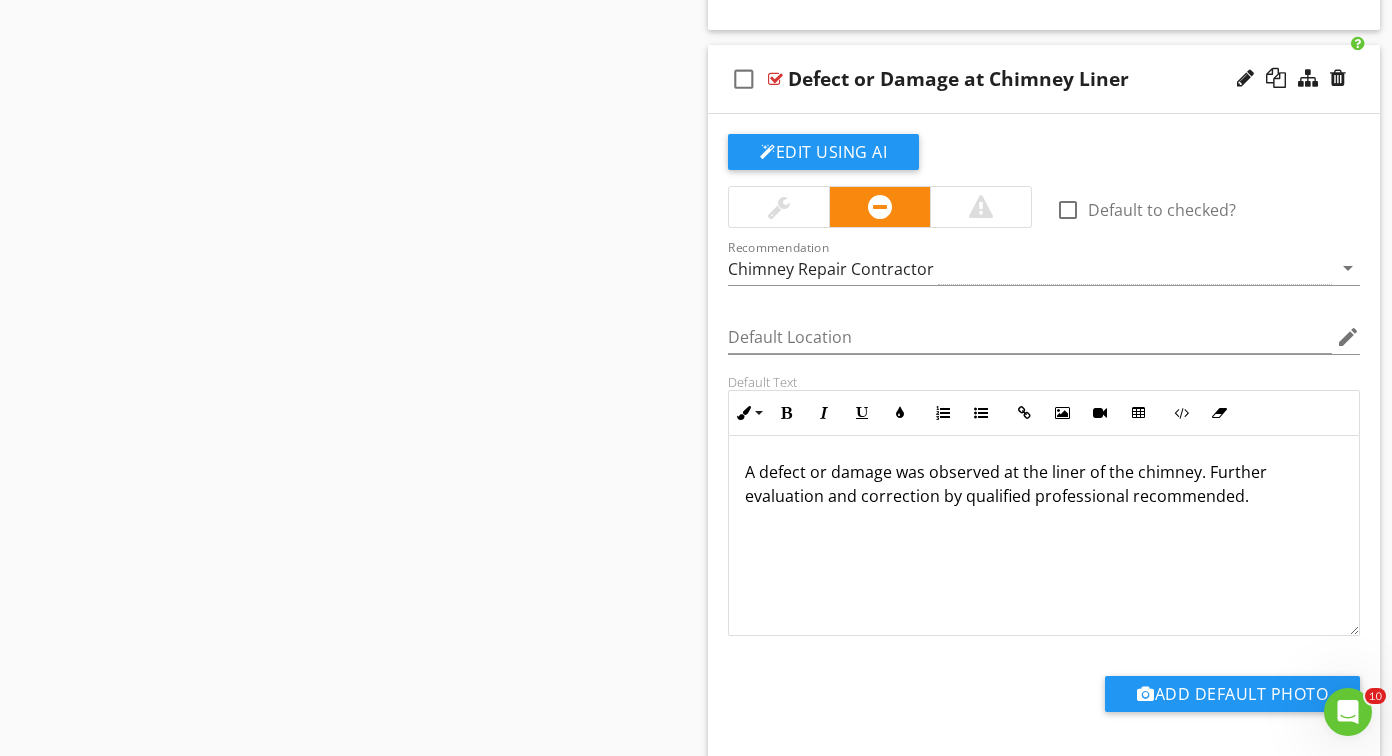 click on "A defect or damage was observed at the liner of the chimney. Further evaluation and correction by qualified professional recommended." at bounding box center [1044, 484] 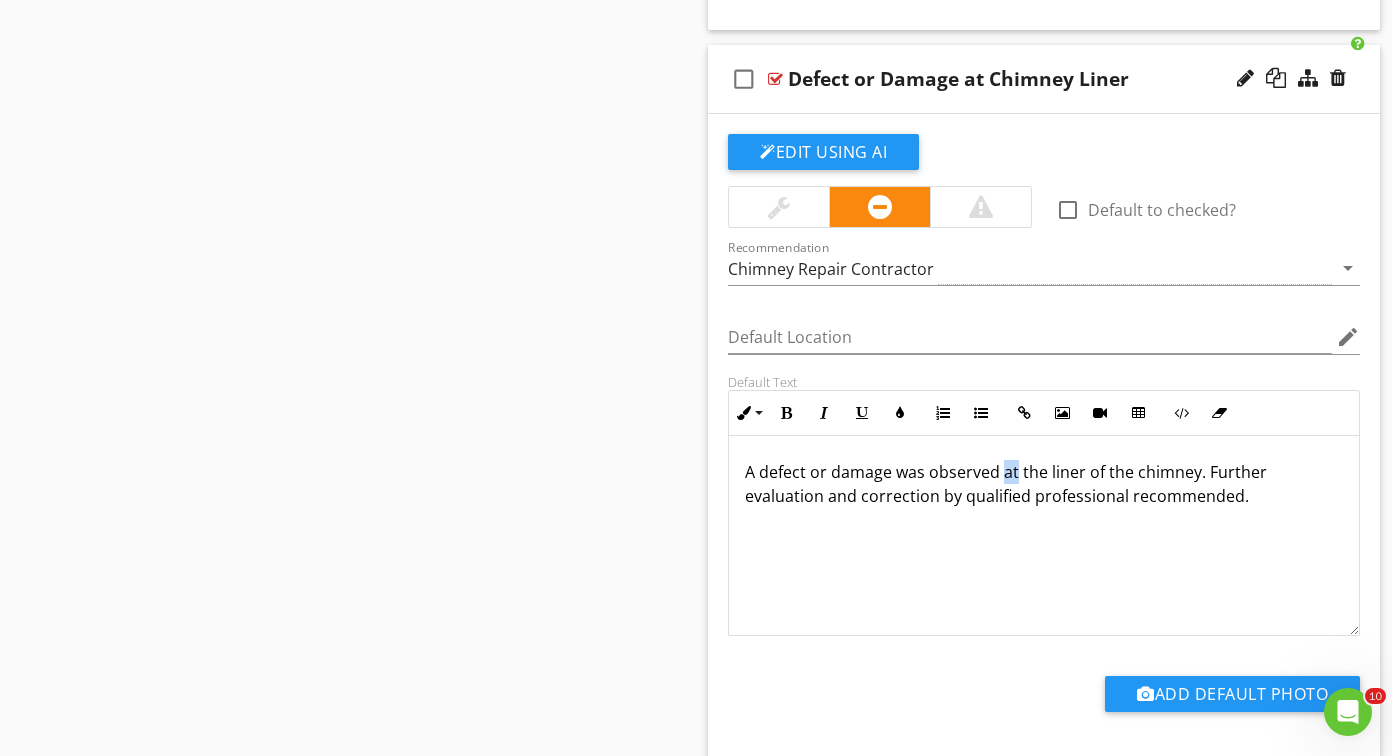 click on "A defect or damage was observed at the liner of the chimney. Further evaluation and correction by qualified professional recommended." at bounding box center [1044, 484] 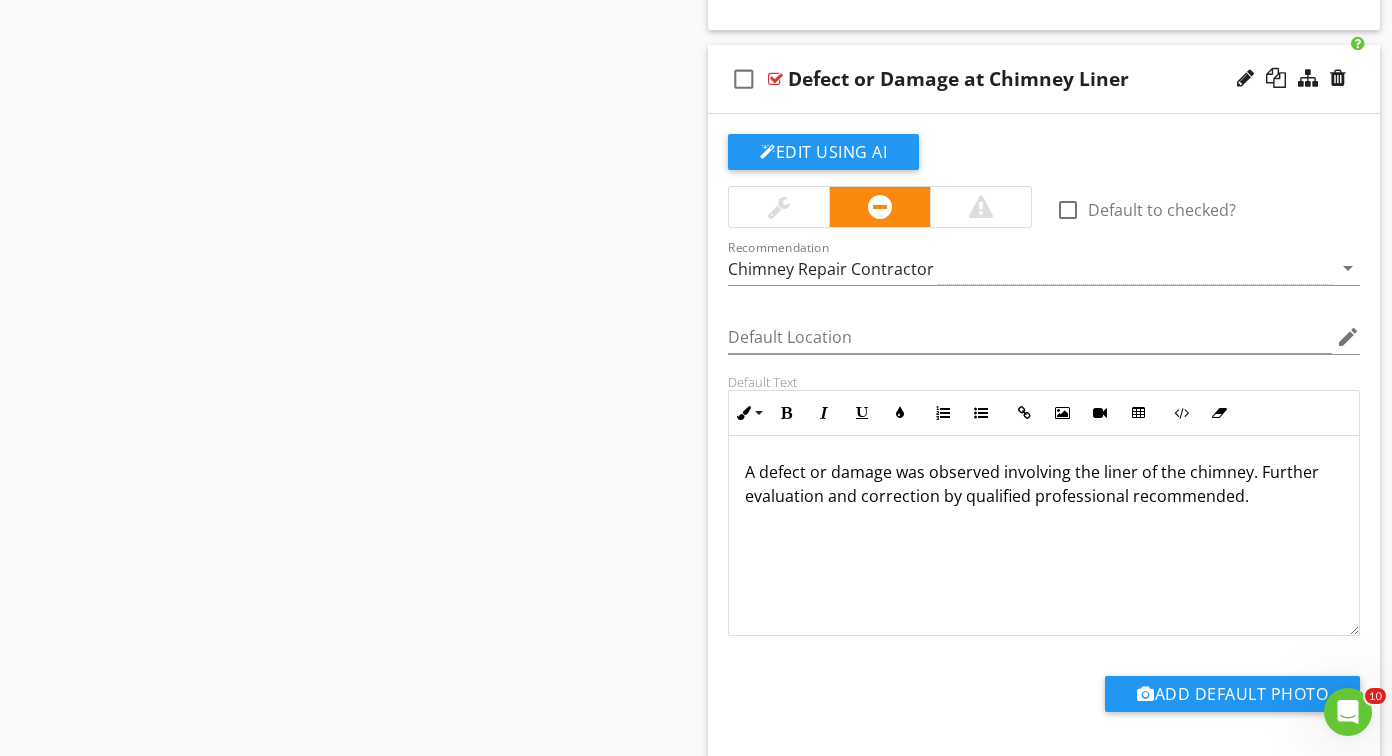 click on "A defect or damage was observed involving the liner of the chimney. Further evaluation and correction by qualified professional recommended." at bounding box center [1044, 484] 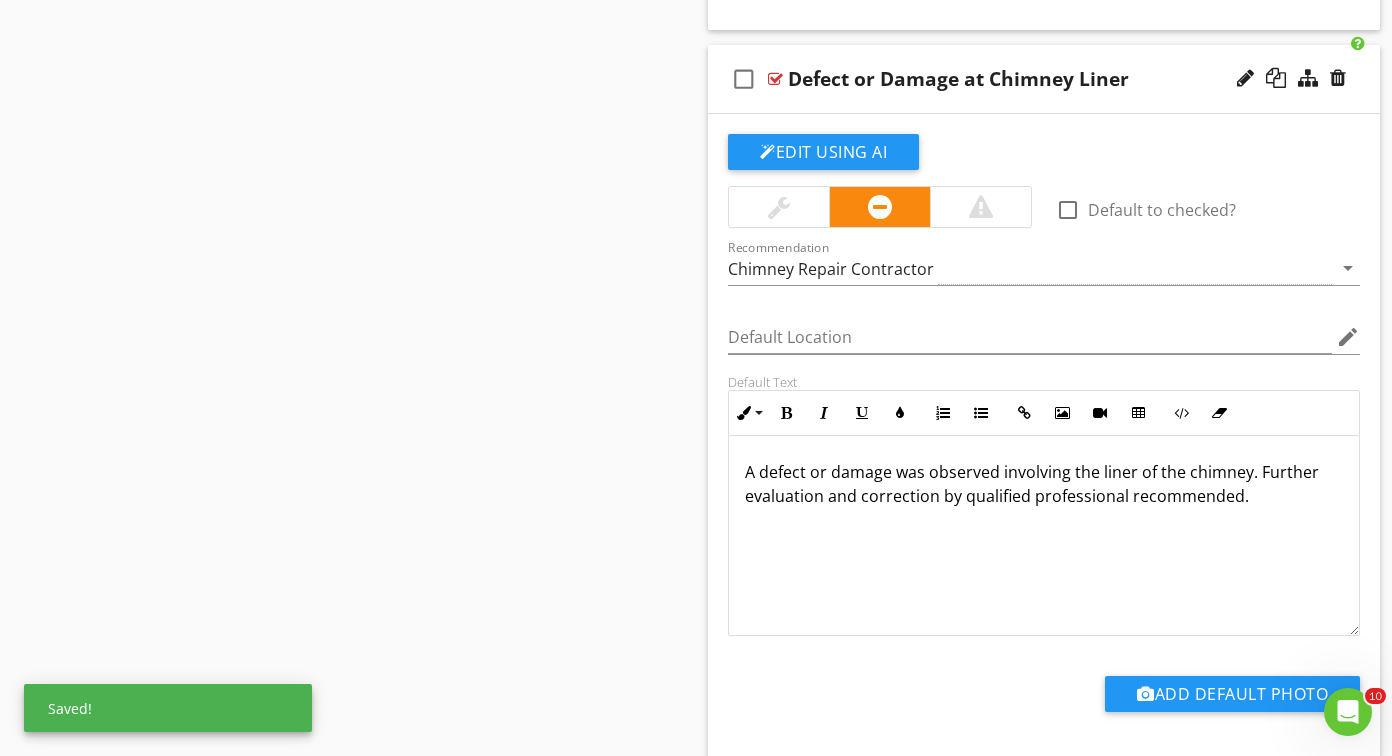 click on "A defect or damage was observed involving the liner of the chimney. Further evaluation and correction by qualified professional recommended." at bounding box center [1044, 484] 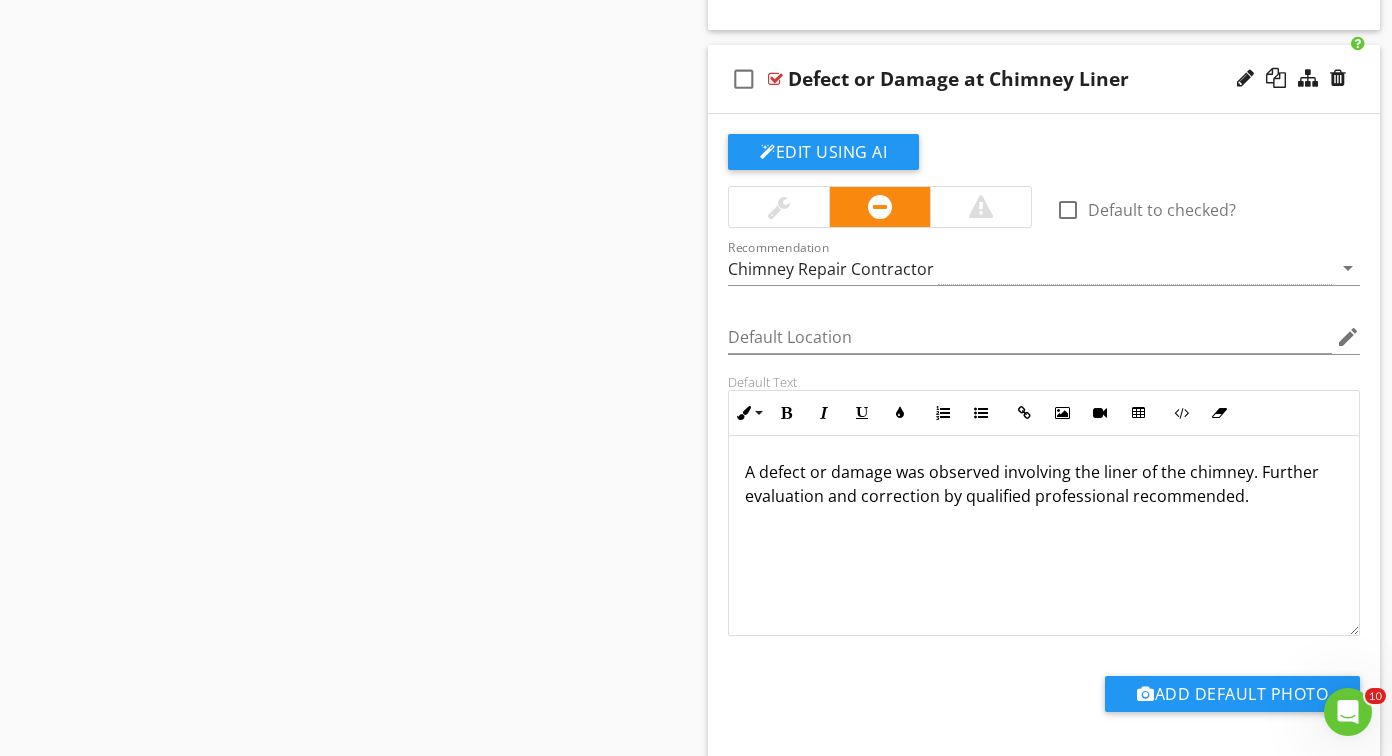 click on "A defect or damage was observed involving the liner of the chimney. Further evaluation and correction by qualified professional recommended." at bounding box center [1044, 484] 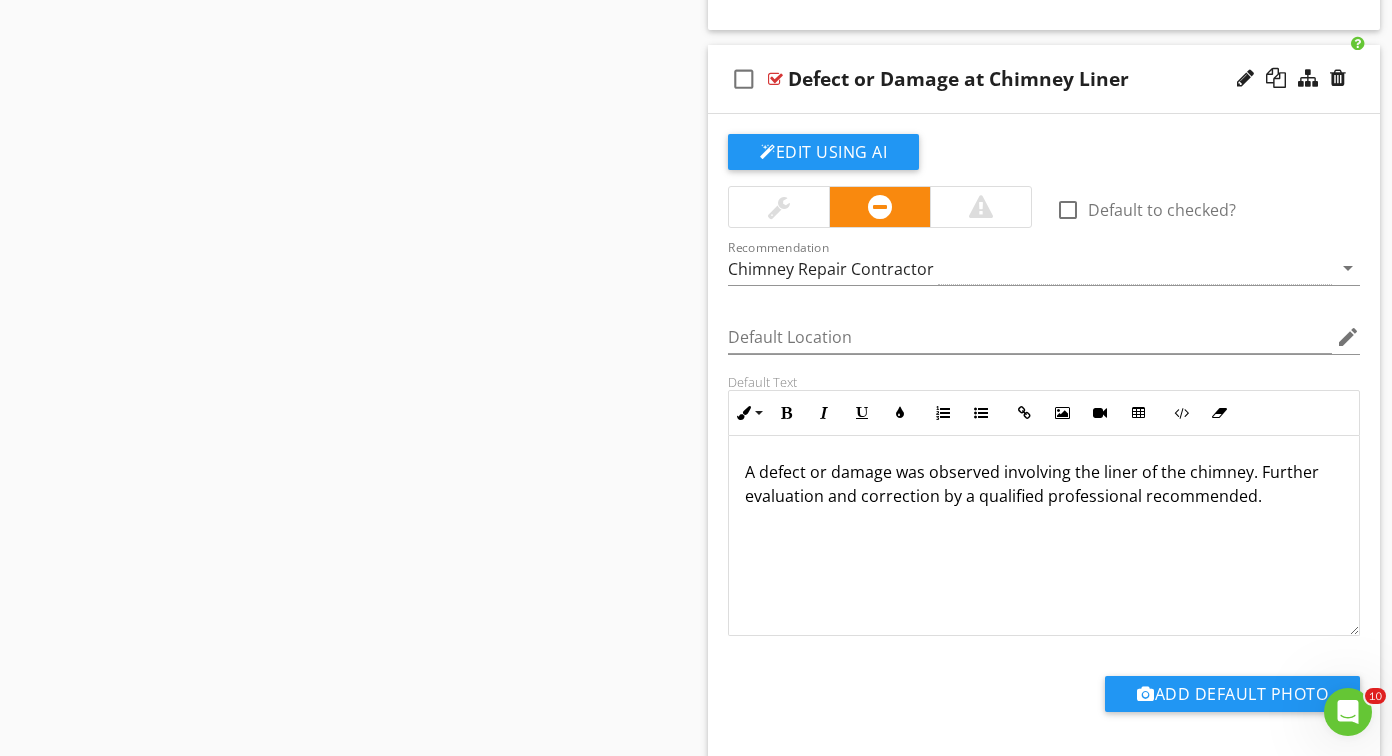 click on "A defect or damage was observed involving the liner of the chimney. Further evaluation and correction by a qualified professional recommended." at bounding box center [1044, 484] 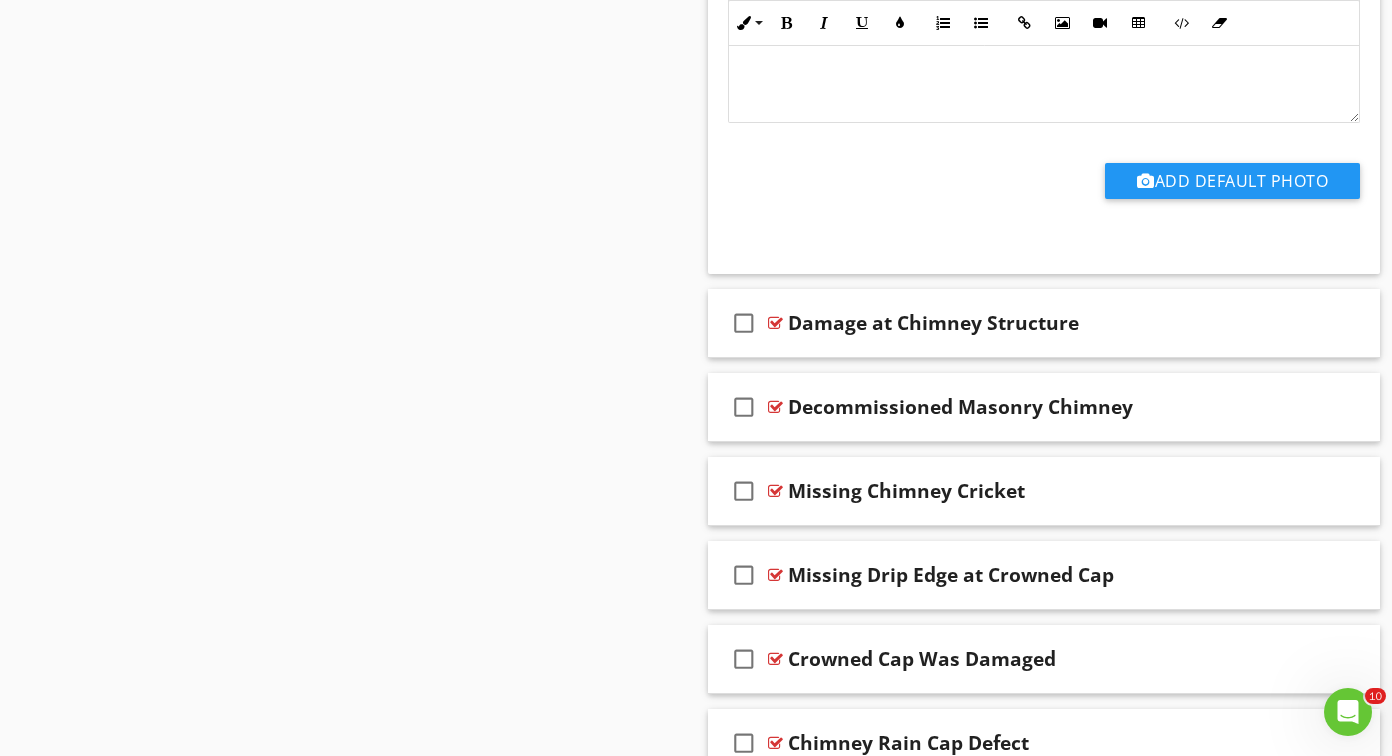 scroll, scrollTop: 10012, scrollLeft: 0, axis: vertical 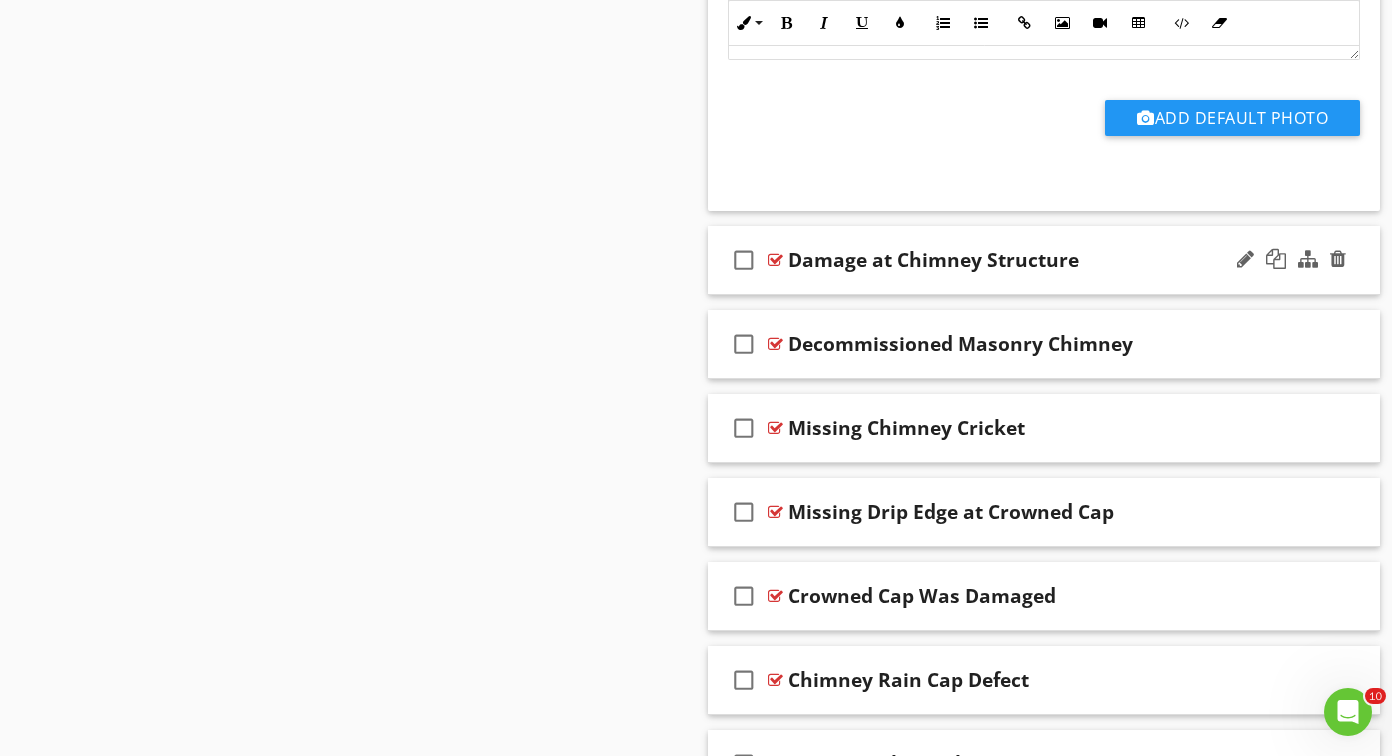click at bounding box center (775, 260) 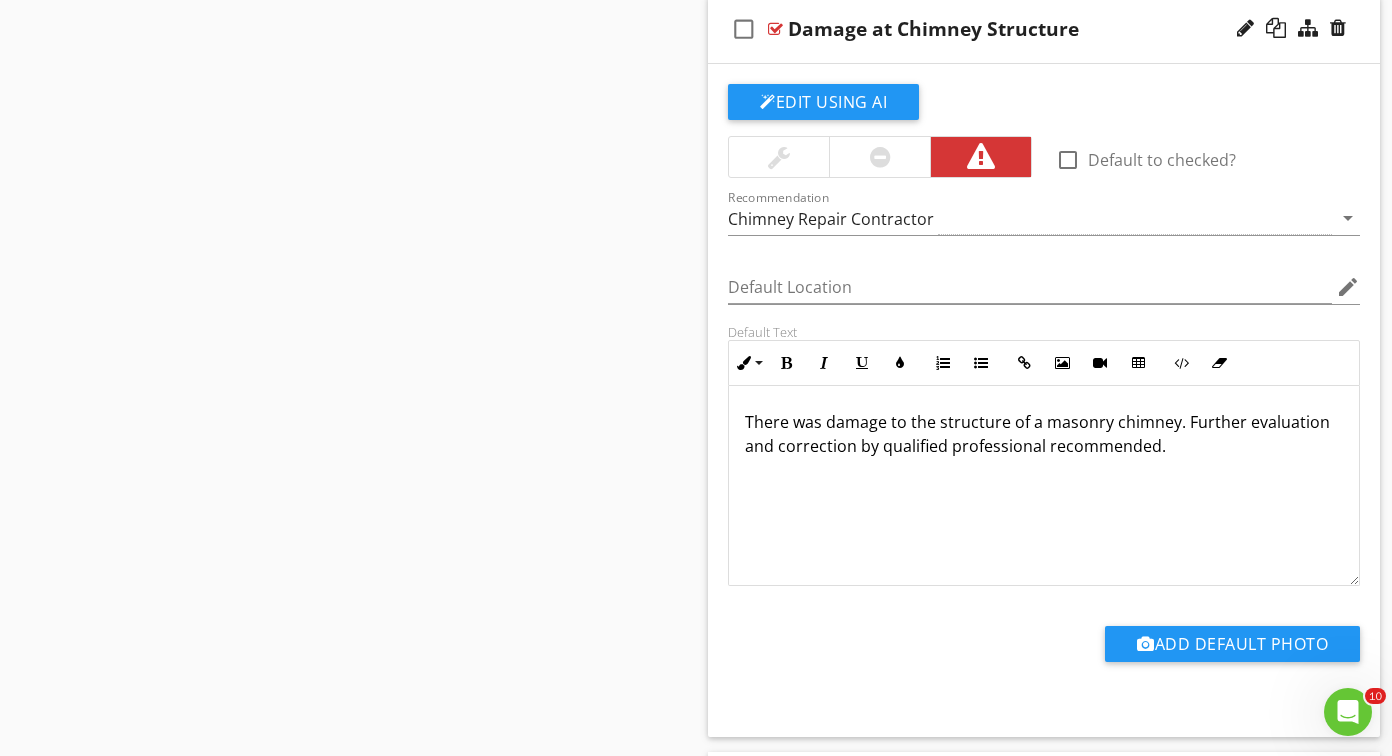 scroll, scrollTop: 10246, scrollLeft: 0, axis: vertical 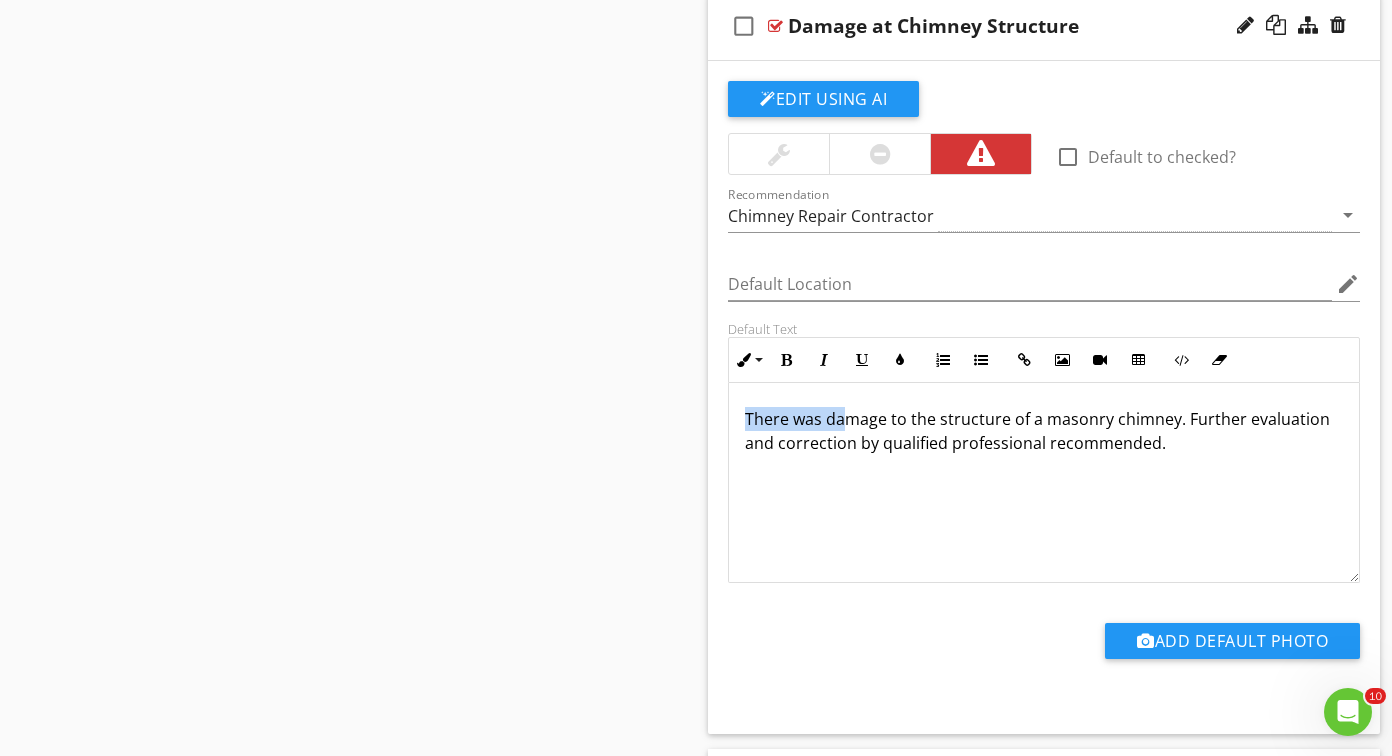 drag, startPoint x: 840, startPoint y: 425, endPoint x: 747, endPoint y: 416, distance: 93.43447 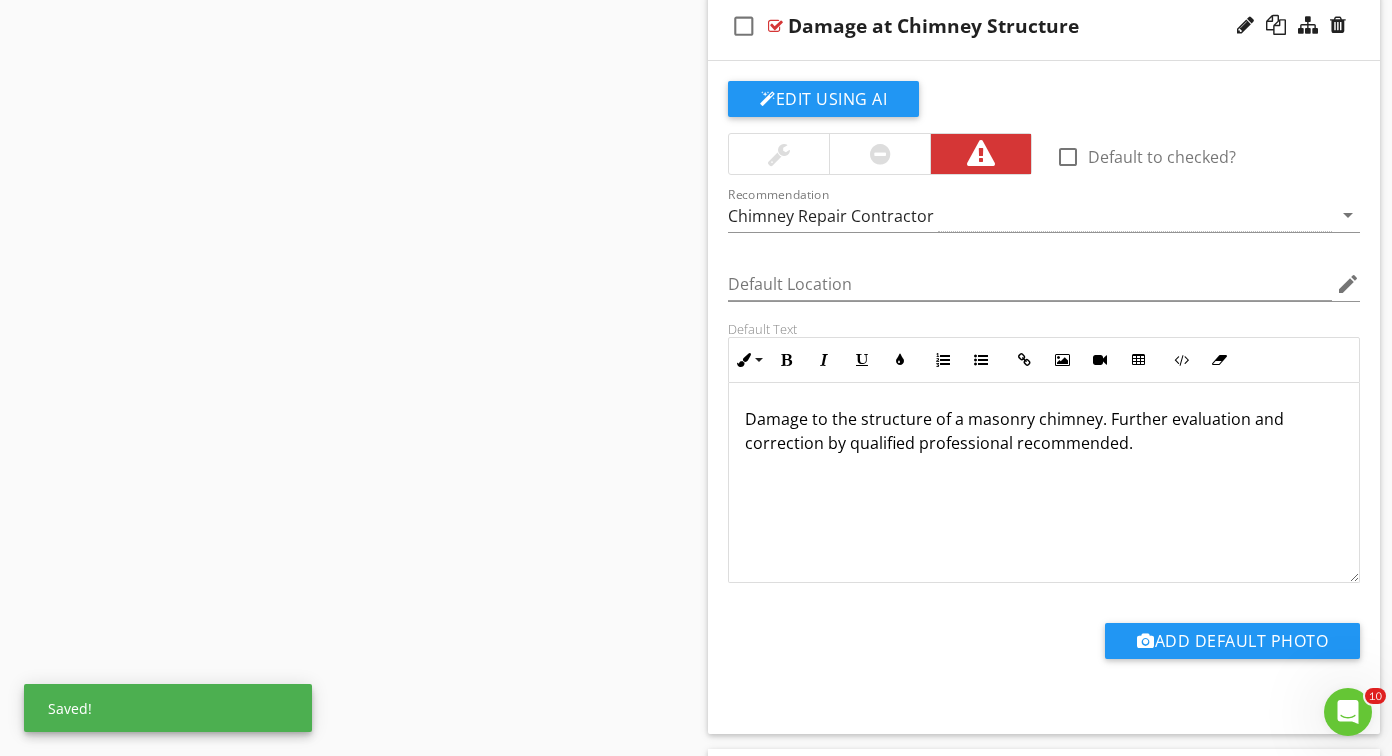 click on "Damage to the structure of a masonry chimney. Further evaluation and correction by qualified professional recommended." at bounding box center (1044, 431) 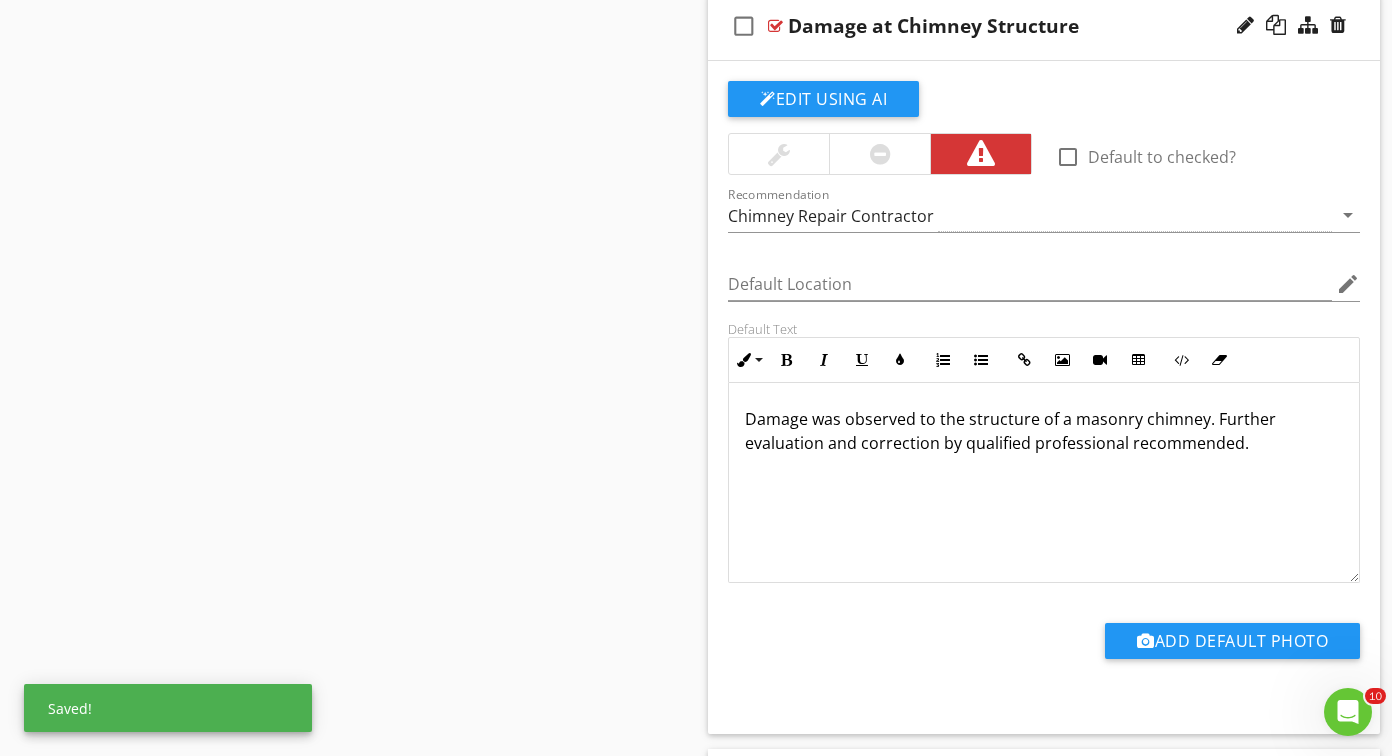 click on "Damage was observed to the structure of a masonry chimney. Further evaluation and correction by qualified professional recommended." at bounding box center [1044, 431] 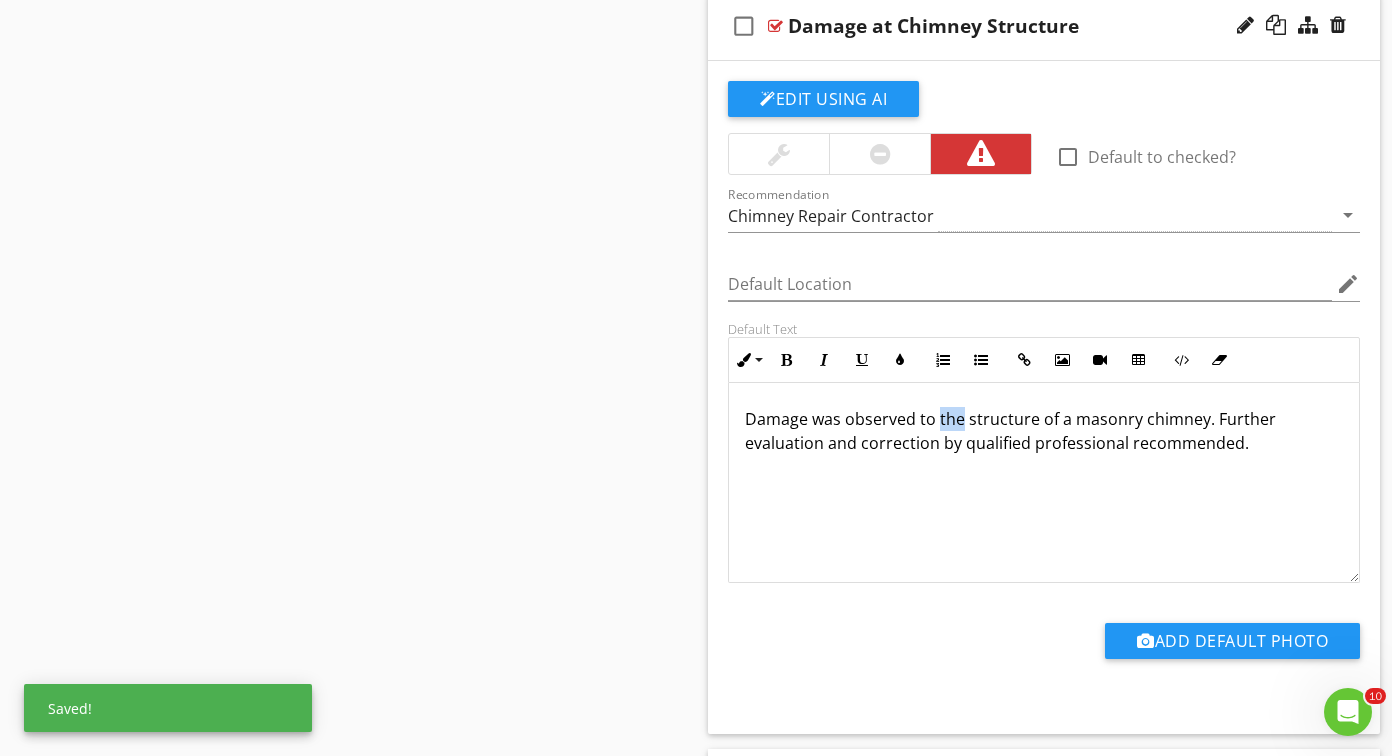 click on "Damage was observed to the structure of a masonry chimney. Further evaluation and correction by qualified professional recommended." at bounding box center (1044, 431) 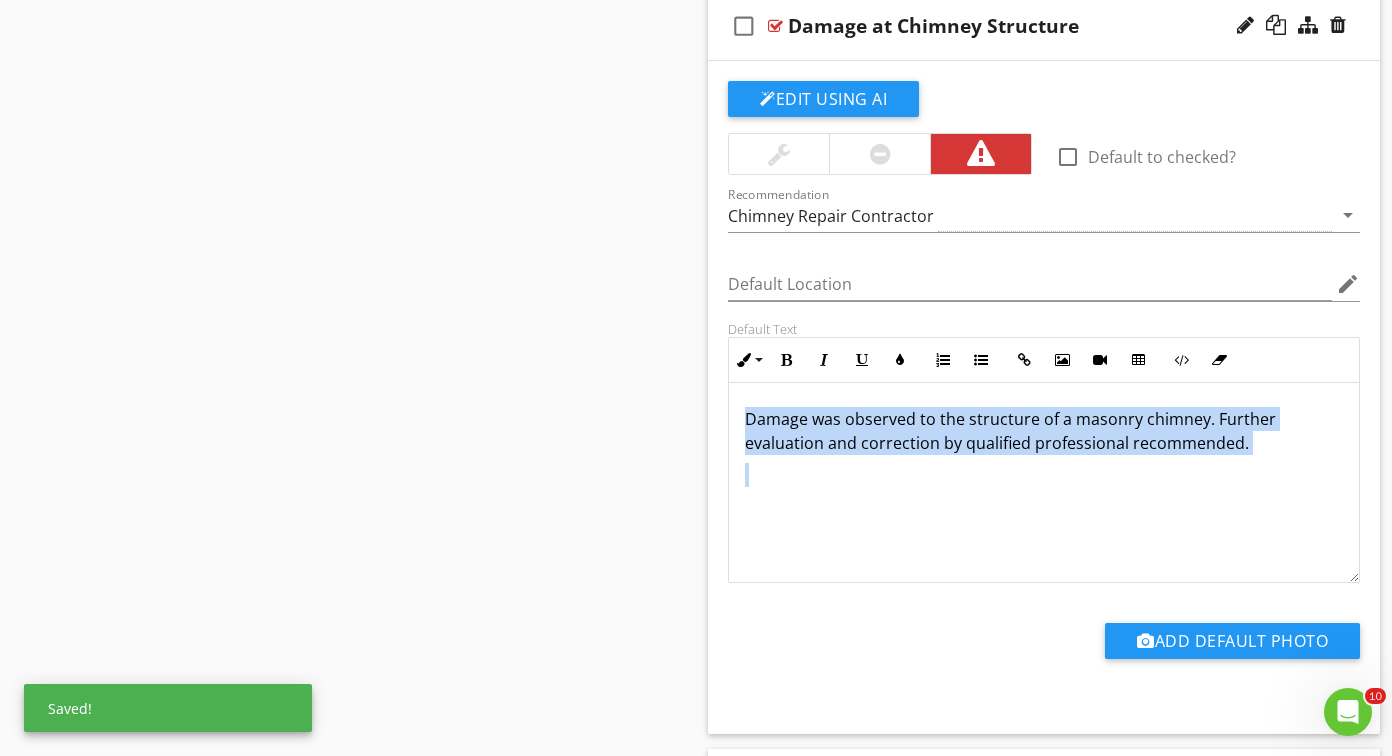 click on "Damage was observed to the structure of a masonry chimney. Further evaluation and correction by qualified professional recommended." at bounding box center [1044, 431] 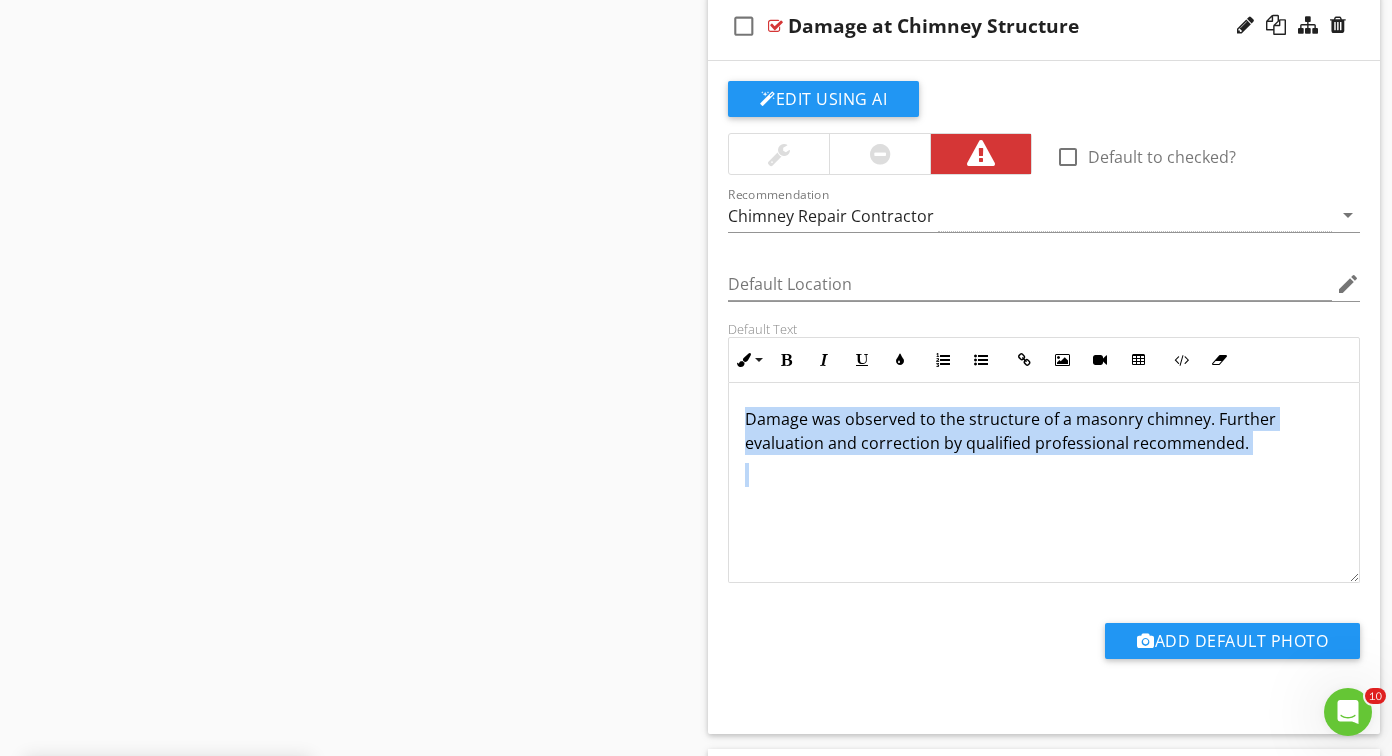 click on "Damage was observed to the structure of a masonry chimney. Further evaluation and correction by qualified professional recommended." at bounding box center [1044, 431] 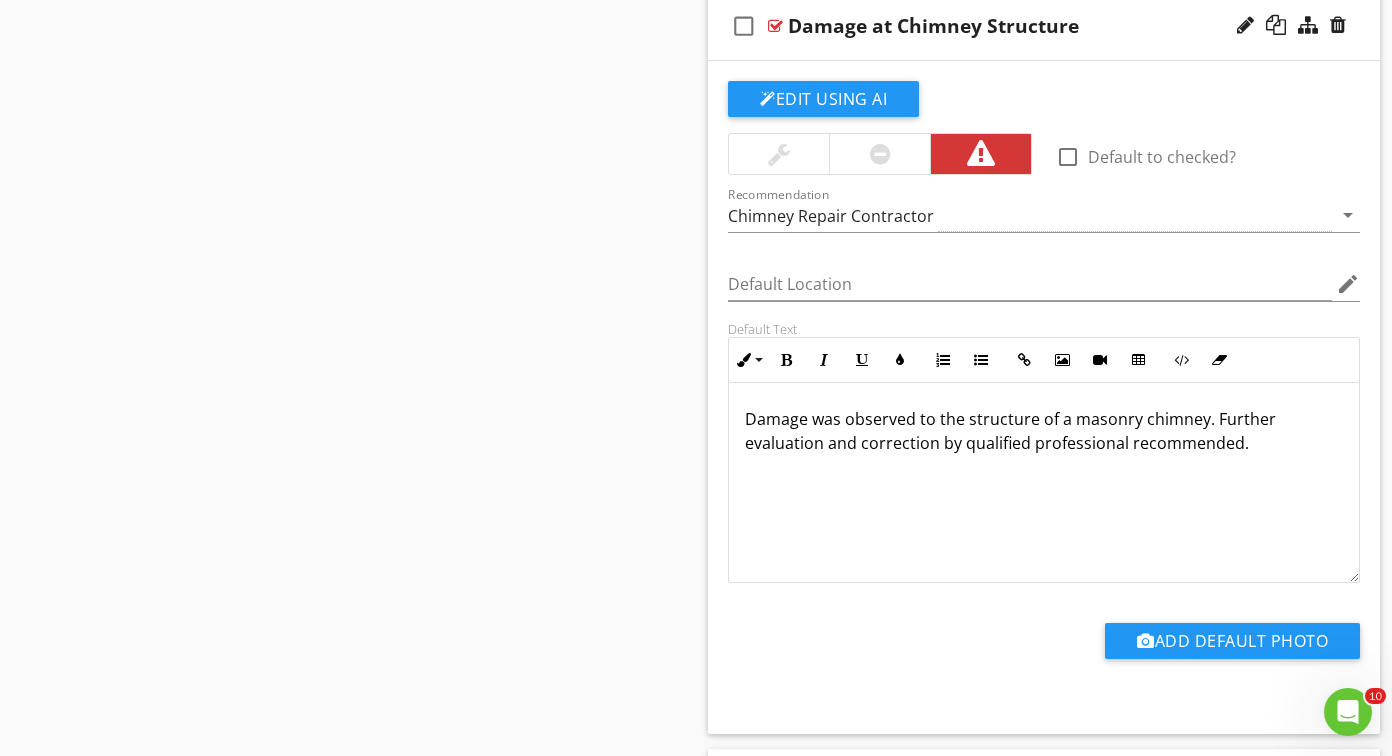 click on "Damage was observed to the structure of a masonry chimney. Further evaluation and correction by qualified professional recommended." at bounding box center [1044, 431] 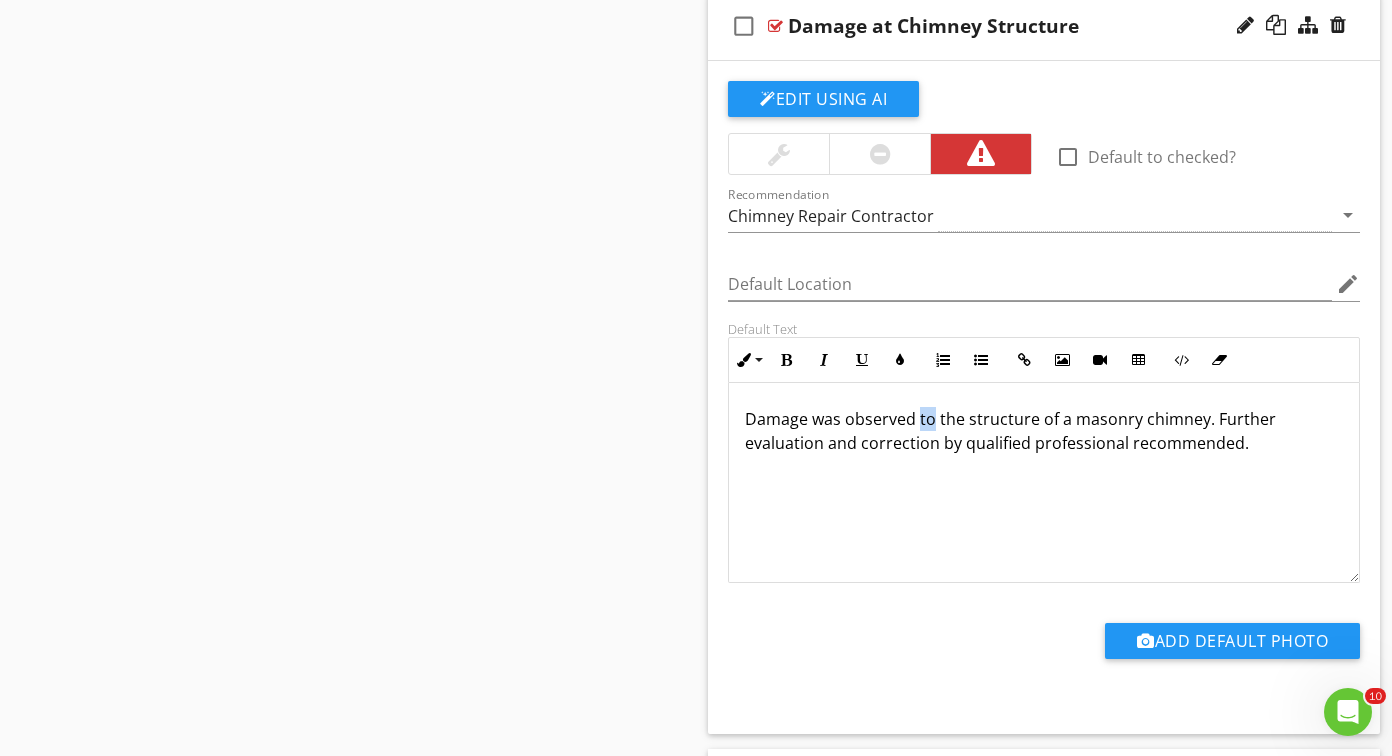 click on "Damage was observed to the structure of a masonry chimney. Further evaluation and correction by qualified professional recommended." at bounding box center [1044, 431] 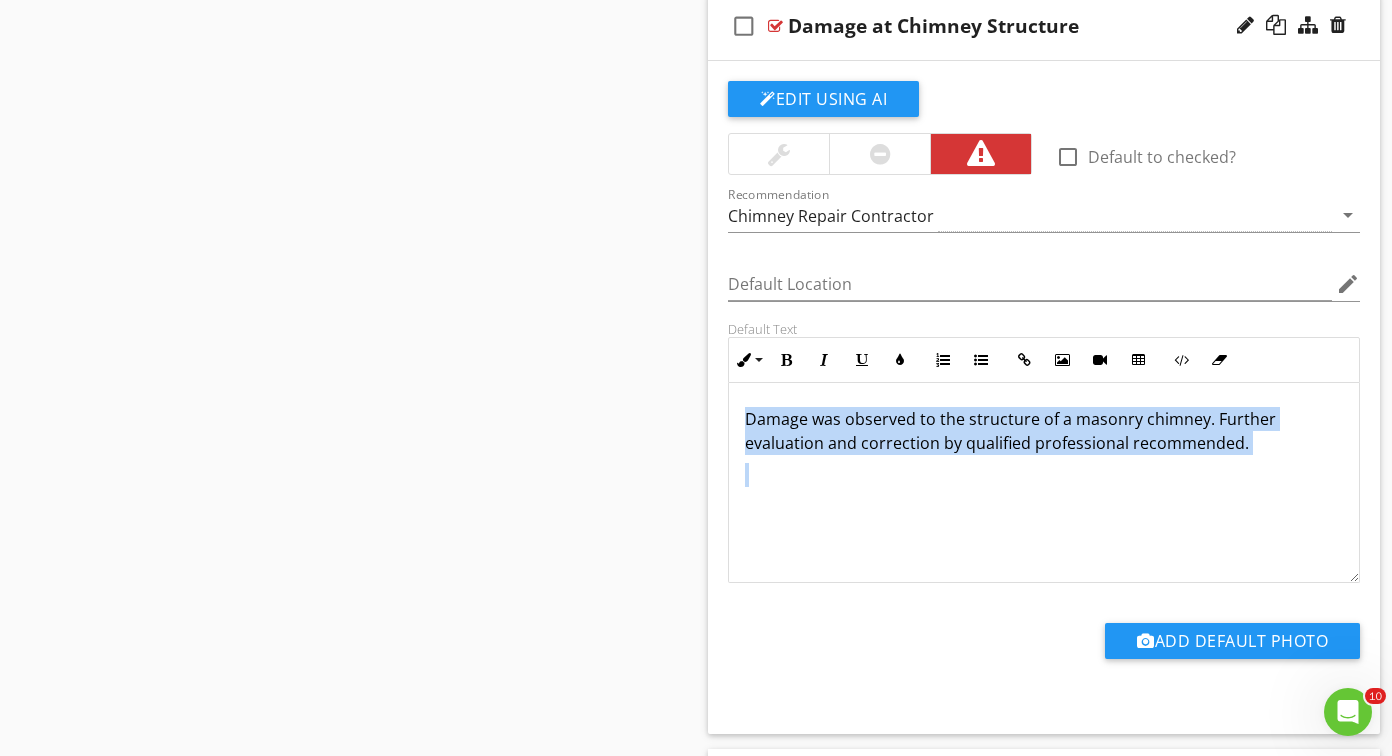 click on "Damage was observed to the structure of a masonry chimney. Further evaluation and correction by qualified professional recommended." at bounding box center (1044, 431) 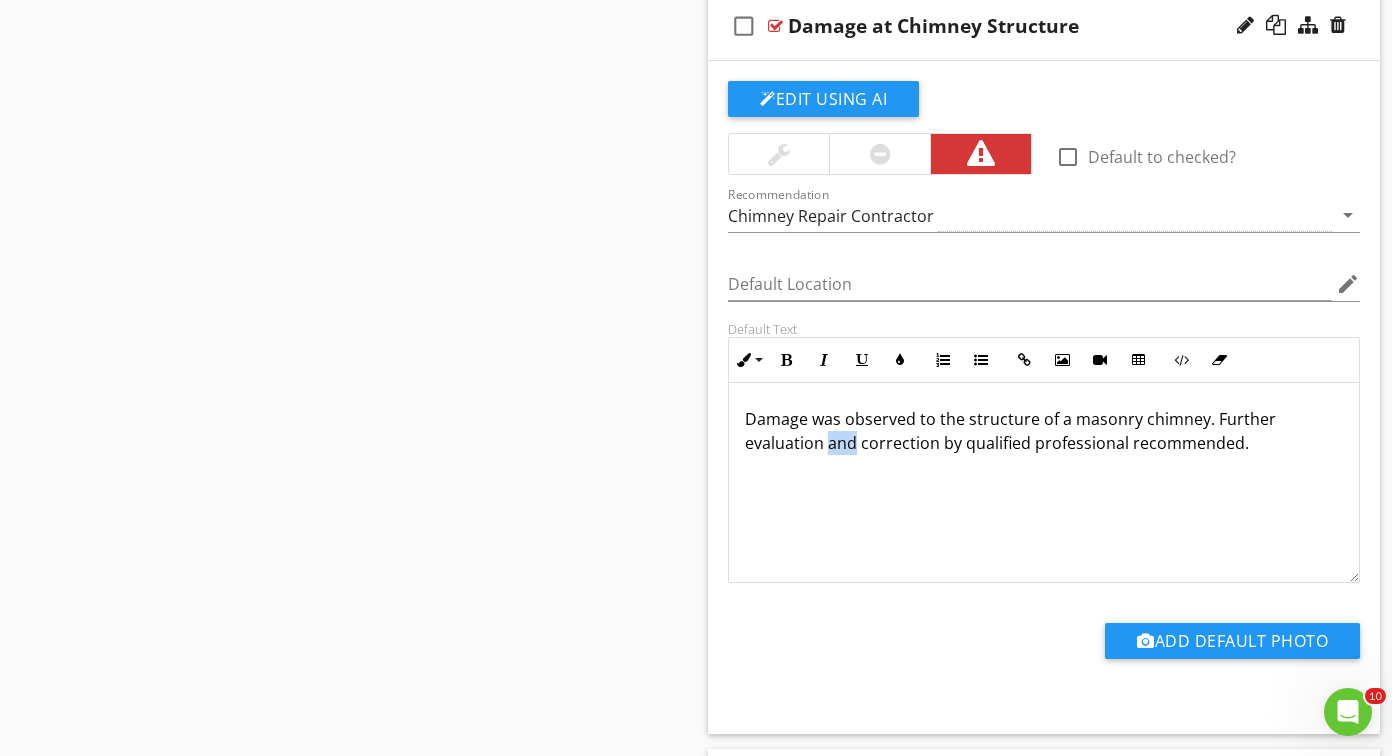 click on "Damage was observed to the structure of a masonry chimney. Further evaluation and correction by qualified professional recommended." at bounding box center (1044, 431) 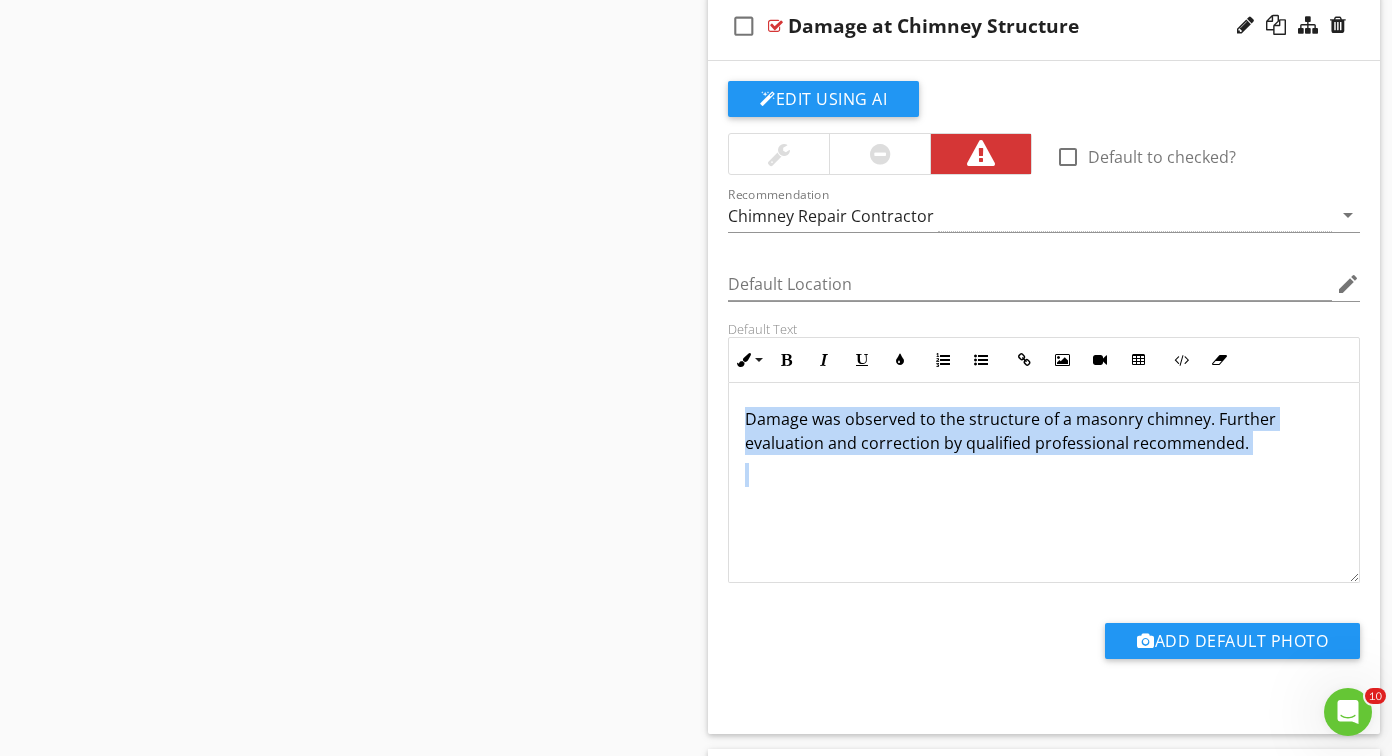 click on "Damage was observed to the structure of a masonry chimney. Further evaluation and correction by qualified professional recommended." at bounding box center (1044, 431) 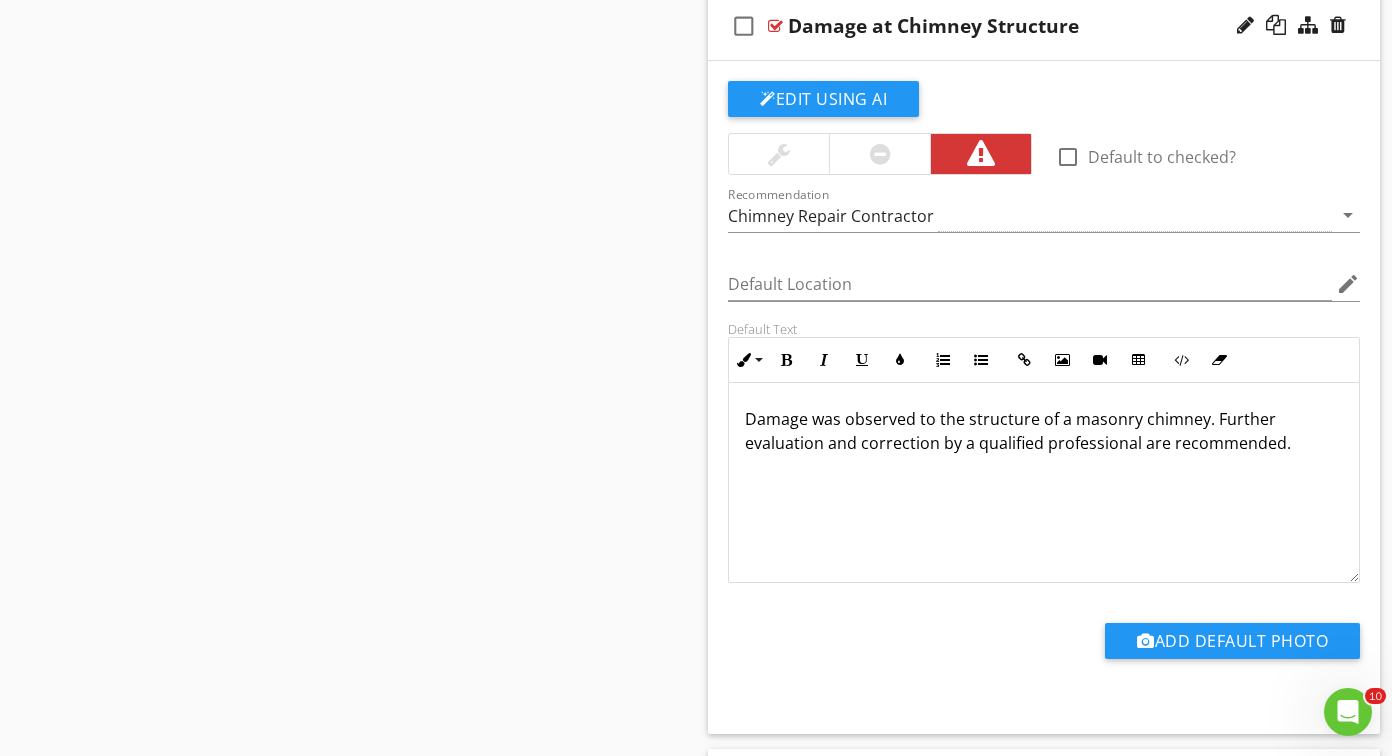 scroll, scrollTop: 1, scrollLeft: 0, axis: vertical 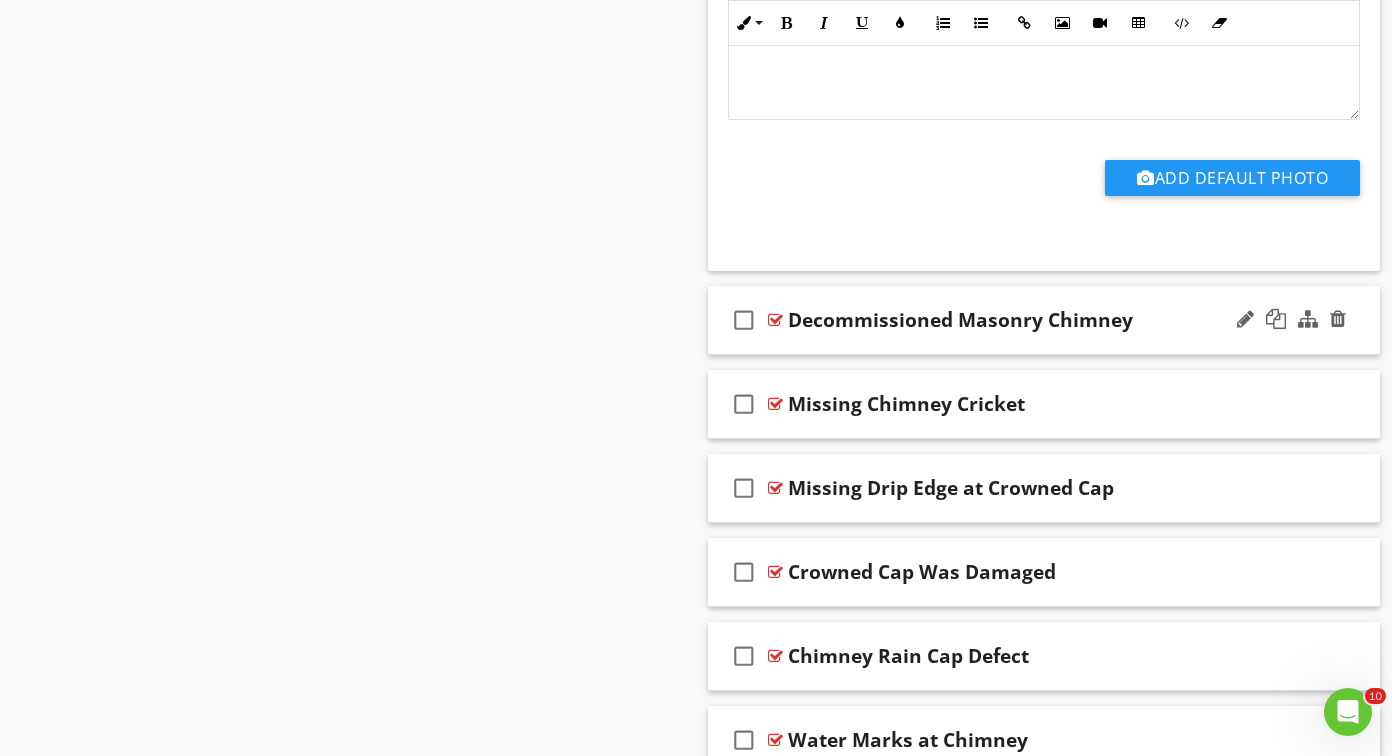 click at bounding box center [775, 320] 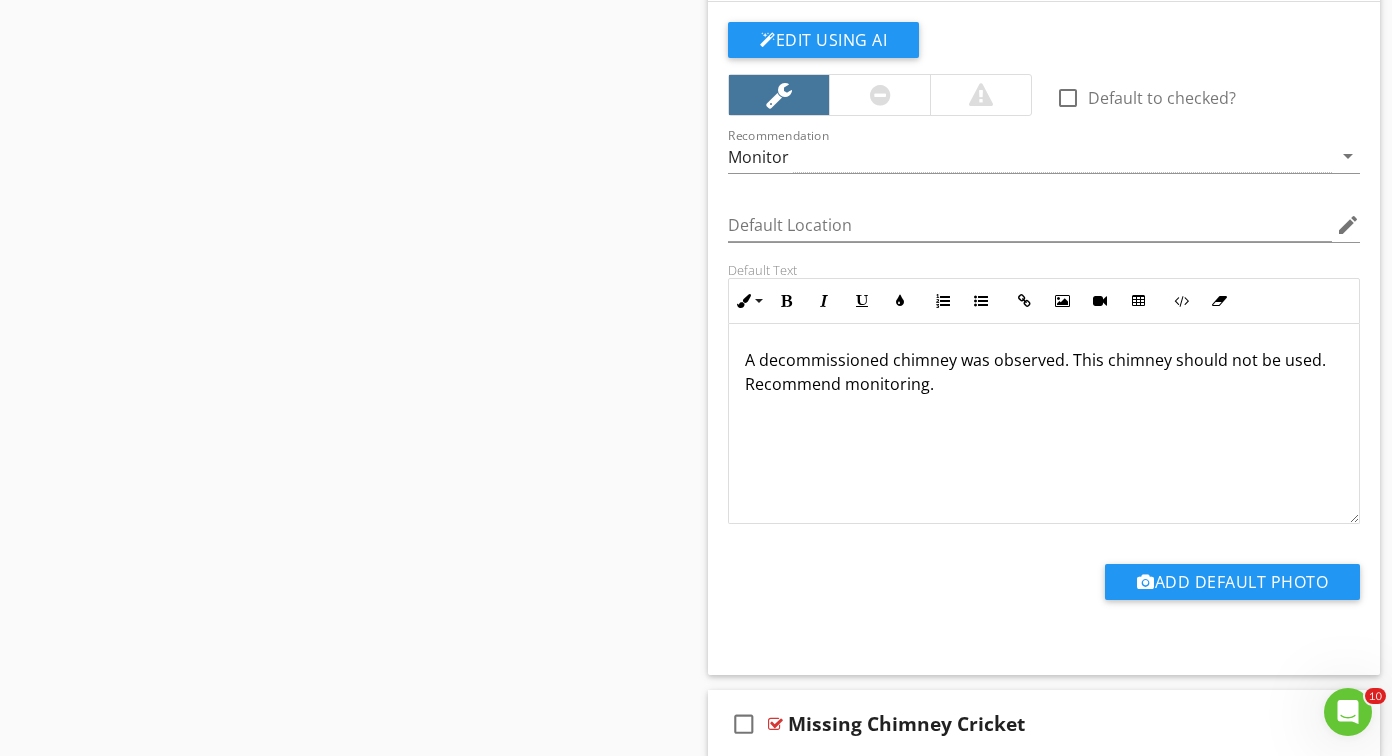 scroll, scrollTop: 11063, scrollLeft: 0, axis: vertical 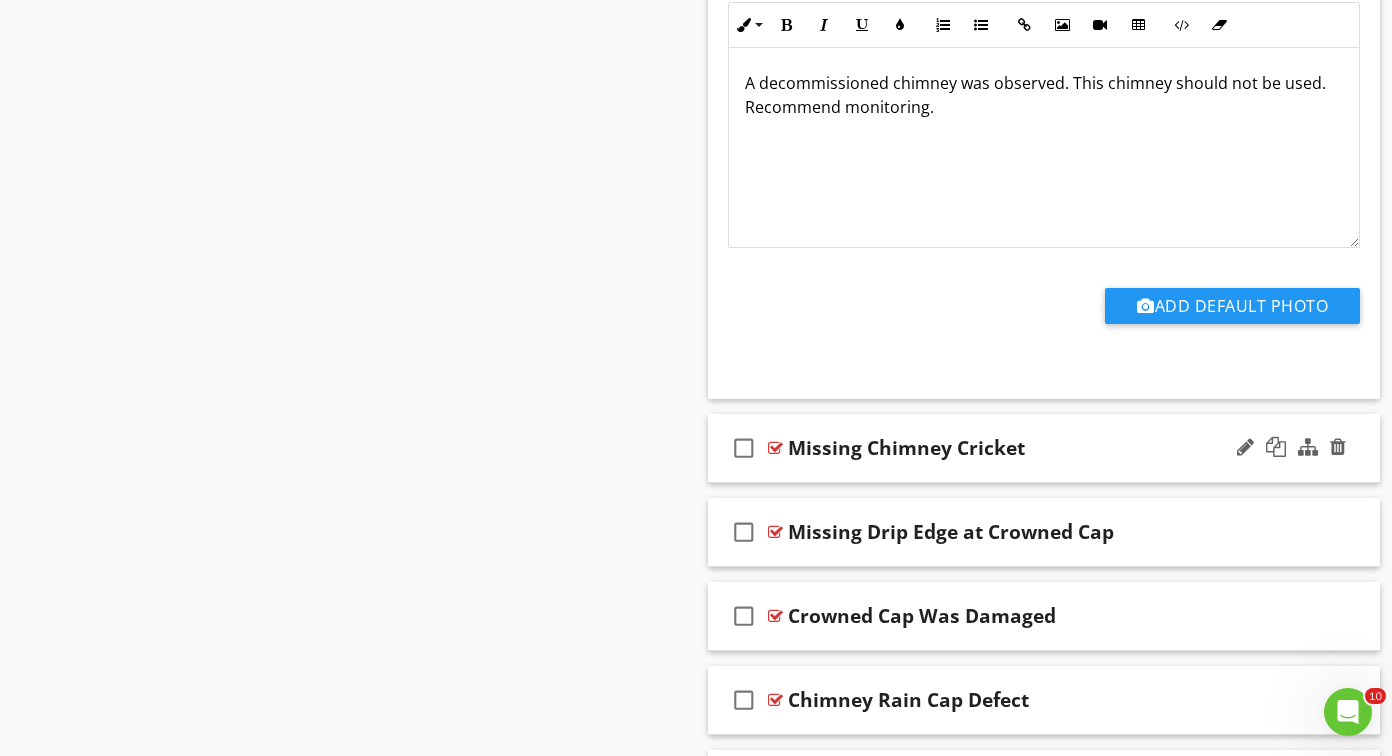 click at bounding box center (775, 448) 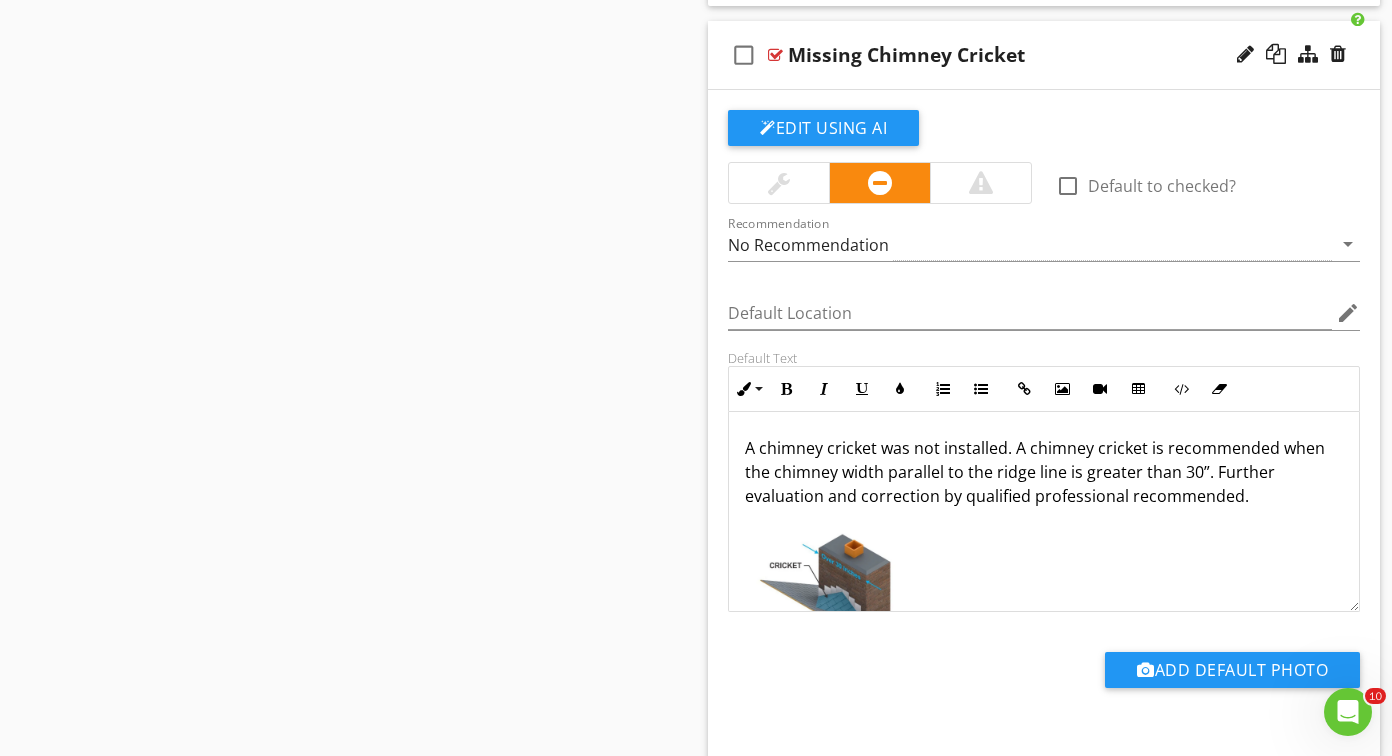 scroll, scrollTop: 11736, scrollLeft: 0, axis: vertical 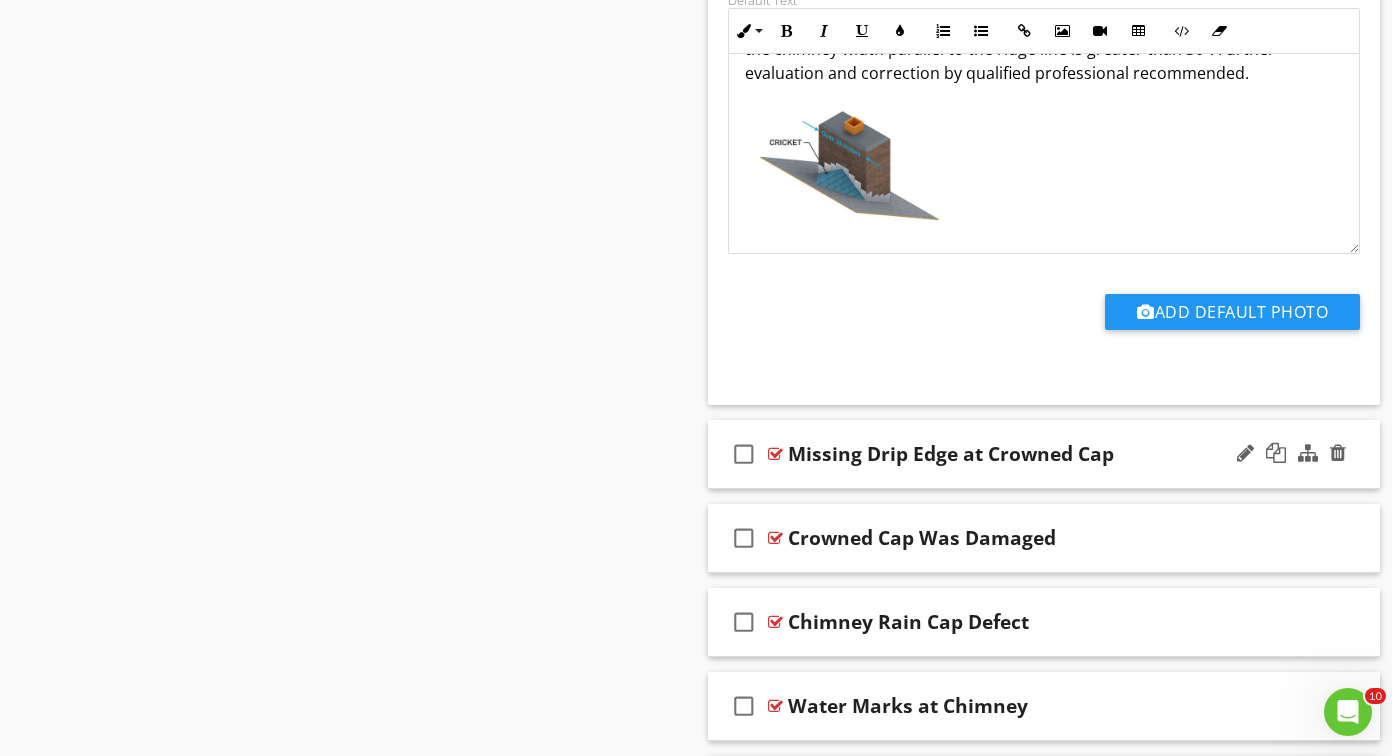 click at bounding box center [775, 454] 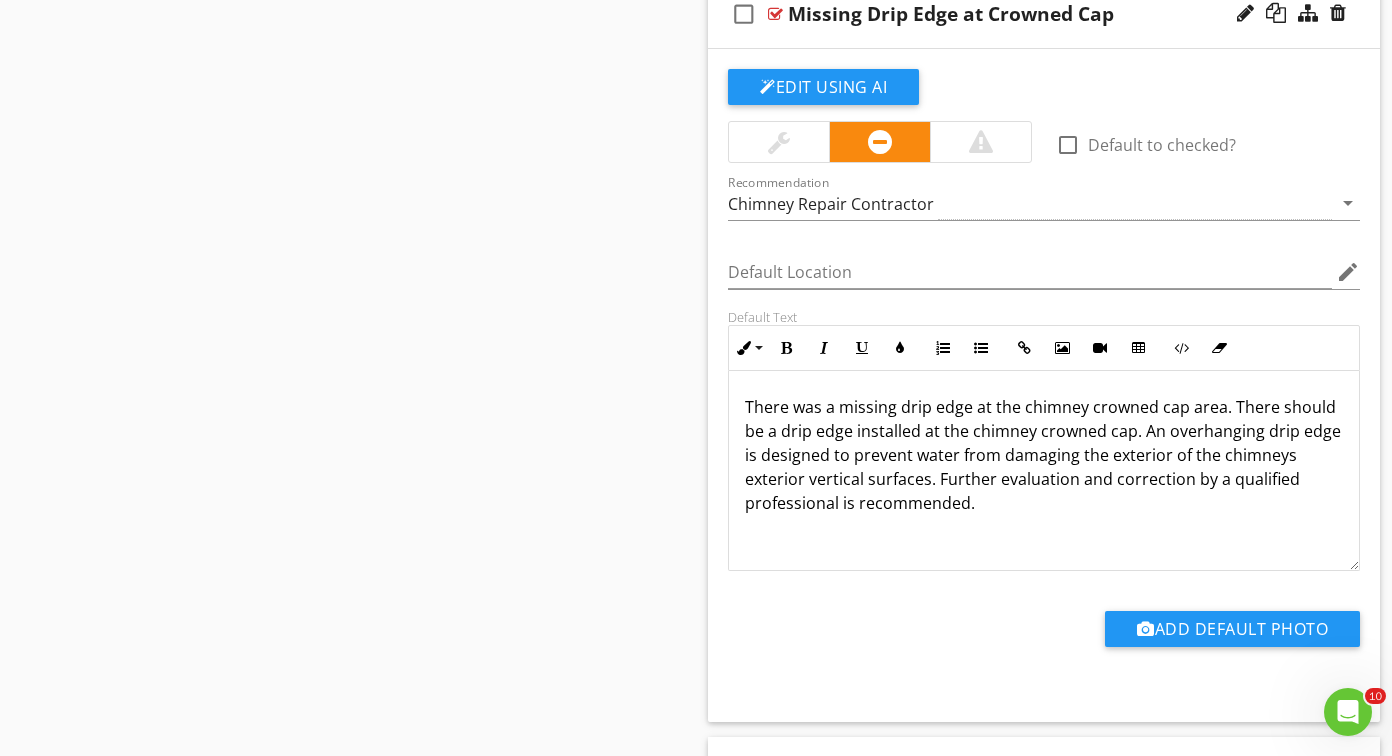 scroll, scrollTop: 12537, scrollLeft: 0, axis: vertical 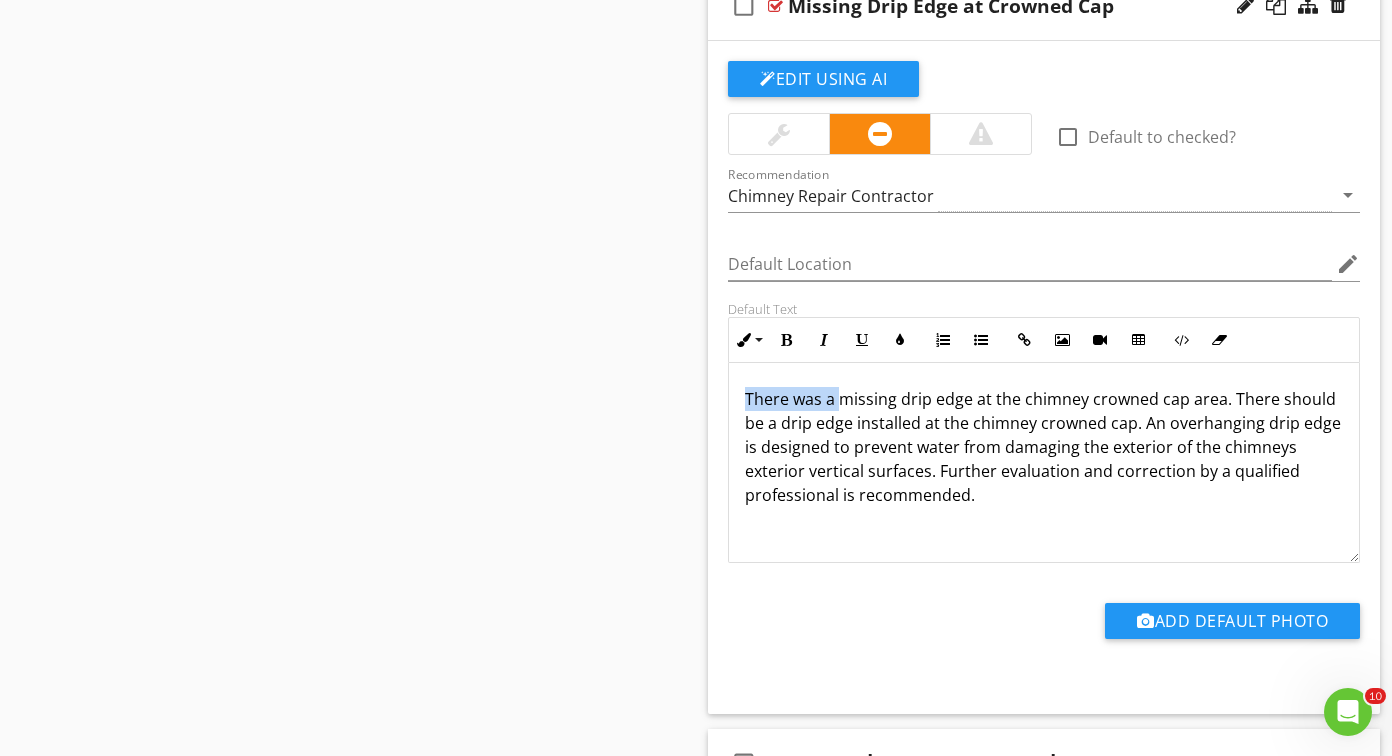 drag, startPoint x: 840, startPoint y: 401, endPoint x: 698, endPoint y: 386, distance: 142.79005 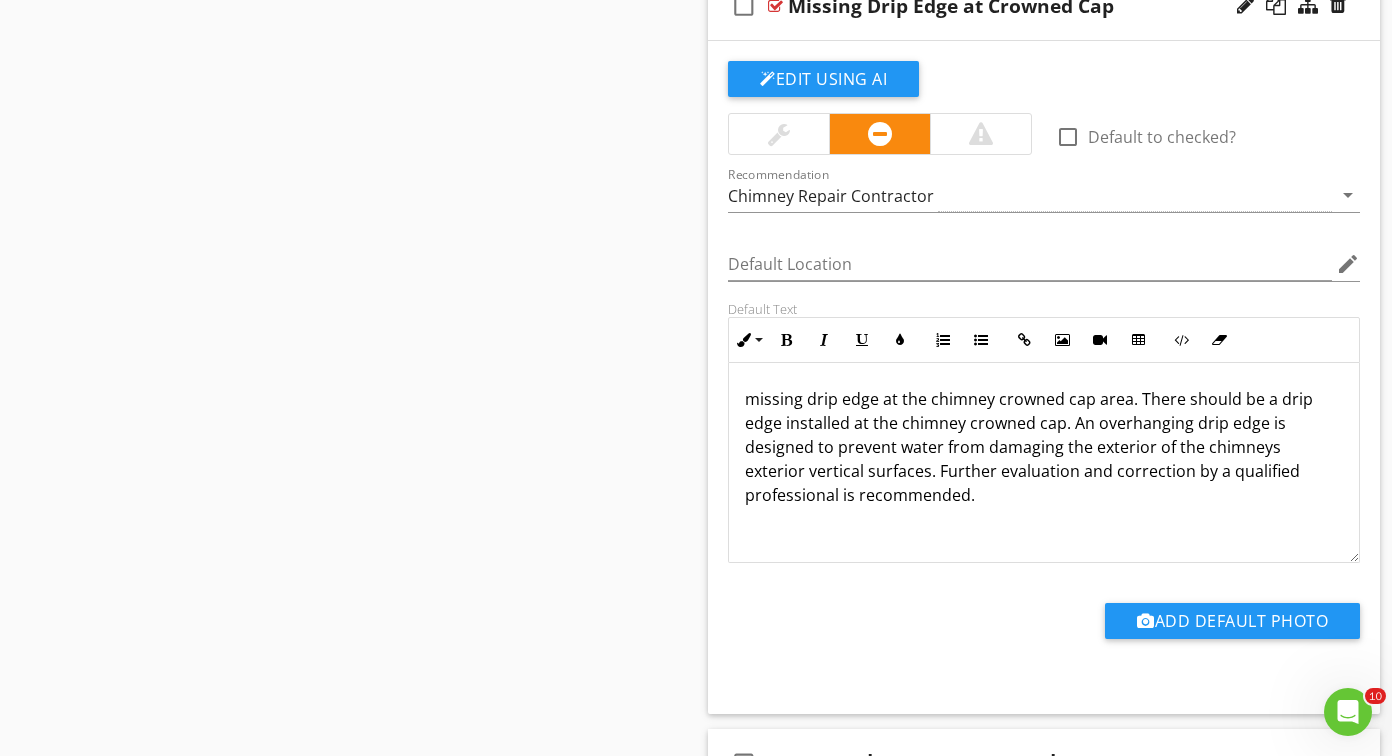 type 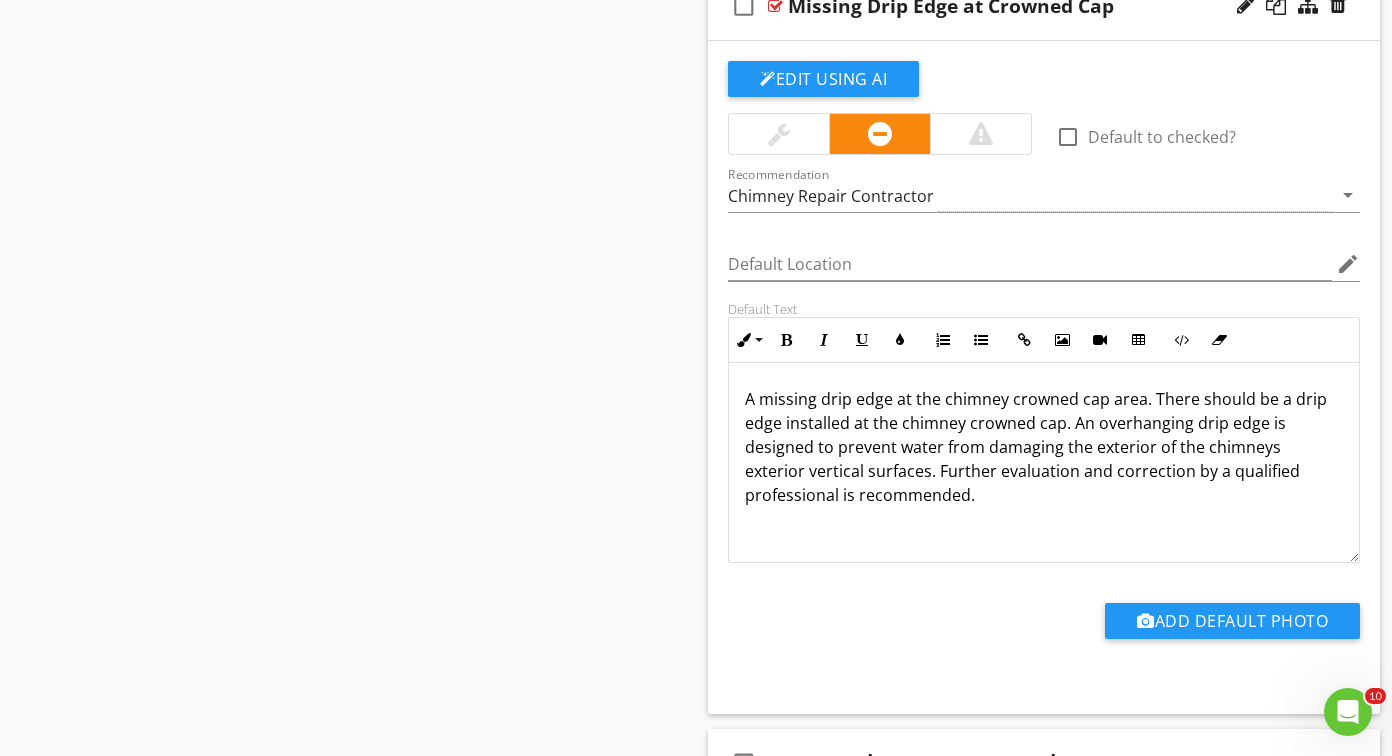 click on "A missing drip edge at the chimney crowned cap area. There should be a drip edge installed at the chimney crowned cap. An overhanging drip edge is designed to prevent water from damaging the exterior of the chimneys exterior vertical surfaces. Further evaluation and correction by a qualified professional is recommended." at bounding box center [1044, 447] 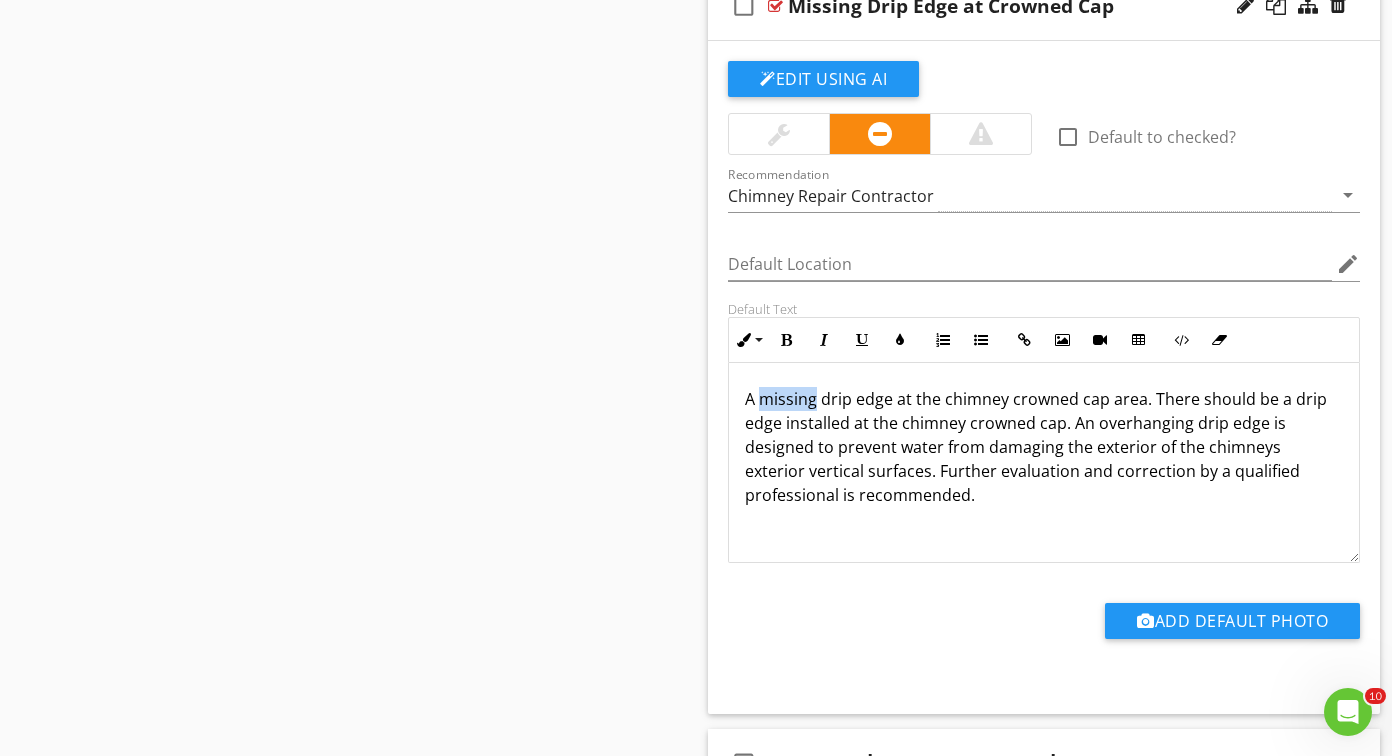 click on "A missing drip edge at the chimney crowned cap area. There should be a drip edge installed at the chimney crowned cap. An overhanging drip edge is designed to prevent water from damaging the exterior of the chimneys exterior vertical surfaces. Further evaluation and correction by a qualified professional is recommended." at bounding box center [1044, 447] 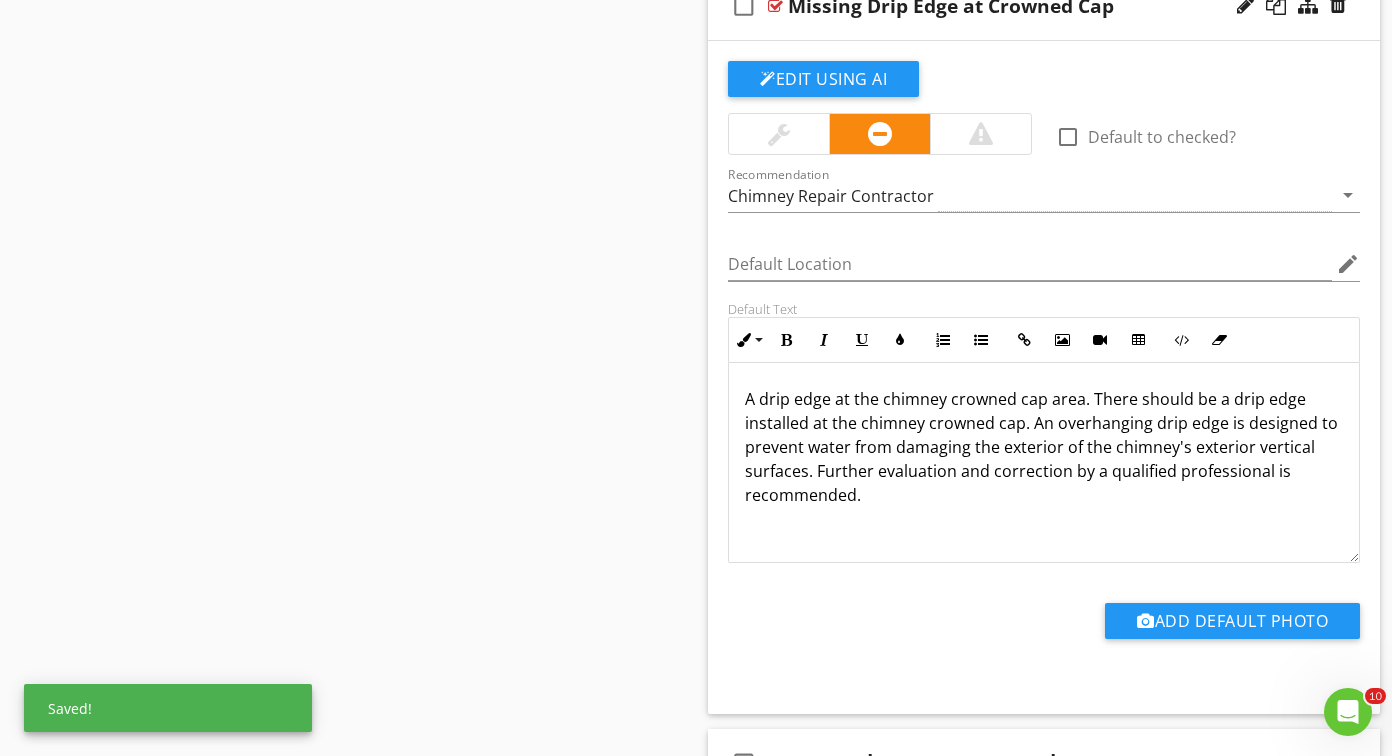 click on "A drip edge at the chimney crowned cap area. There should be a drip edge installed at the chimney crowned cap. An overhanging drip edge is designed to prevent water from damaging the exterior of the chimney's exterior vertical surfaces. Further evaluation and correction by a qualified professional is recommended." at bounding box center [1044, 447] 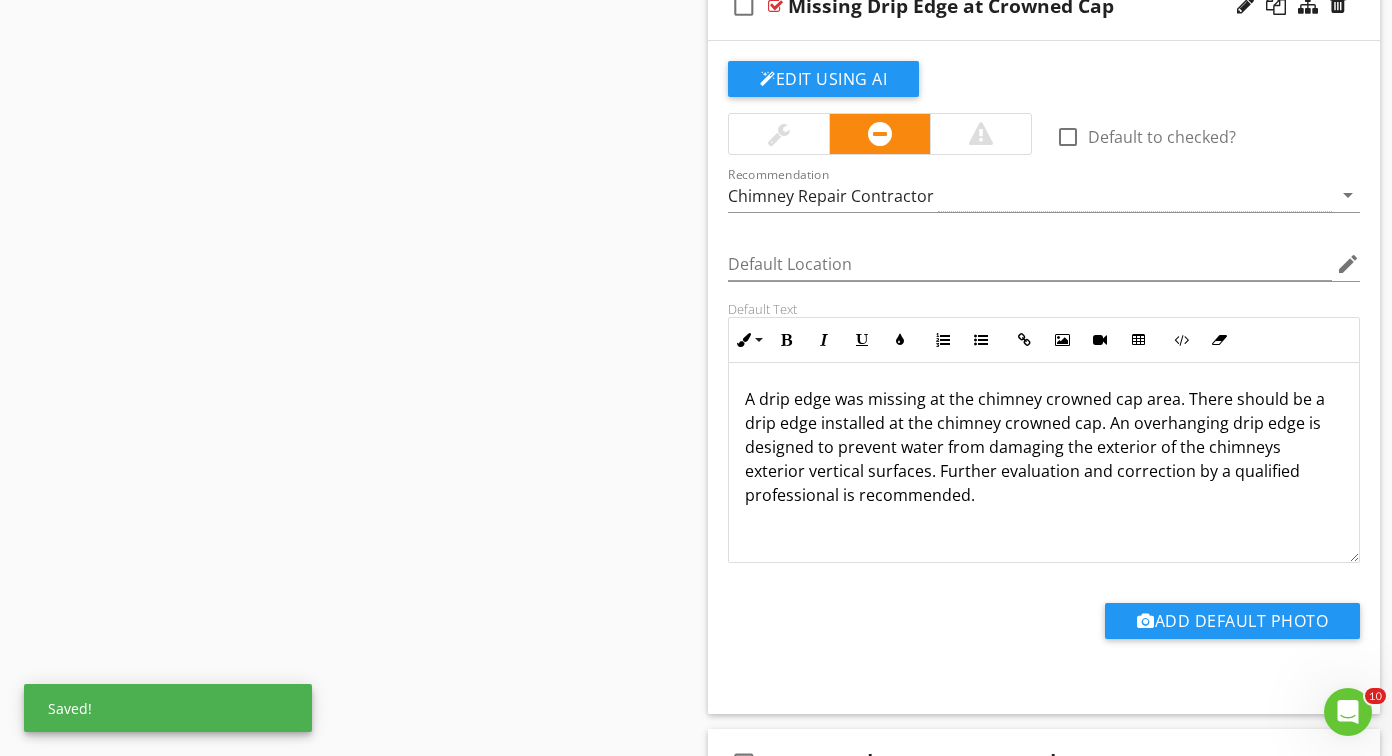 click on "A drip edge was missing at the chimney crowned cap area. There should be a drip edge installed at the chimney crowned cap. An overhanging drip edge is designed to prevent water from damaging the exterior of the chimneys exterior vertical surfaces. Further evaluation and correction by a qualified professional is recommended." at bounding box center (1044, 447) 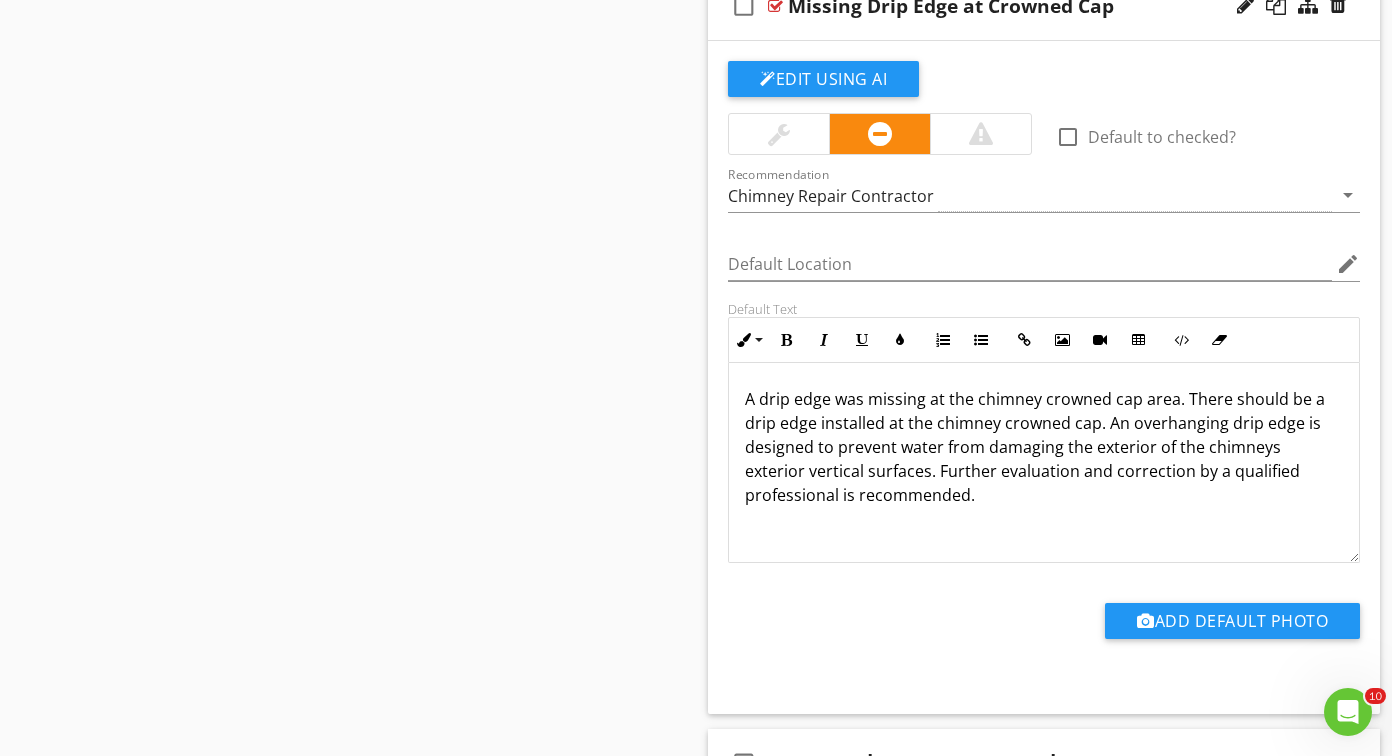 scroll, scrollTop: 1, scrollLeft: 0, axis: vertical 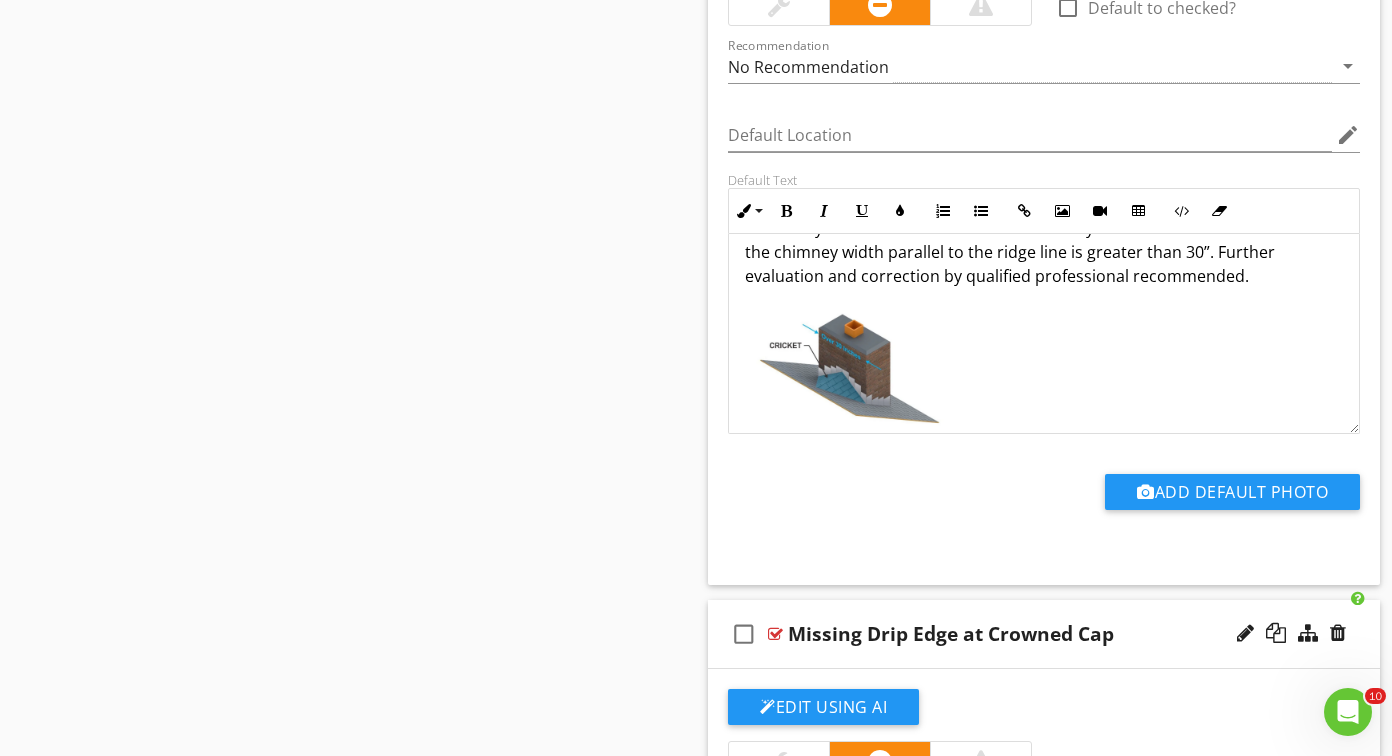 click on "A chimney cricket was not installed. A chimney cricket is recommended when the chimney width parallel to the ridge line is greater than 30”. Further evaluation and correction by qualified professional recommended." at bounding box center [1044, 252] 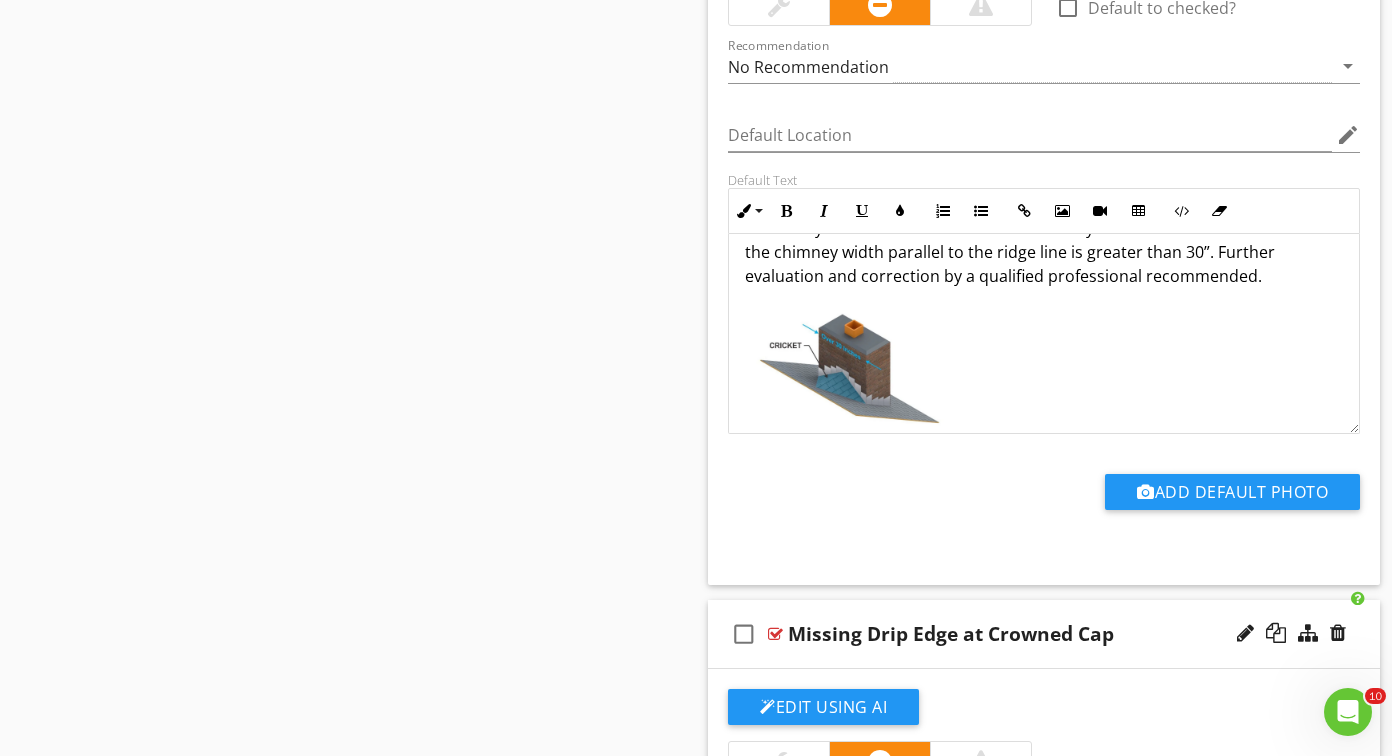 click on "A chimney cricket was not installed. A chimney cricket is recommended when the chimney width parallel to the ridge line is greater than 30”. Further evaluation and correction by a qualified professional recommended." at bounding box center (1044, 252) 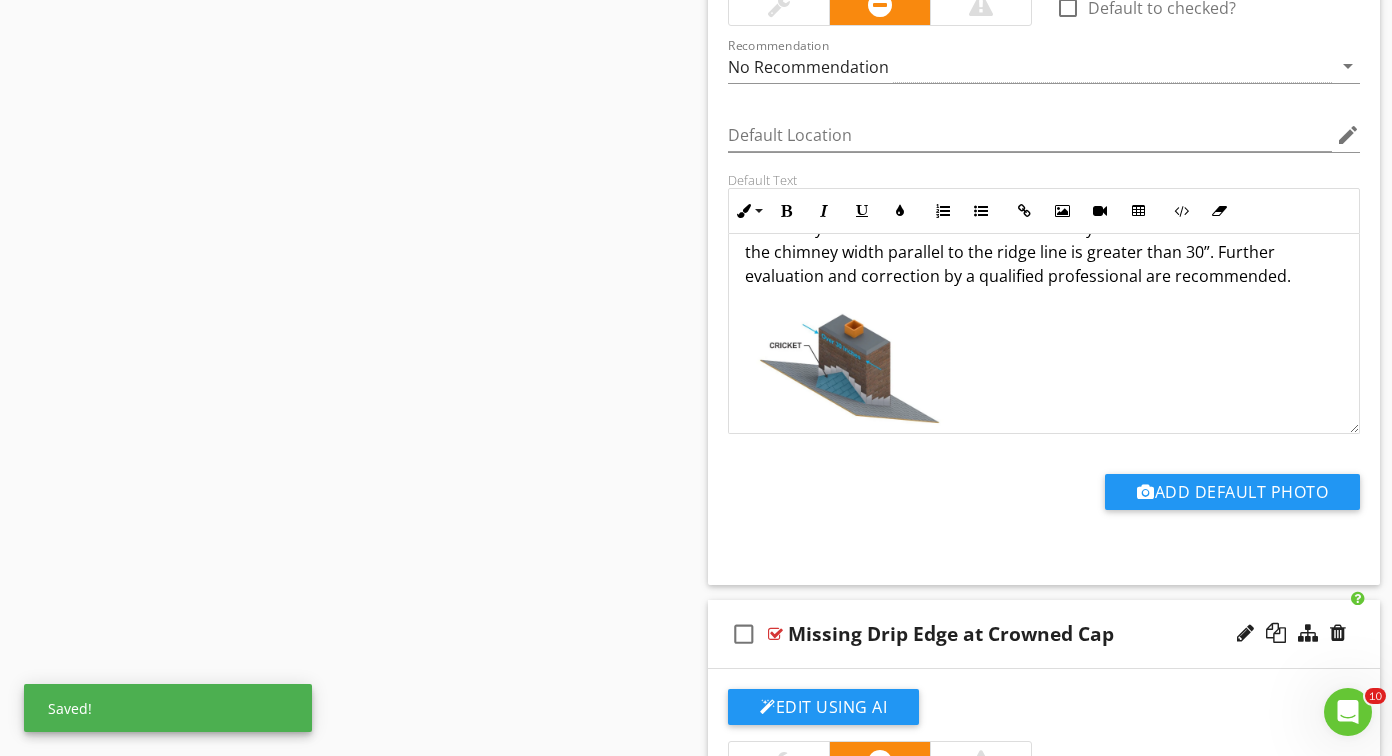 scroll, scrollTop: 0, scrollLeft: 0, axis: both 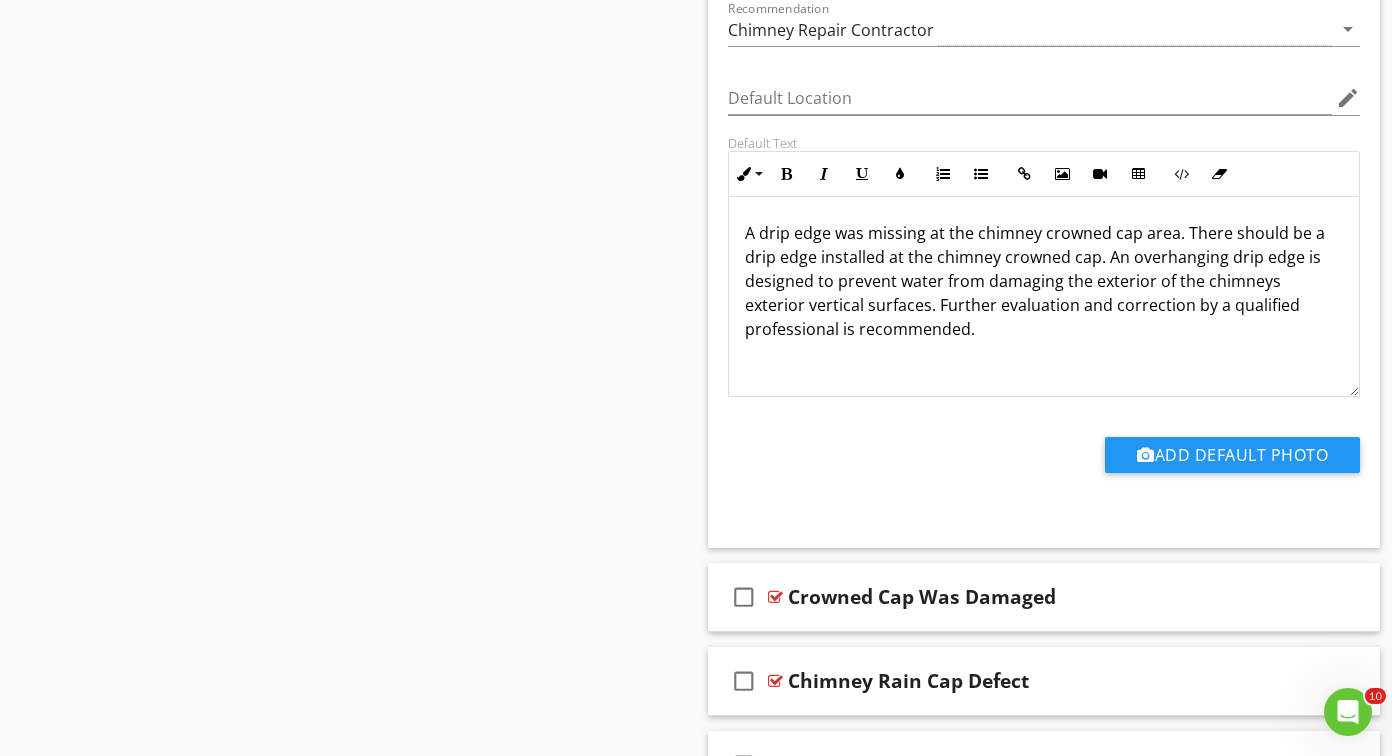 click on "A drip edge was missing at the chimney crowned cap area. There should be a drip edge installed at the chimney crowned cap. An overhanging drip edge is designed to prevent water from damaging the exterior of the chimneys exterior vertical surfaces. Further evaluation and correction by a qualified professional is recommended." at bounding box center [1044, 281] 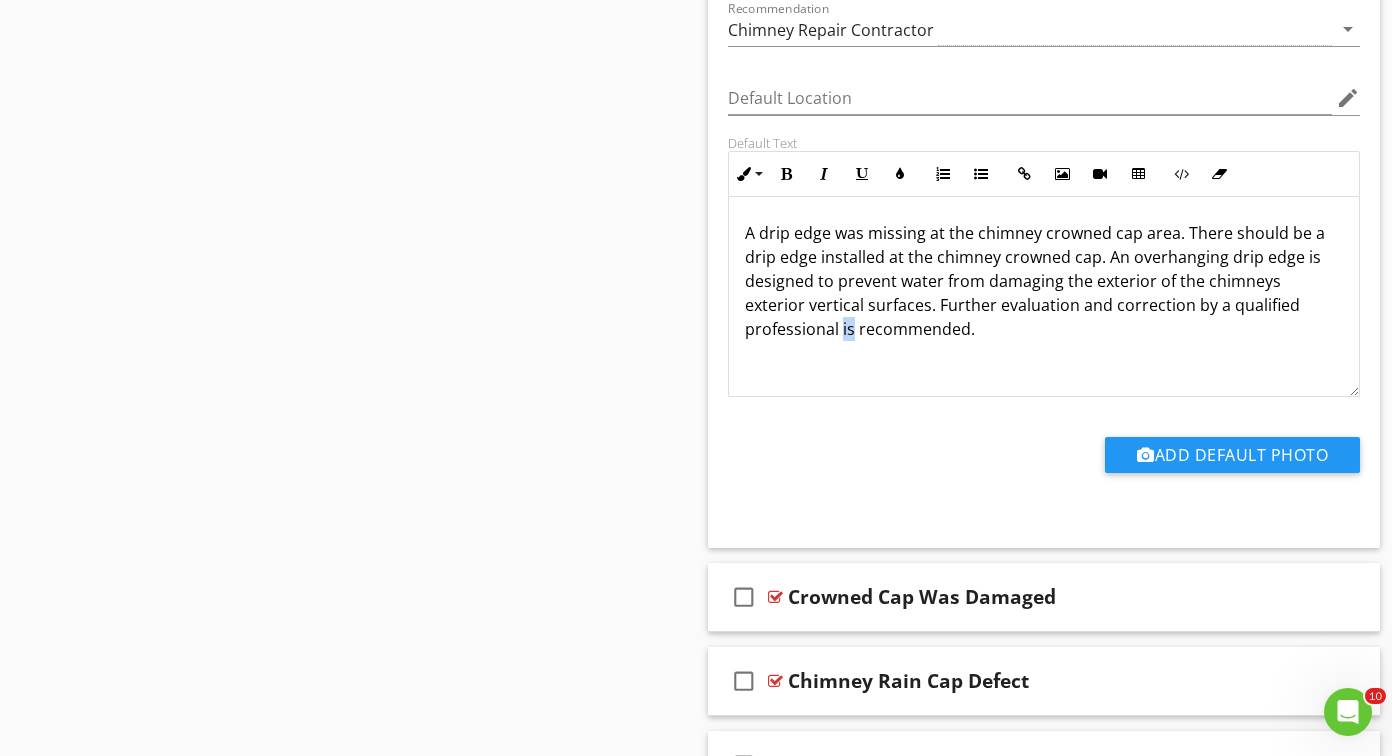 click on "A drip edge was missing at the chimney crowned cap area. There should be a drip edge installed at the chimney crowned cap. An overhanging drip edge is designed to prevent water from damaging the exterior of the chimneys exterior vertical surfaces. Further evaluation and correction by a qualified professional is recommended." at bounding box center [1044, 281] 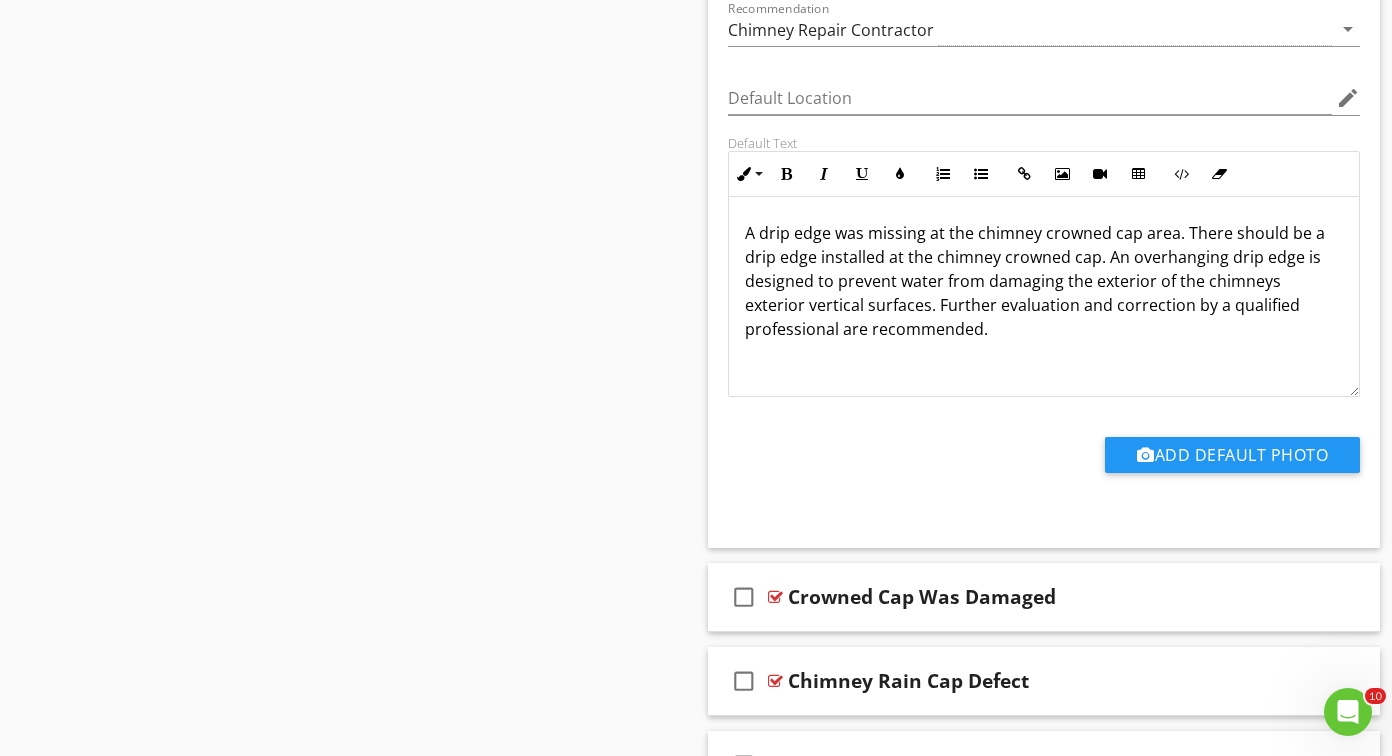 scroll, scrollTop: 1, scrollLeft: 0, axis: vertical 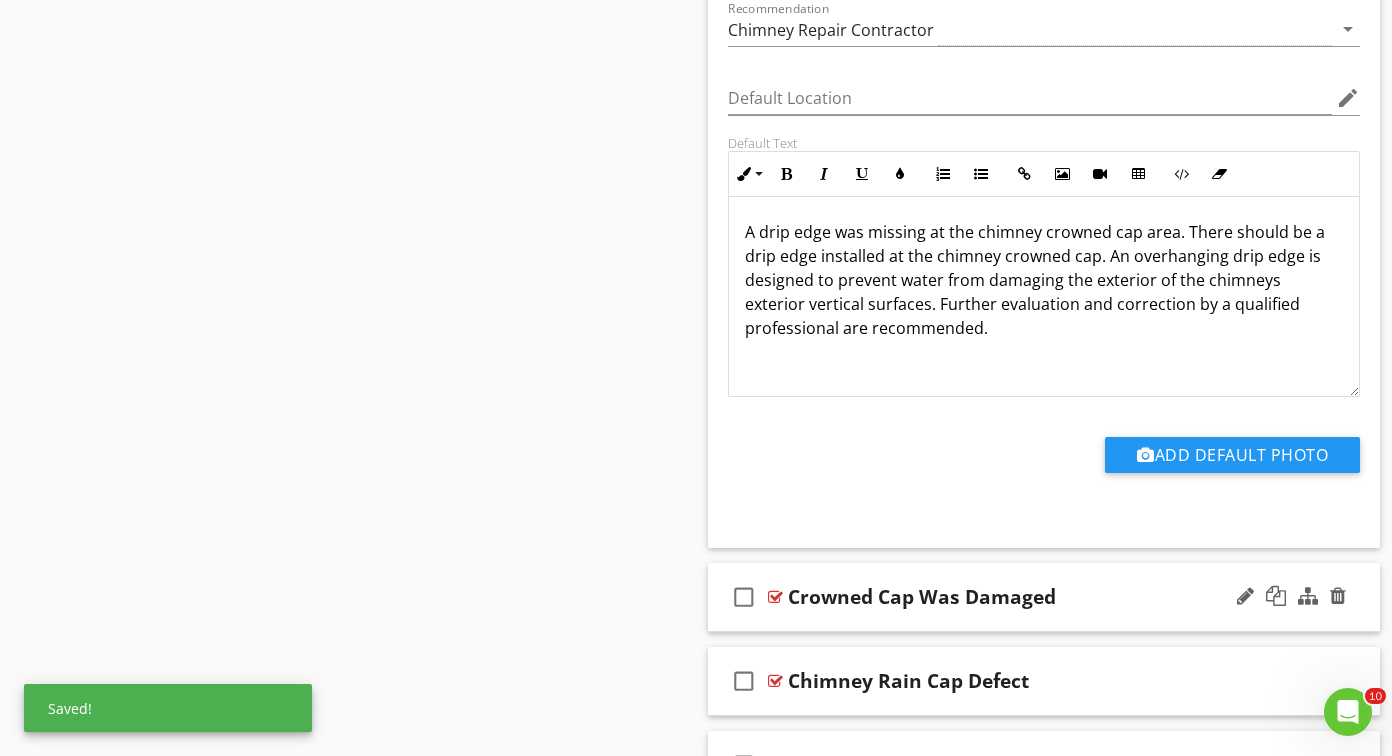 click on "check_box_outline_blank
Crowned Cap Was Damaged" at bounding box center [1044, 597] 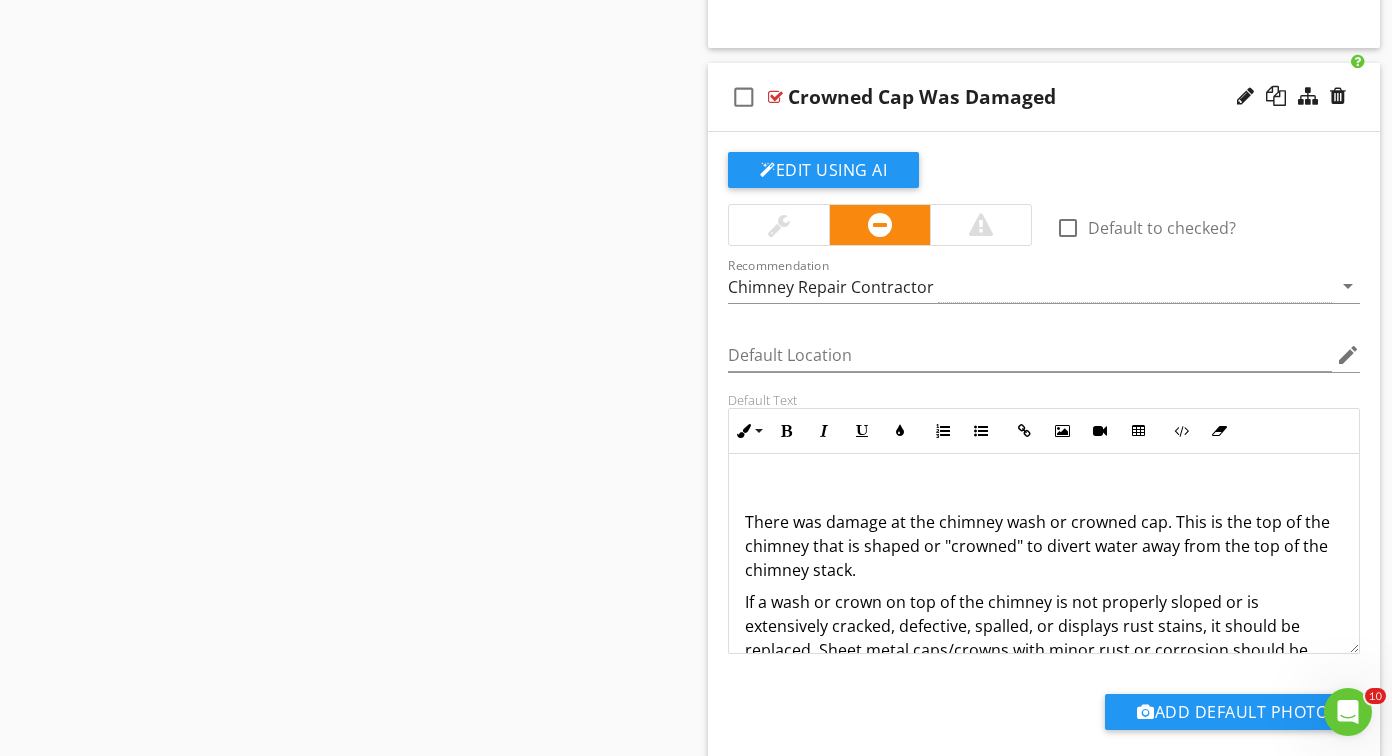 scroll, scrollTop: 13204, scrollLeft: 0, axis: vertical 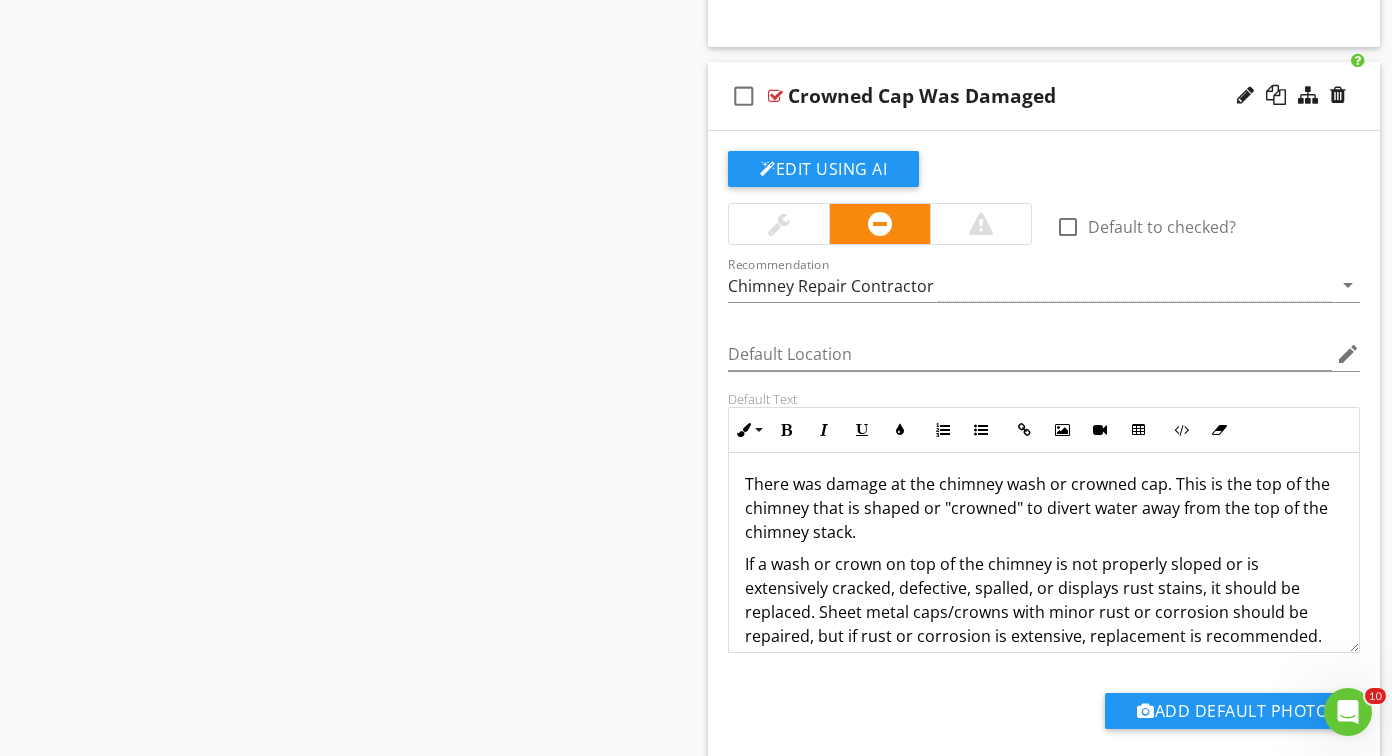 click on "There was damage at the chimney wash or crowned cap. This is the top of the chimney that is shaped or "crowned" to divert water away from the top of the chimney stack." at bounding box center [1044, 508] 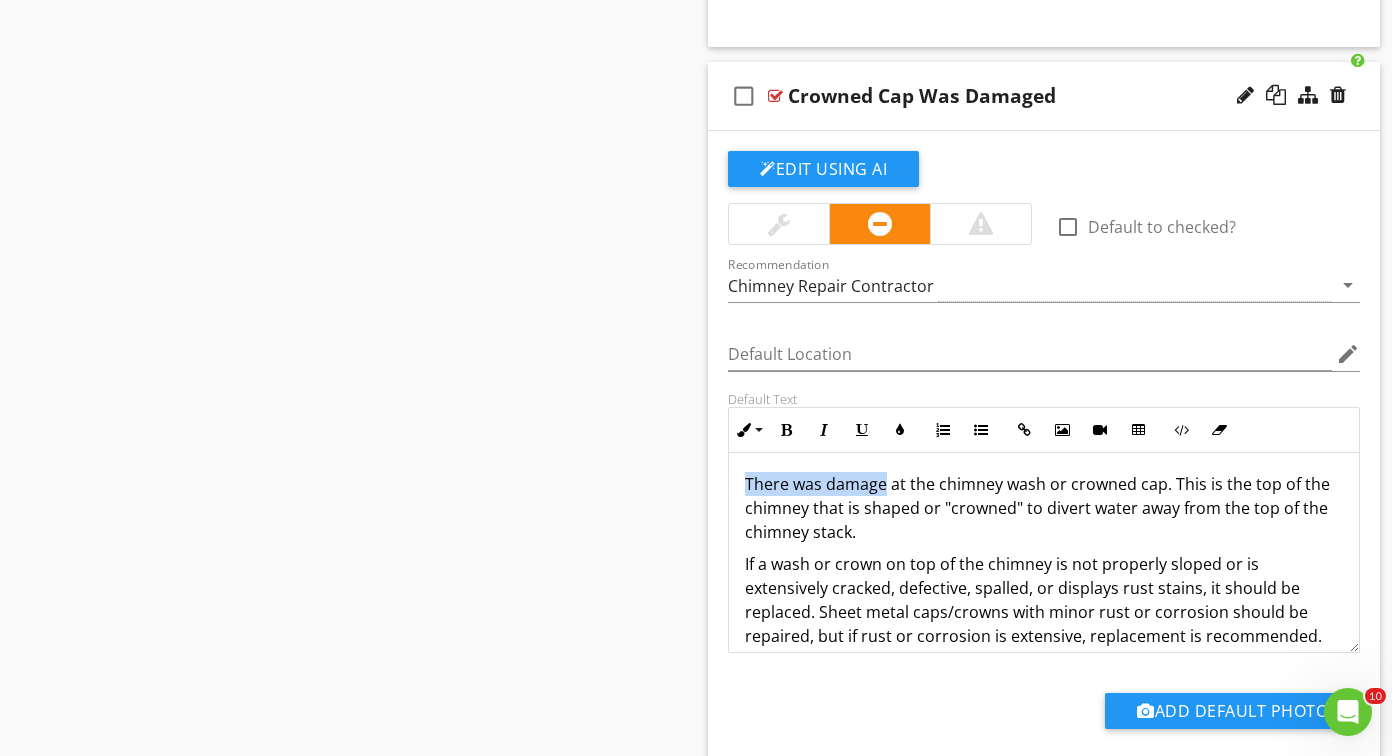 drag, startPoint x: 864, startPoint y: 486, endPoint x: 712, endPoint y: 492, distance: 152.11838 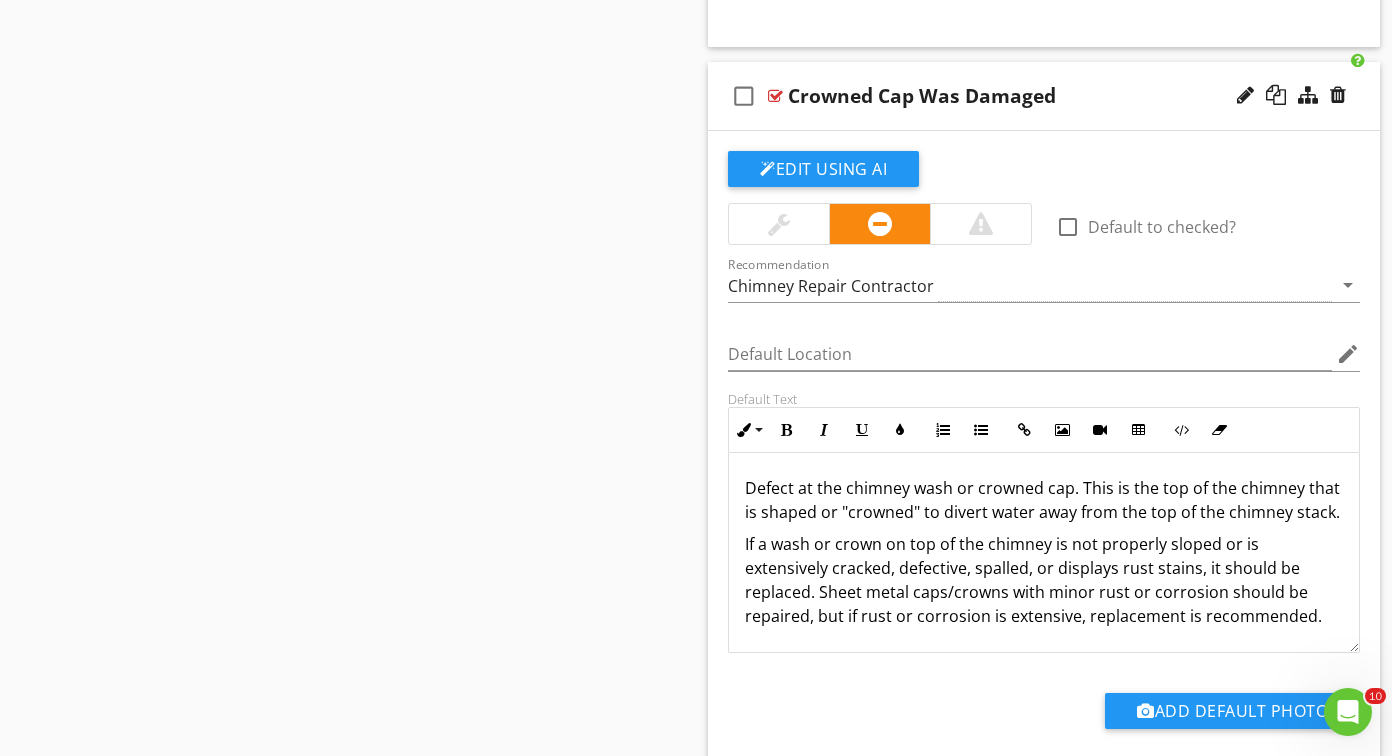 scroll, scrollTop: 13208, scrollLeft: 0, axis: vertical 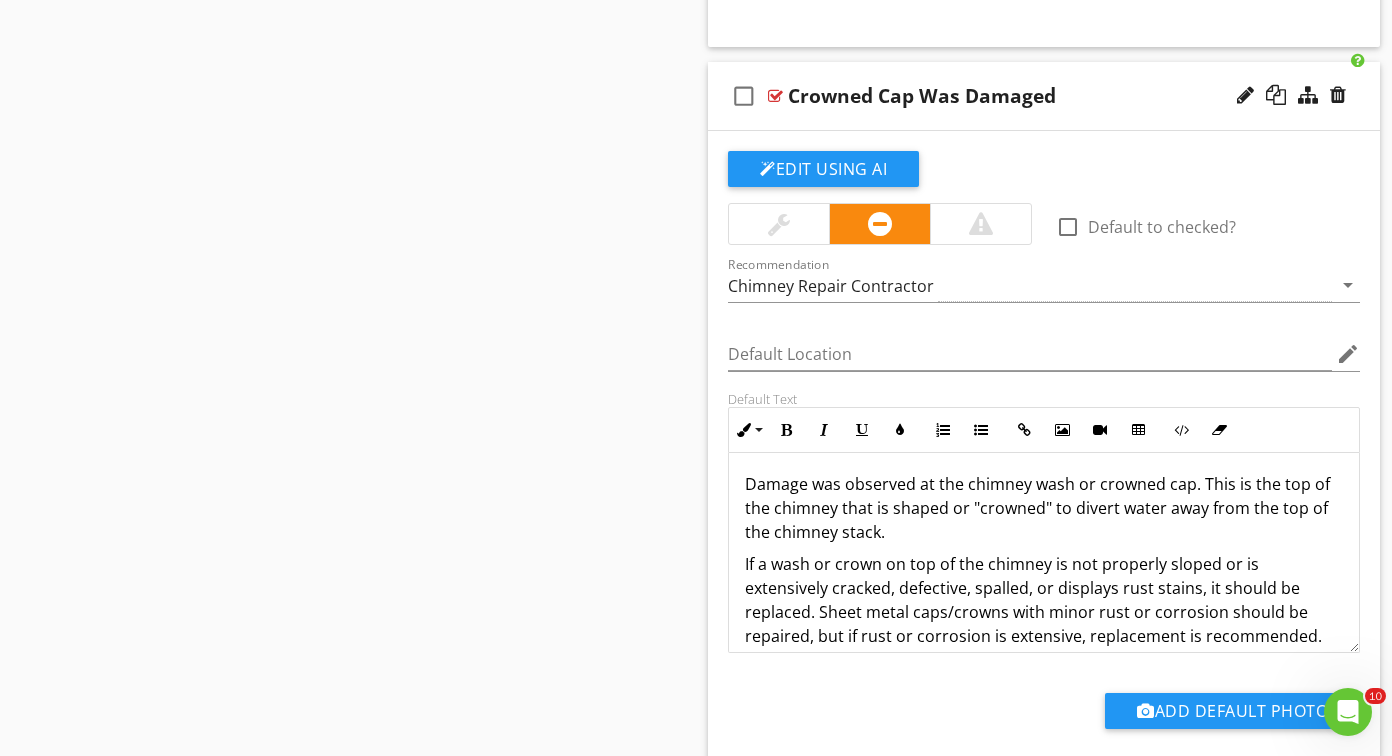 click on "Damage was observed at the chimney wash or crowned cap. This is the top of the chimney that is shaped or "crowned" to divert water away from the top of the chimney stack." at bounding box center [1044, 508] 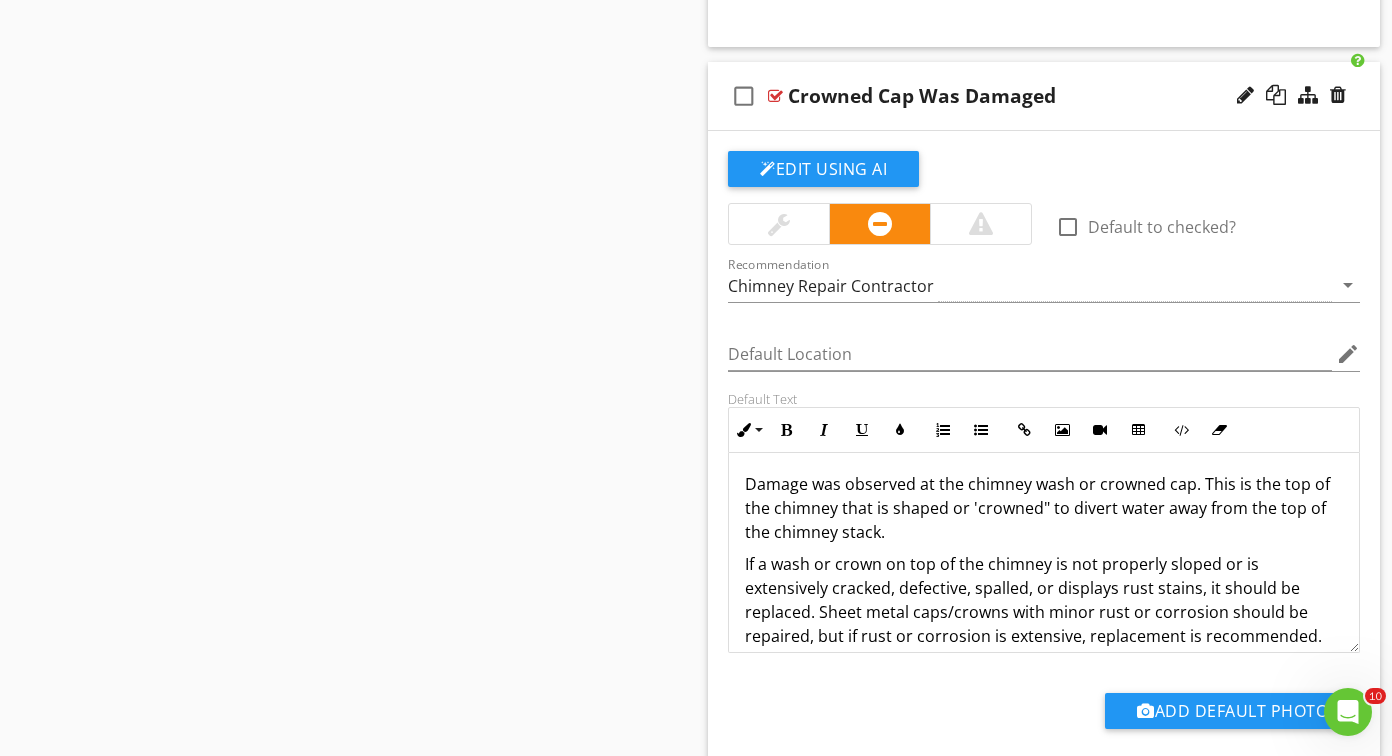 click on "Damage was observed at the chimney wash or crowned cap. This is the top of the chimney that is shaped or 'crowned" to divert water away from the top of the chimney stack." at bounding box center [1044, 508] 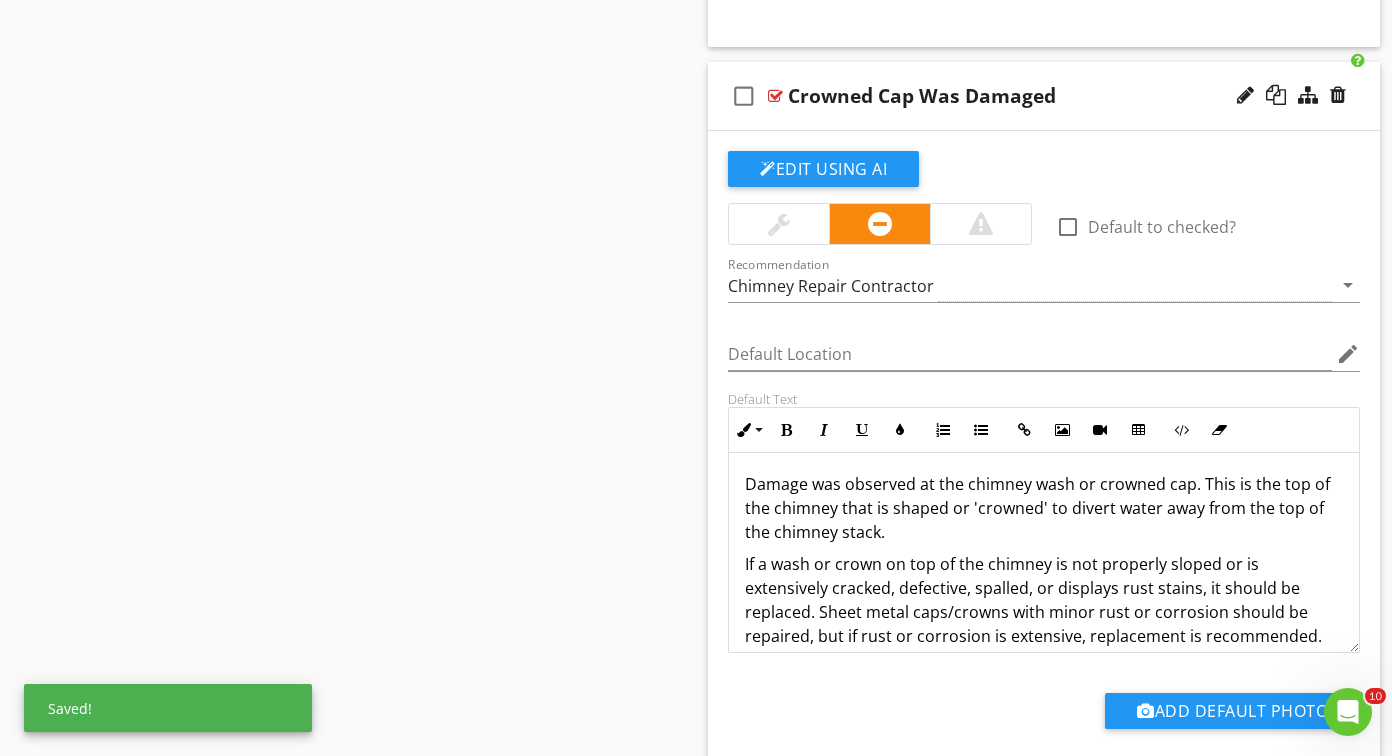 click on "Damage was observed at the chimney wash or crowned cap. This is the top of the chimney that is shaped or 'crowned' to divert water away from the top of the chimney stack." at bounding box center [1044, 508] 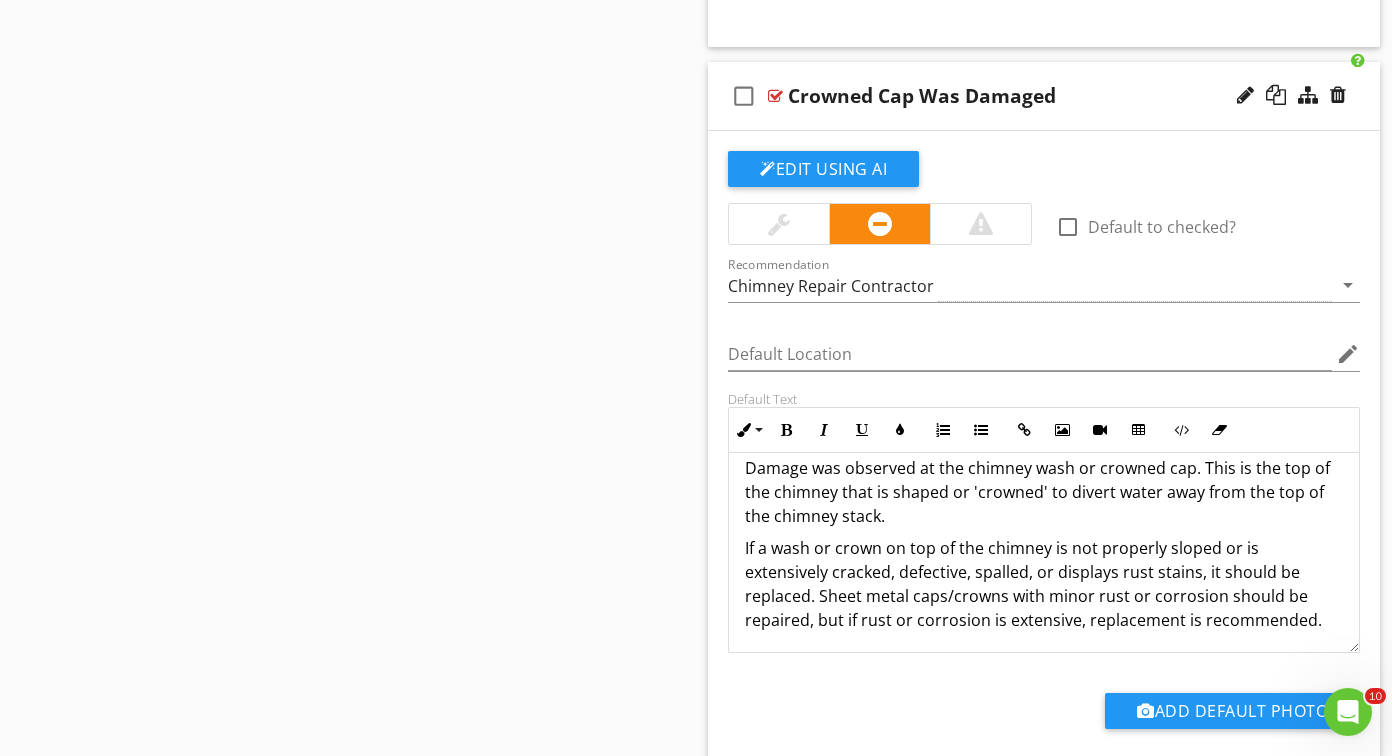 scroll, scrollTop: 57, scrollLeft: 0, axis: vertical 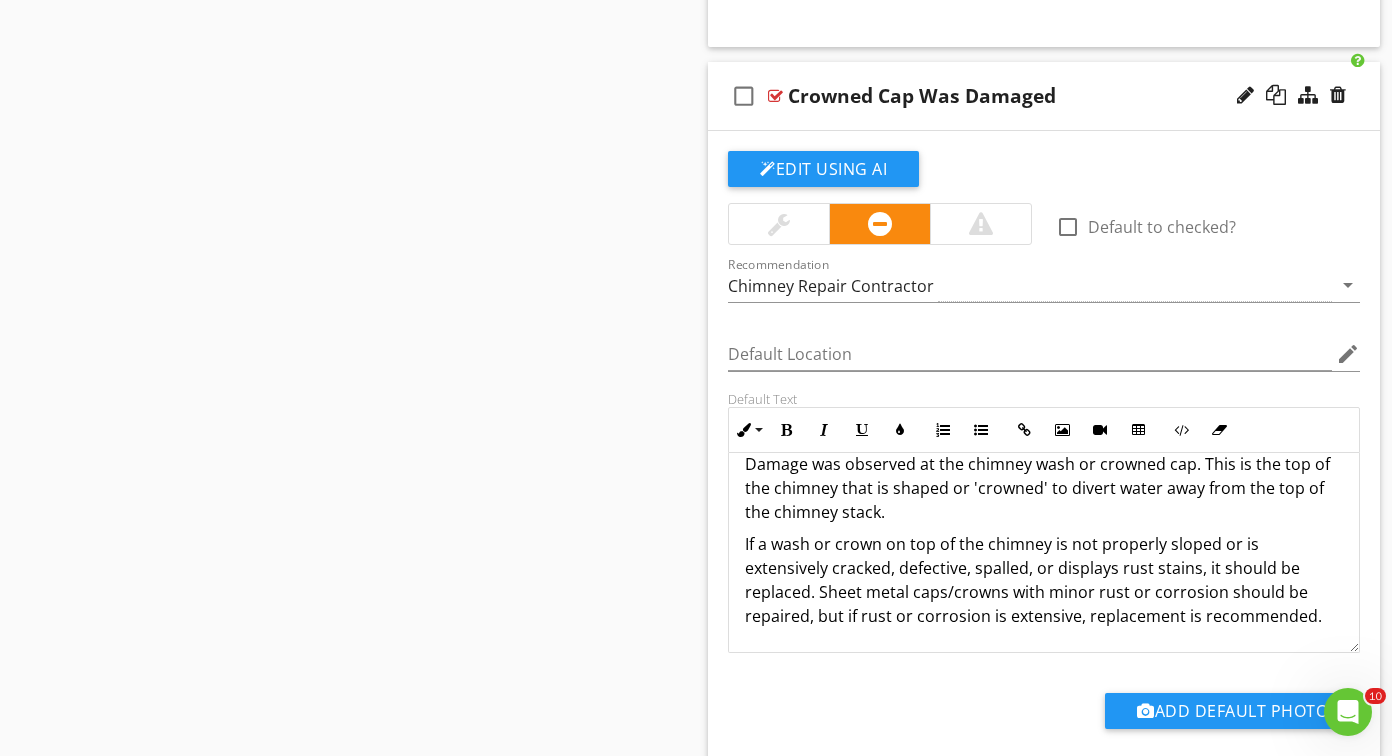 click on "If a wash or crown on top of the chimney is not properly sloped or is extensively cracked, defective, spalled, or displays rust stains, it should be replaced. Sheet metal caps/crowns with minor rust or corrosion should be repaired, but if rust or corrosion is extensive, replacement is recommended." at bounding box center [1044, 580] 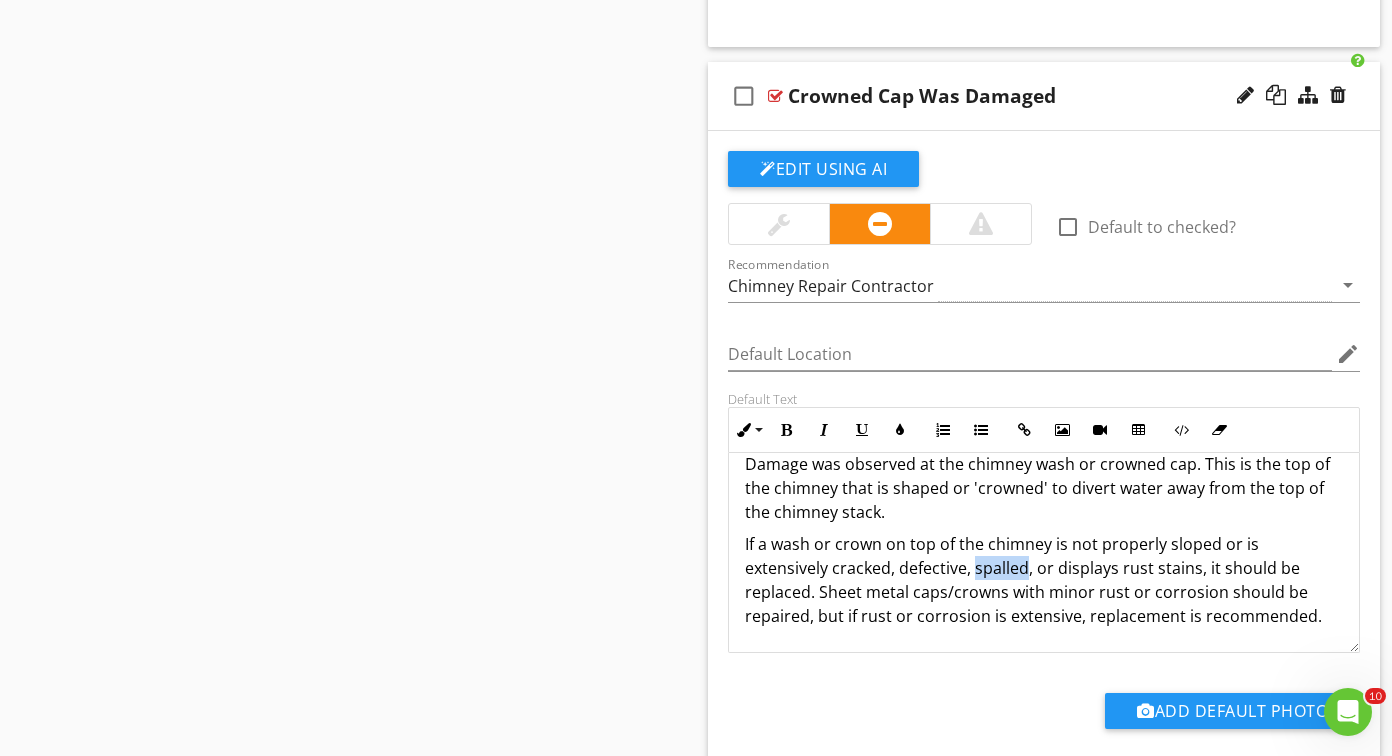 click on "If a wash or crown on top of the chimney is not properly sloped or is extensively cracked, defective, spalled, or displays rust stains, it should be replaced. Sheet metal caps/crowns with minor rust or corrosion should be repaired, but if rust or corrosion is extensive, replacement is recommended." at bounding box center [1044, 580] 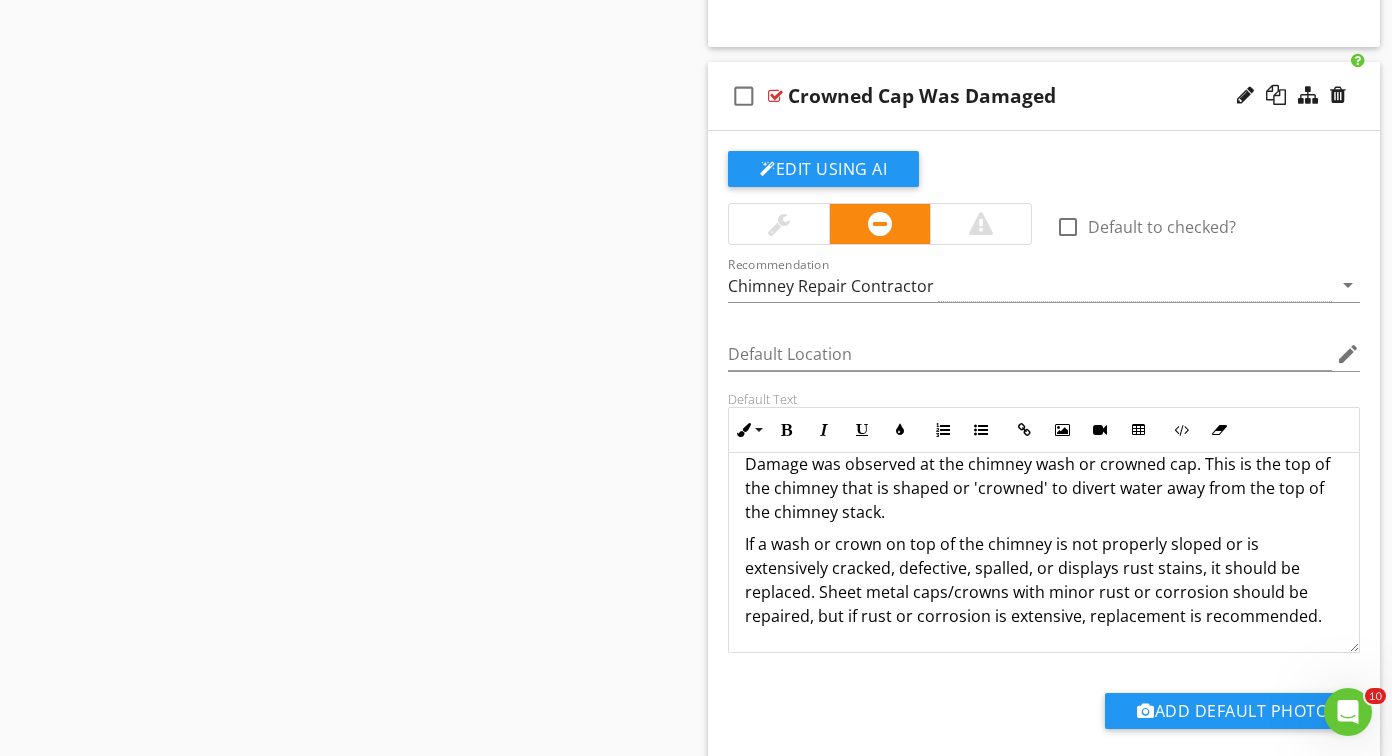 click on "If a wash or crown on top of the chimney is not properly sloped or is extensively cracked, defective, spalled, or displays rust stains, it should be replaced. Sheet metal caps/crowns with minor rust or corrosion should be repaired, but if rust or corrosion is extensive, replacement is recommended." at bounding box center [1044, 580] 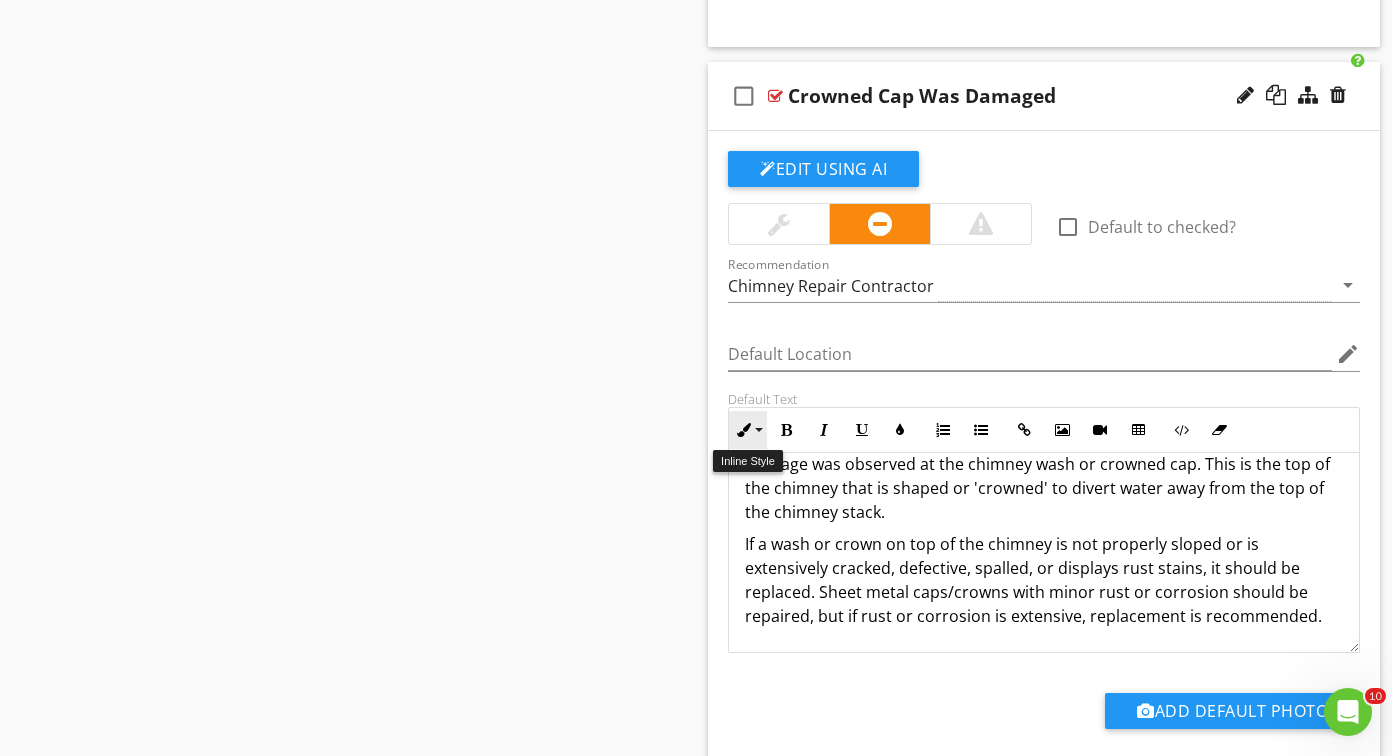scroll, scrollTop: 0, scrollLeft: 0, axis: both 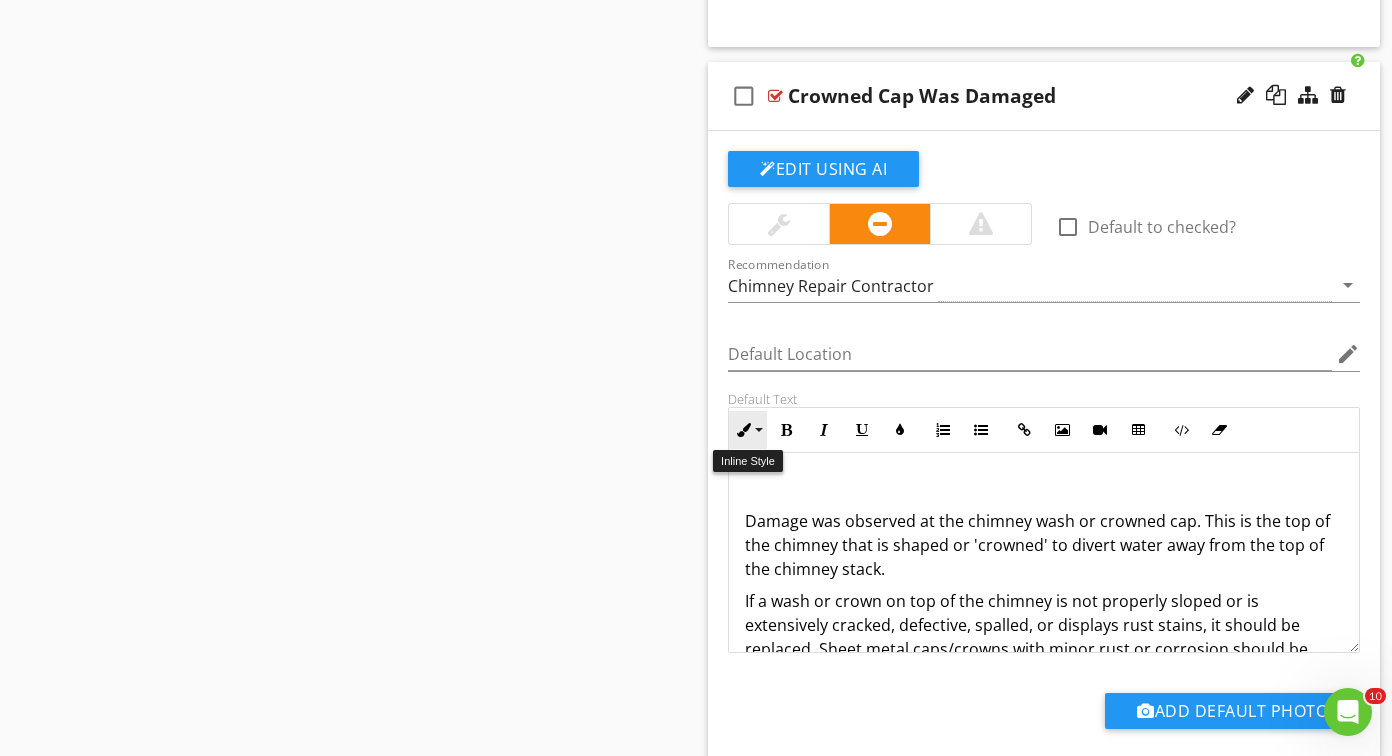 drag, startPoint x: 1170, startPoint y: 619, endPoint x: 731, endPoint y: 446, distance: 471.85803 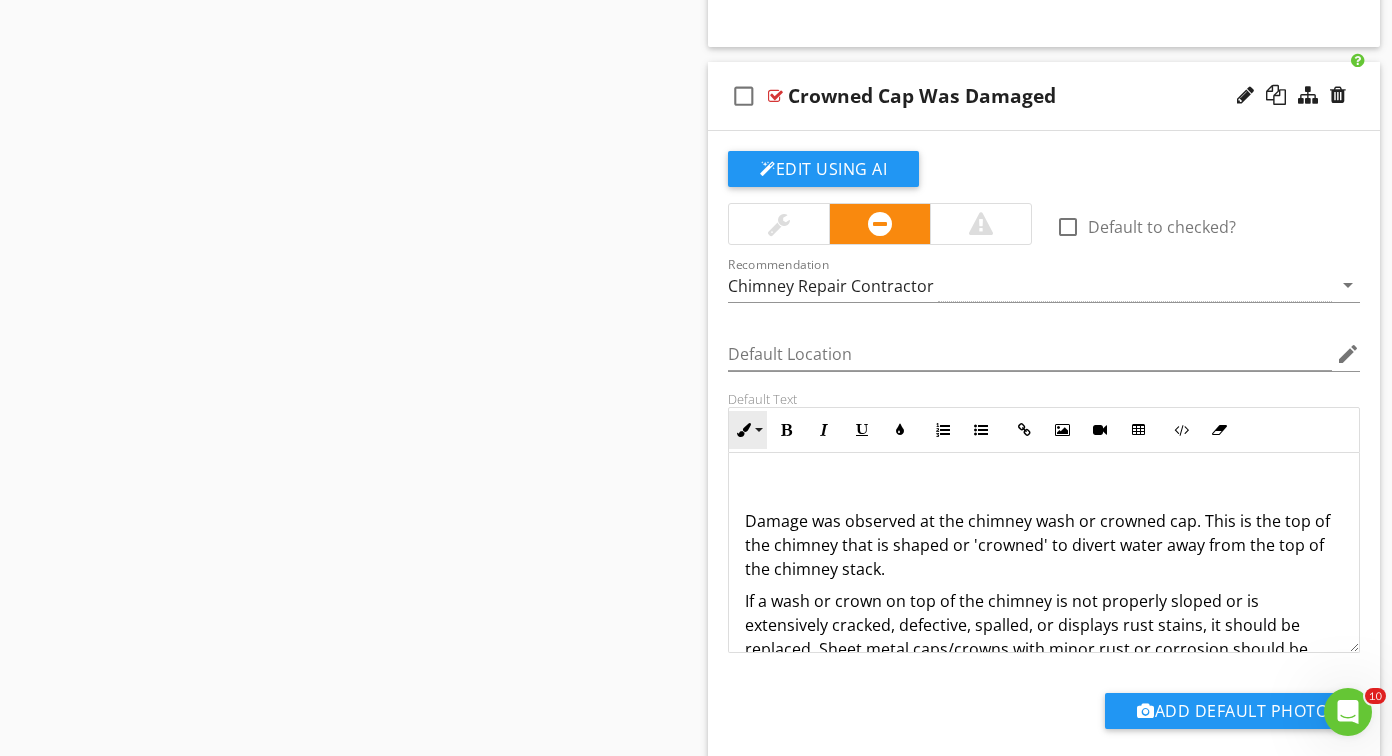 copy on "Damage was observed at the chimney wash or crowned cap. This is the top of the chimney that is shaped or 'crowned' to divert water away from the top of the chimney stack.  If a wash or crown on top of the chimney is not properly sloped or is extensively cracked, defective, spalled, or displays rust stains, it should be replaced. Sheet metal caps/crowns with minor rust or corrosion should be repaired, but if rust or corrosion is extensive, replacement is recommended." 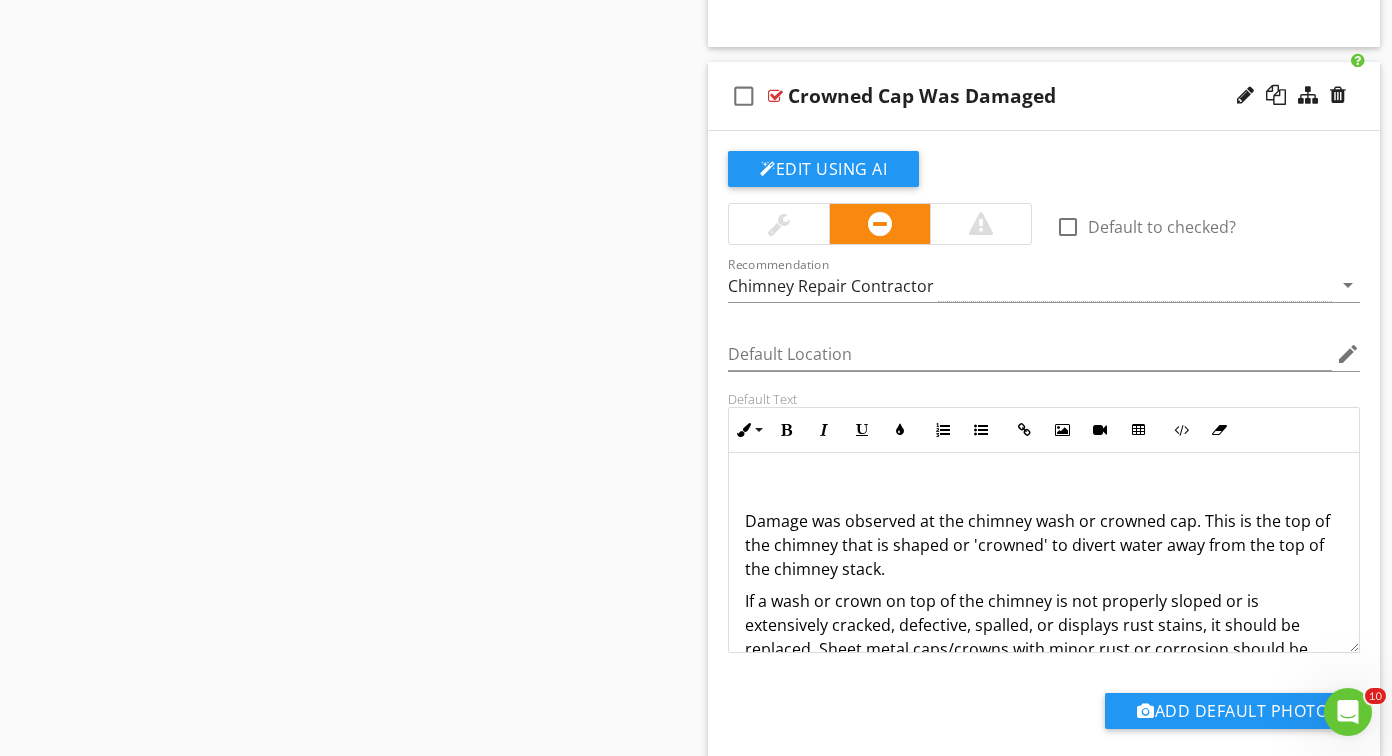 click on "Damage was observed at the chimney wash or crowned cap. This is the top of the chimney that is shaped or 'crowned' to divert water away from the top of the chimney stack.  If a wash or crown on top of the chimney is not properly sloped or is extensively cracked, defective, spalled, or displays rust stains, it should be replaced. Sheet metal caps/crowns with minor rust or corrosion should be repaired, but if rust or corrosion is extensive, replacement is recommended." at bounding box center [1044, 581] 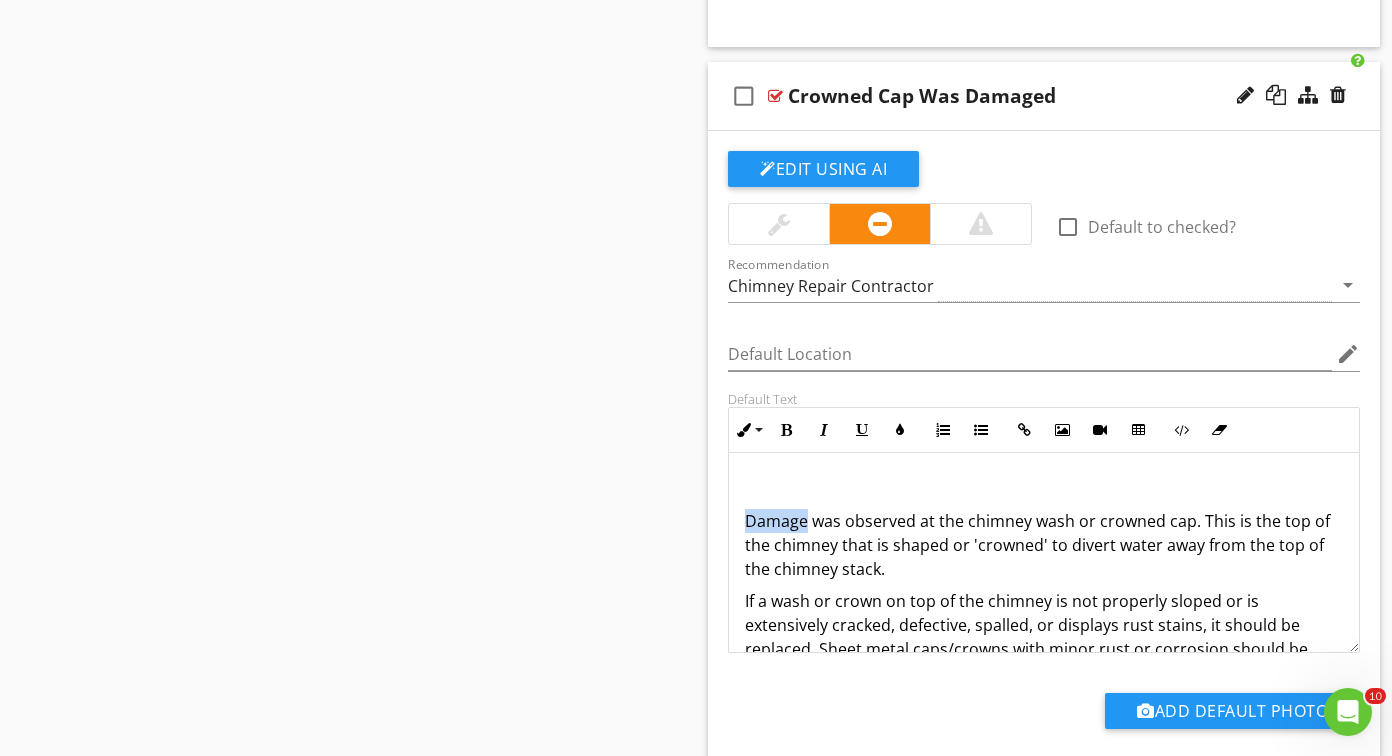 click on "Damage was observed at the chimney wash or crowned cap. This is the top of the chimney that is shaped or 'crowned' to divert water away from the top of the chimney stack.  If a wash or crown on top of the chimney is not properly sloped or is extensively cracked, defective, spalled, or displays rust stains, it should be replaced. Sheet metal caps/crowns with minor rust or corrosion should be repaired, but if rust or corrosion is extensive, replacement is recommended." at bounding box center (1044, 581) 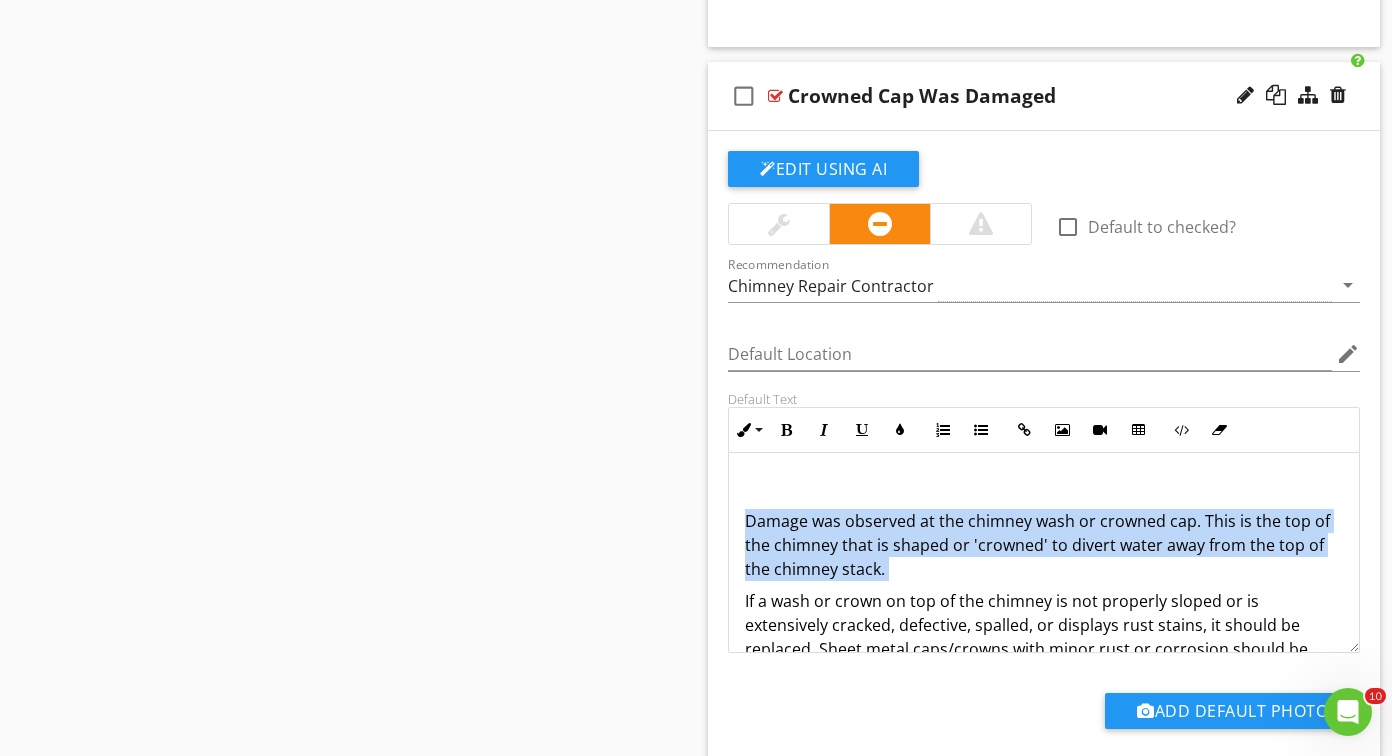 click on "Damage was observed at the chimney wash or crowned cap. This is the top of the chimney that is shaped or 'crowned' to divert water away from the top of the chimney stack.  If a wash or crown on top of the chimney is not properly sloped or is extensively cracked, defective, spalled, or displays rust stains, it should be replaced. Sheet metal caps/crowns with minor rust or corrosion should be repaired, but if rust or corrosion is extensive, replacement is recommended." at bounding box center (1044, 581) 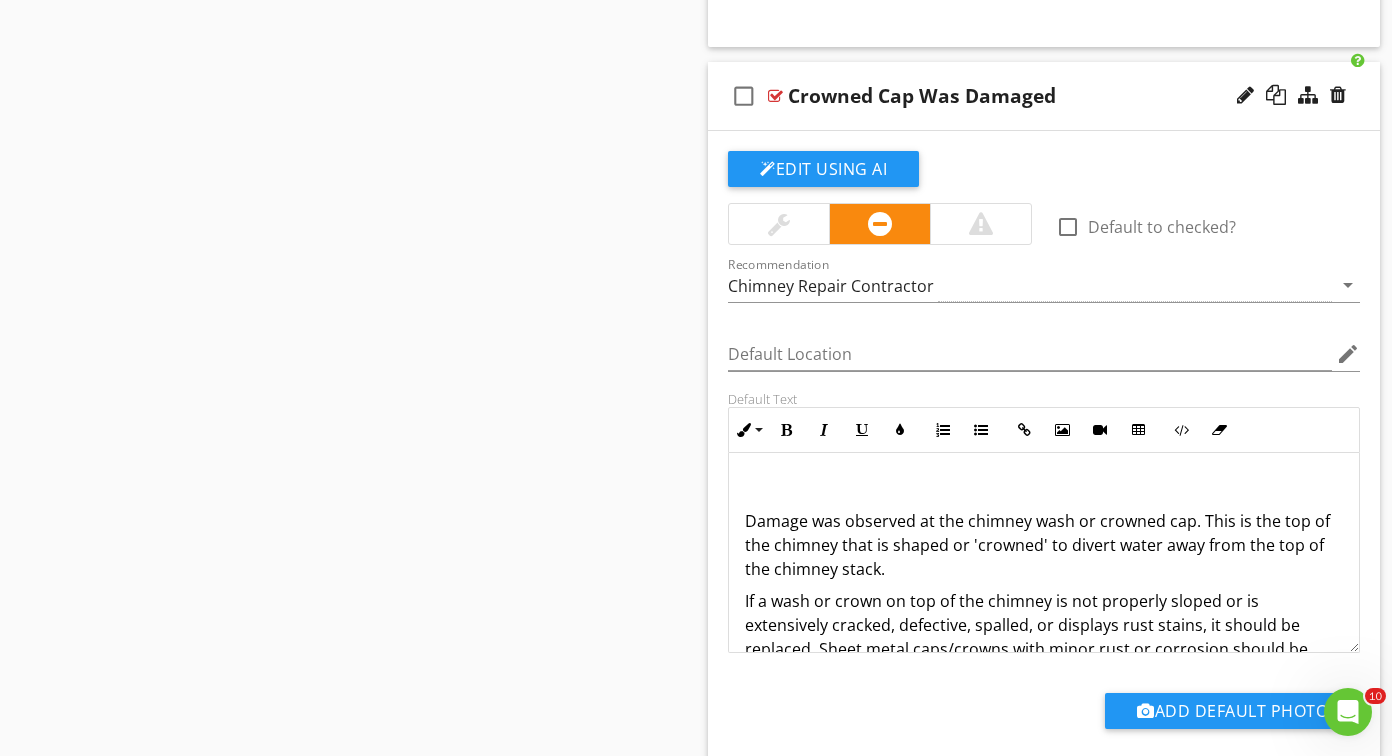 click on "If a wash or crown on top of the chimney is not properly sloped or is extensively cracked, defective, spalled, or displays rust stains, it should be replaced. Sheet metal caps/crowns with minor rust or corrosion should be repaired, but if rust or corrosion is extensive, replacement is recommended." at bounding box center [1044, 637] 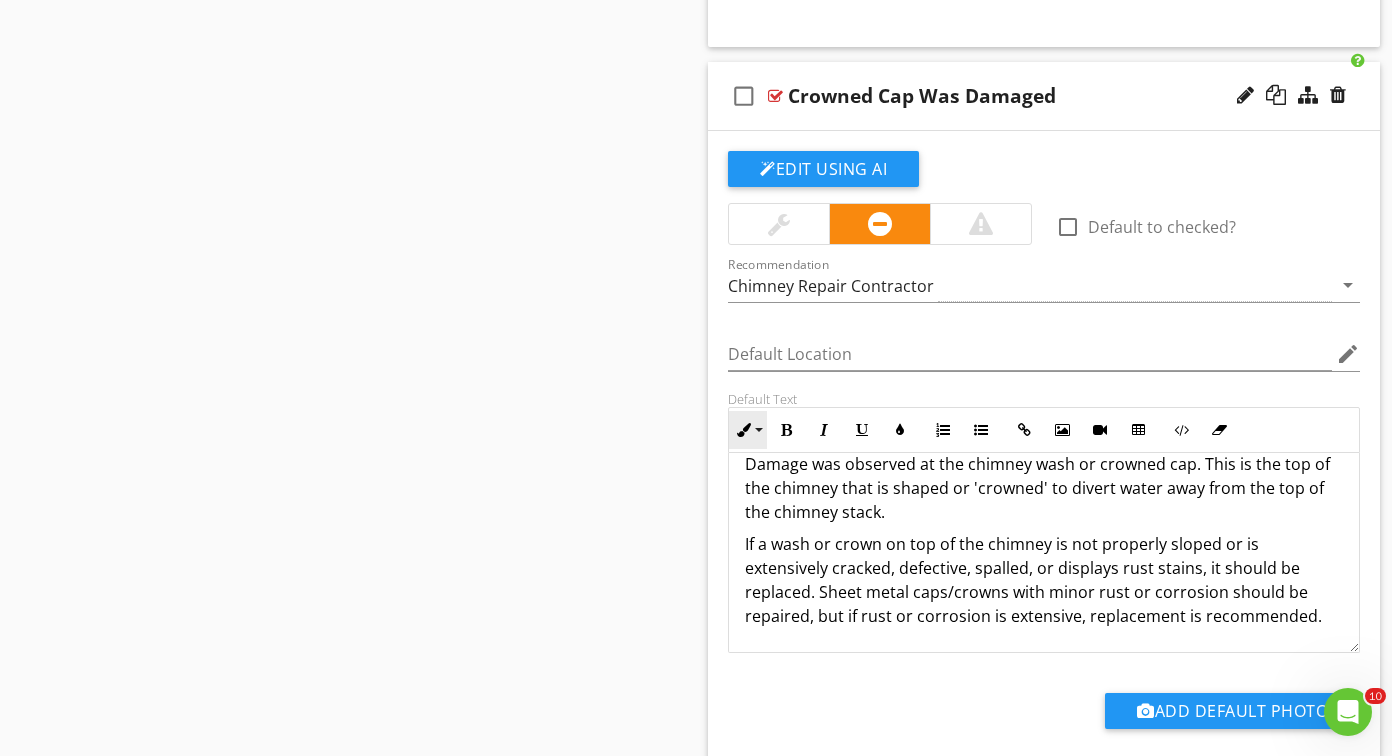 scroll, scrollTop: 0, scrollLeft: 0, axis: both 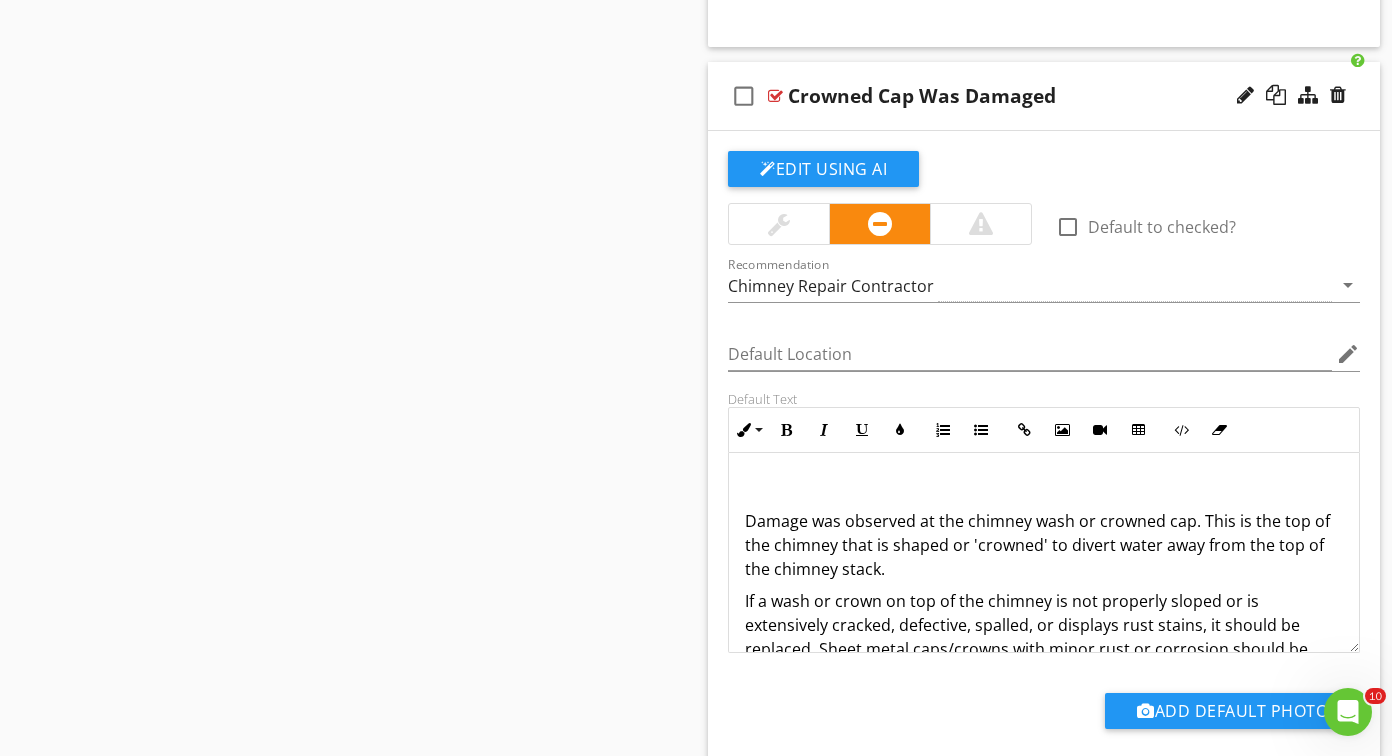 drag, startPoint x: 1182, startPoint y: 622, endPoint x: 683, endPoint y: 428, distance: 535.3849 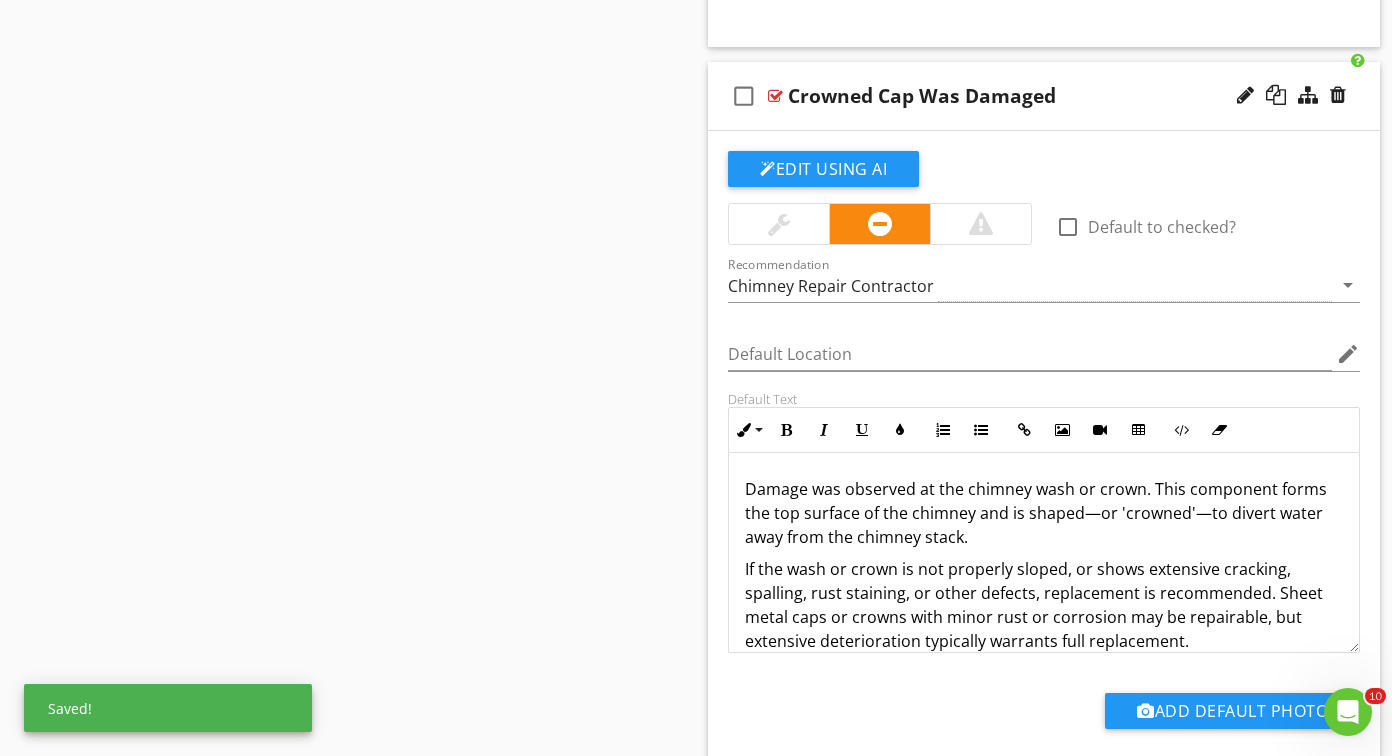 click on "Damage was observed at the chimney wash or crown. This component forms the top surface of the chimney and is shaped—or 'crowned'—to divert water away from the chimney stack." at bounding box center (1044, 513) 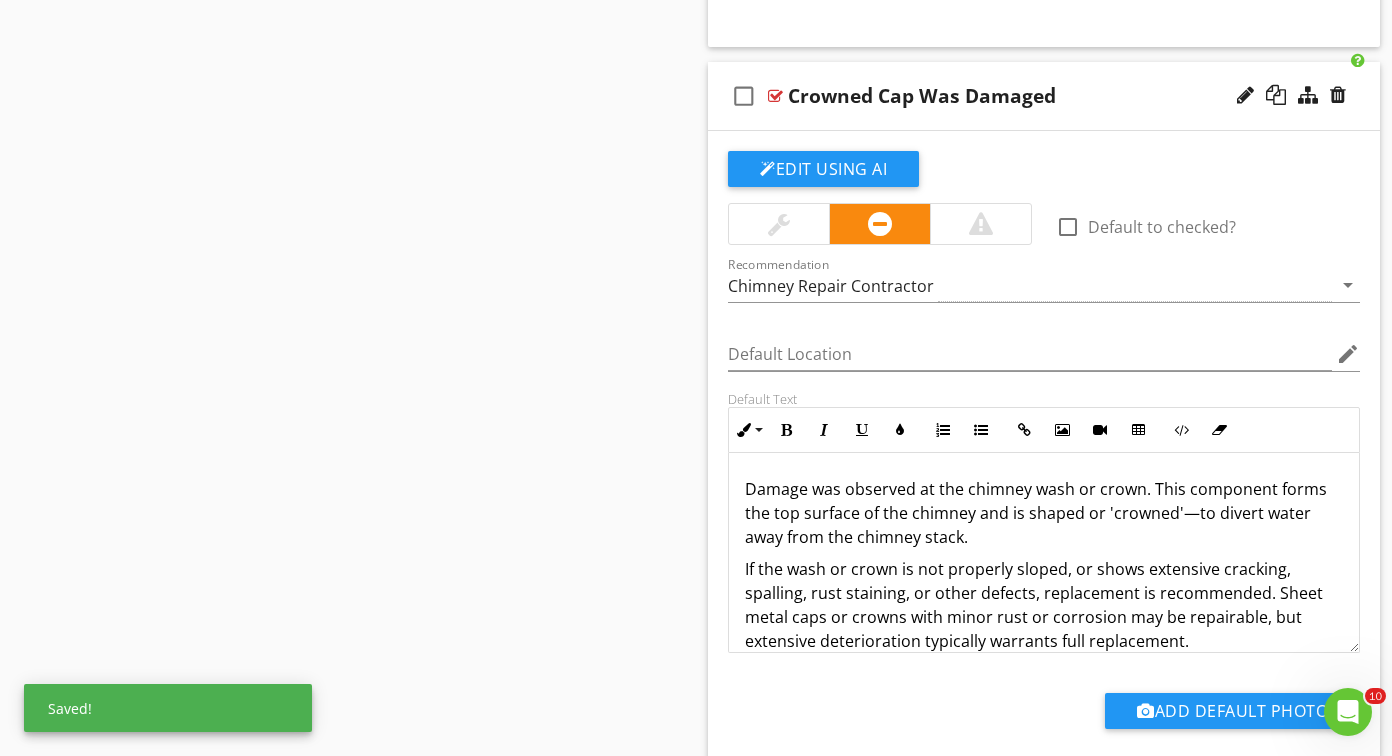 click on "Damage was observed at the chimney wash or crown. This component forms the top surface of the chimney and is shaped or 'crowned'—to divert water away from the chimney stack." at bounding box center (1044, 513) 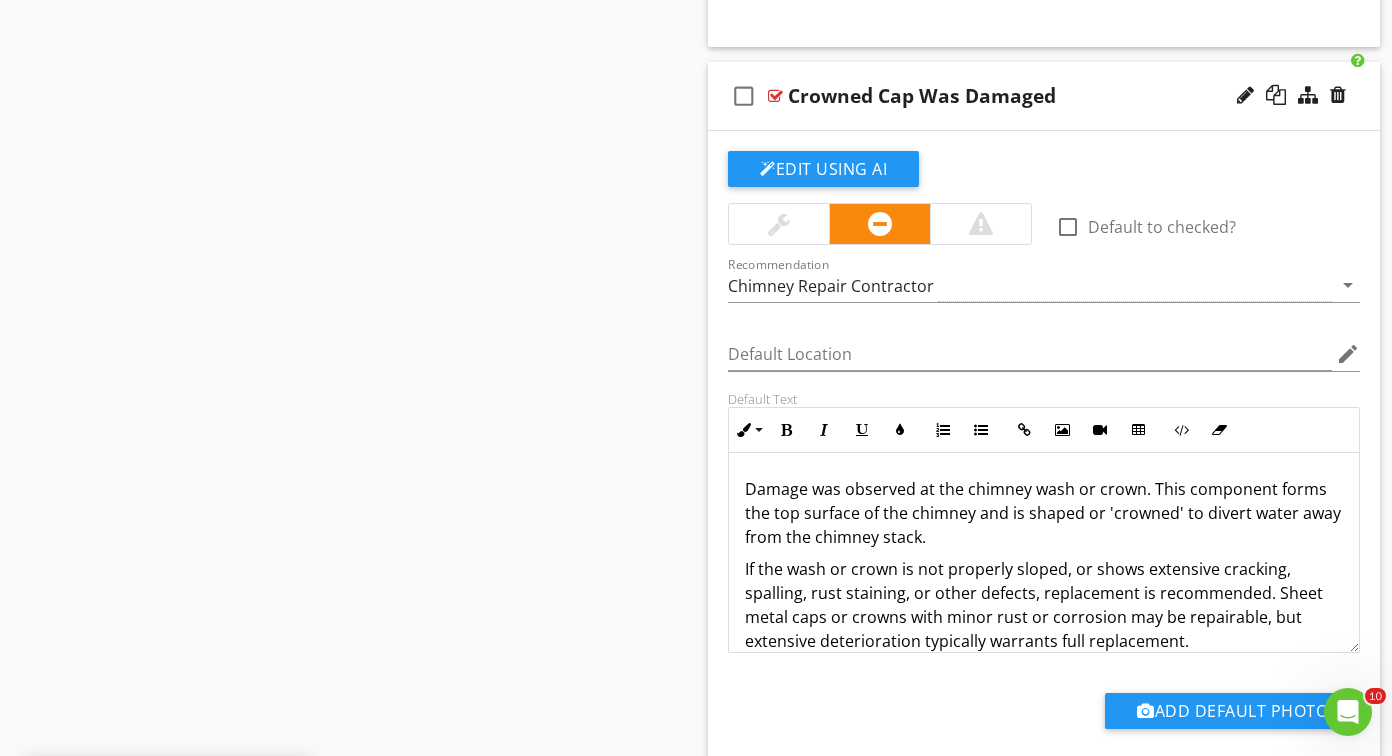 click on "Damage was observed at the chimney wash or crown. This component forms the top surface of the chimney and is shaped or 'crowned' to divert water away from the chimney stack." at bounding box center (1044, 513) 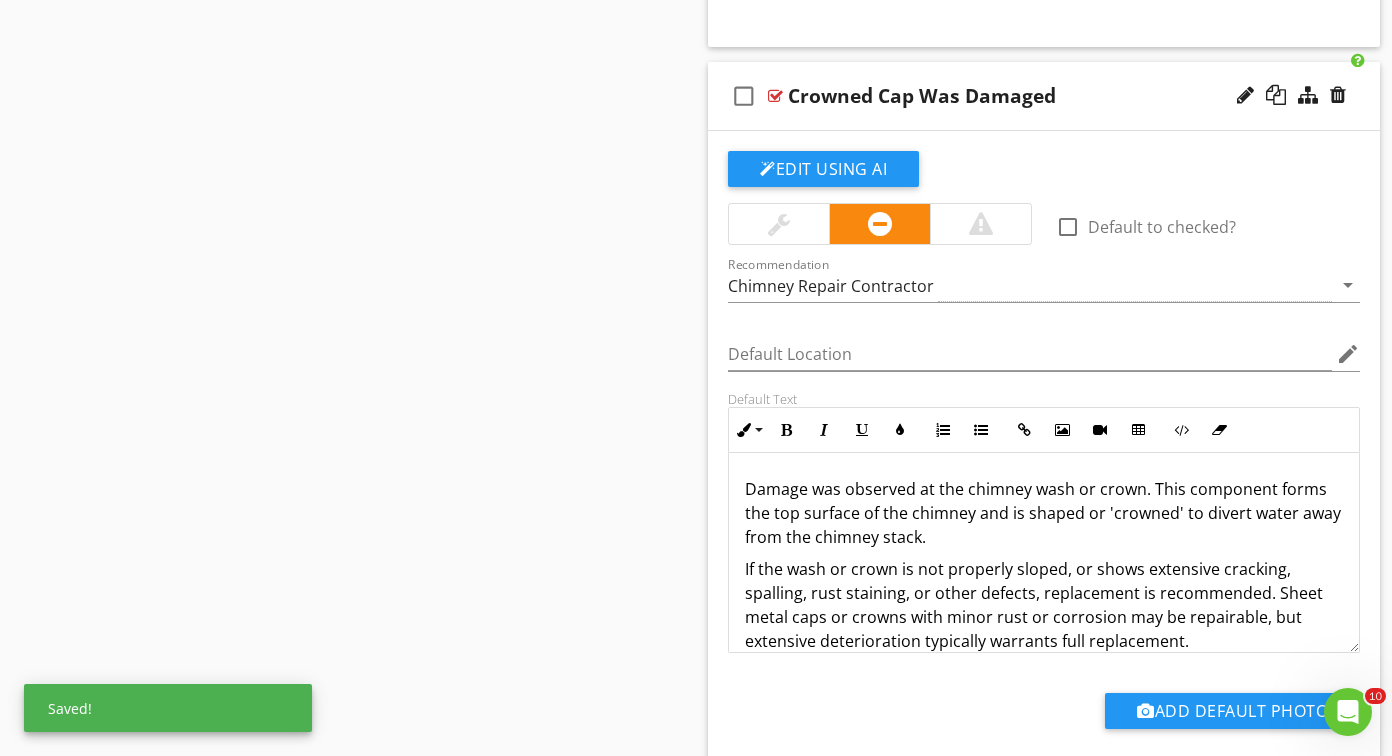 click on "Damage was observed at the chimney wash or crown. This component forms the top surface of the chimney and is shaped or 'crowned' to divert water away from the chimney stack." at bounding box center [1044, 513] 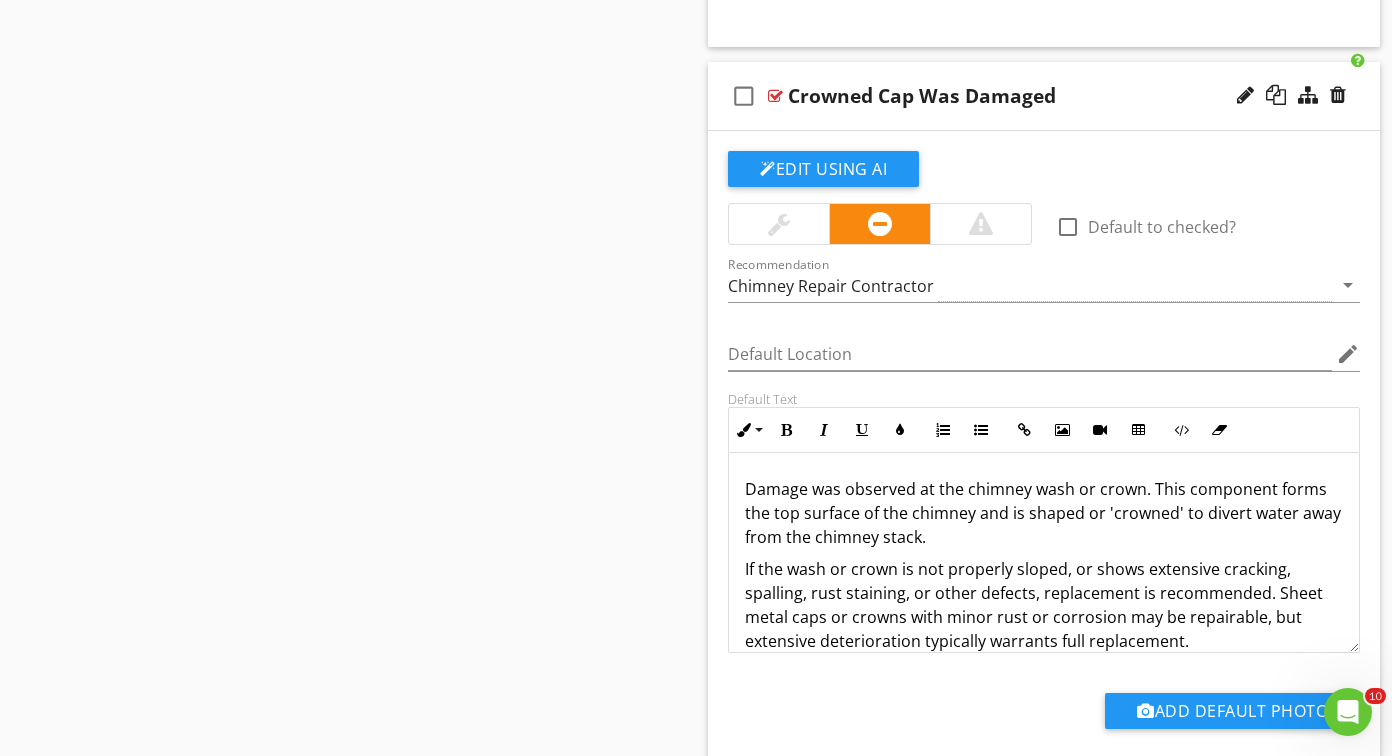 scroll, scrollTop: 5, scrollLeft: 0, axis: vertical 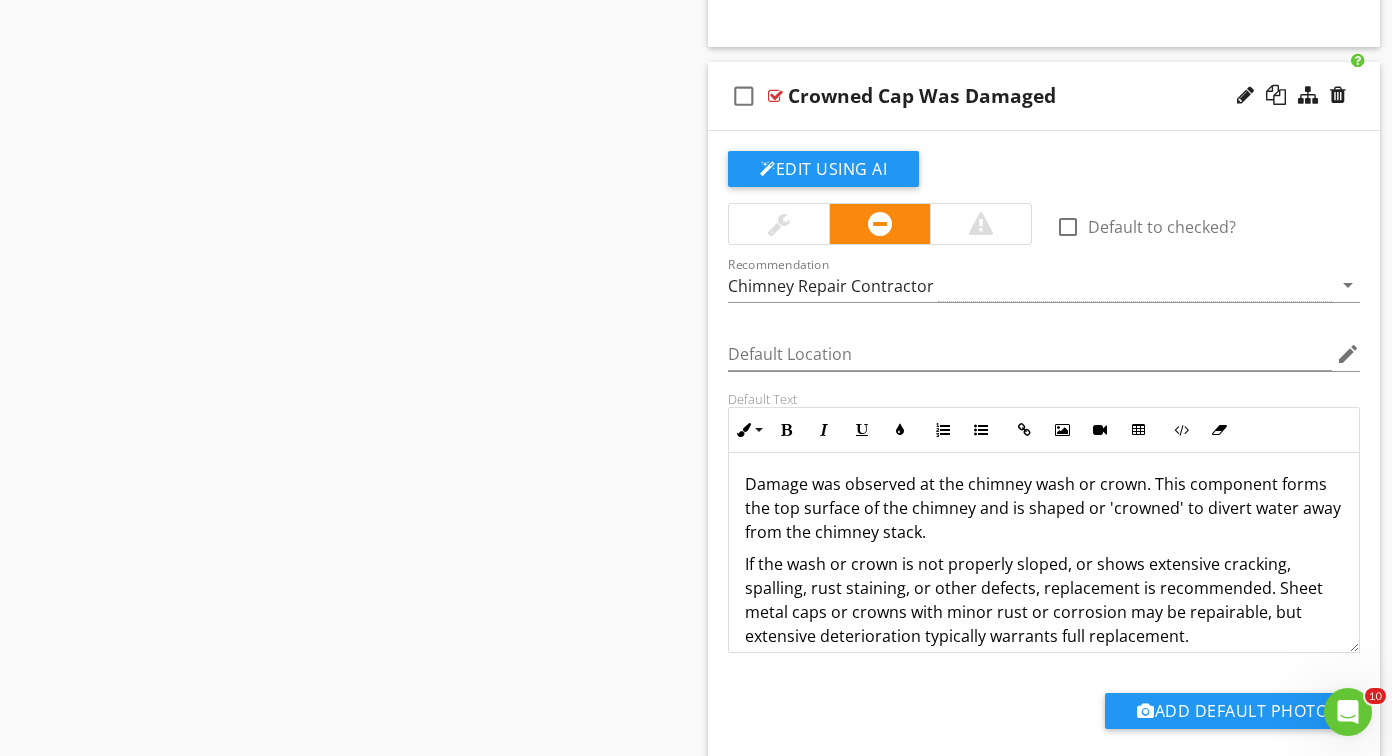 click on "Damage was observed at the chimney wash or crown. This component forms the top surface of the chimney and is shaped or 'crowned' to divert water away from the chimney stack." at bounding box center [1044, 508] 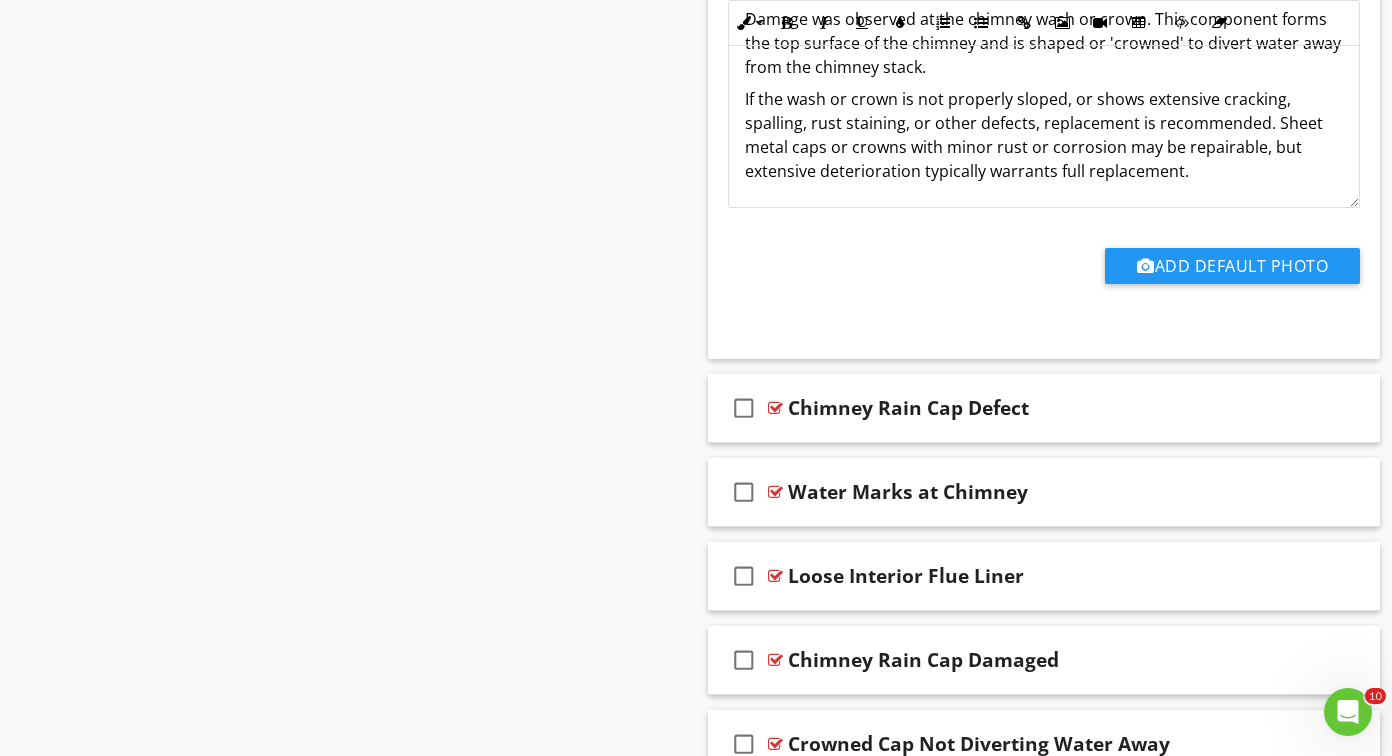 scroll, scrollTop: 13651, scrollLeft: 0, axis: vertical 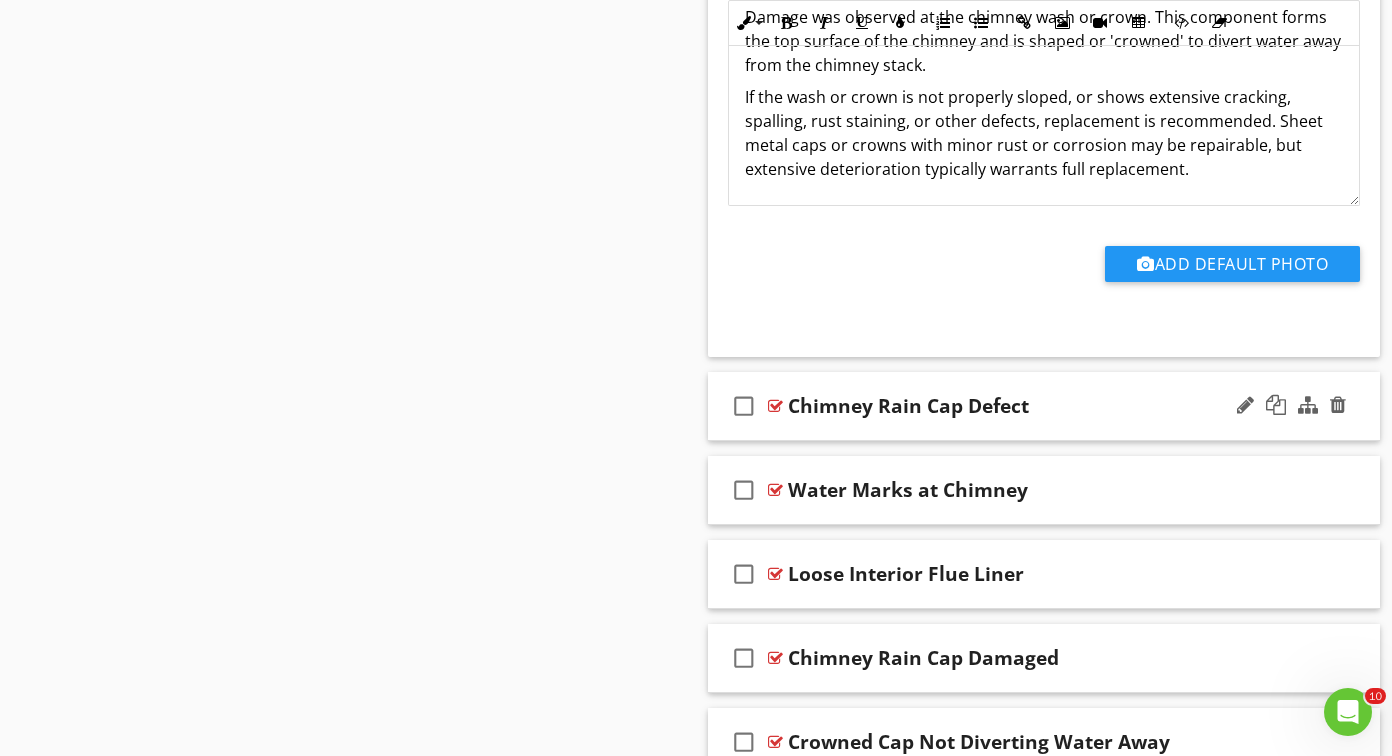 click at bounding box center [775, 406] 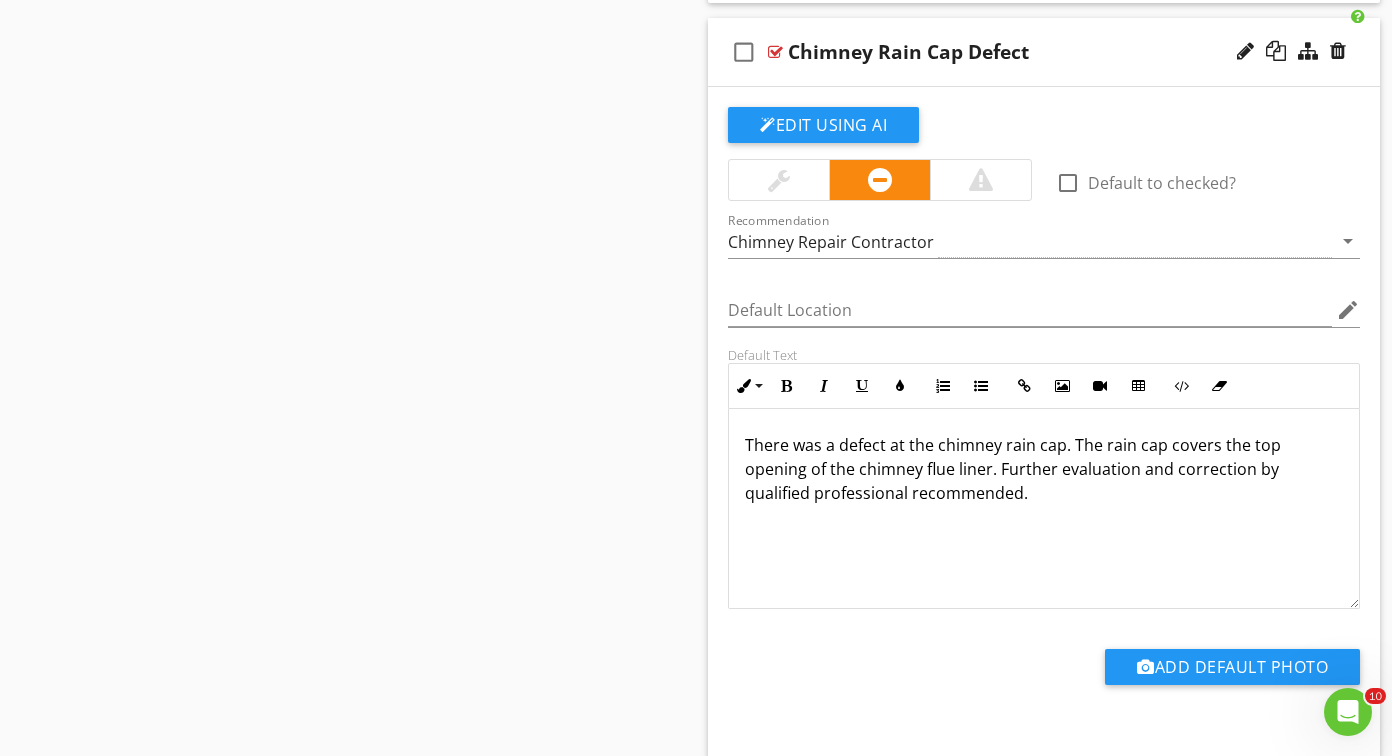 scroll, scrollTop: 14020, scrollLeft: 0, axis: vertical 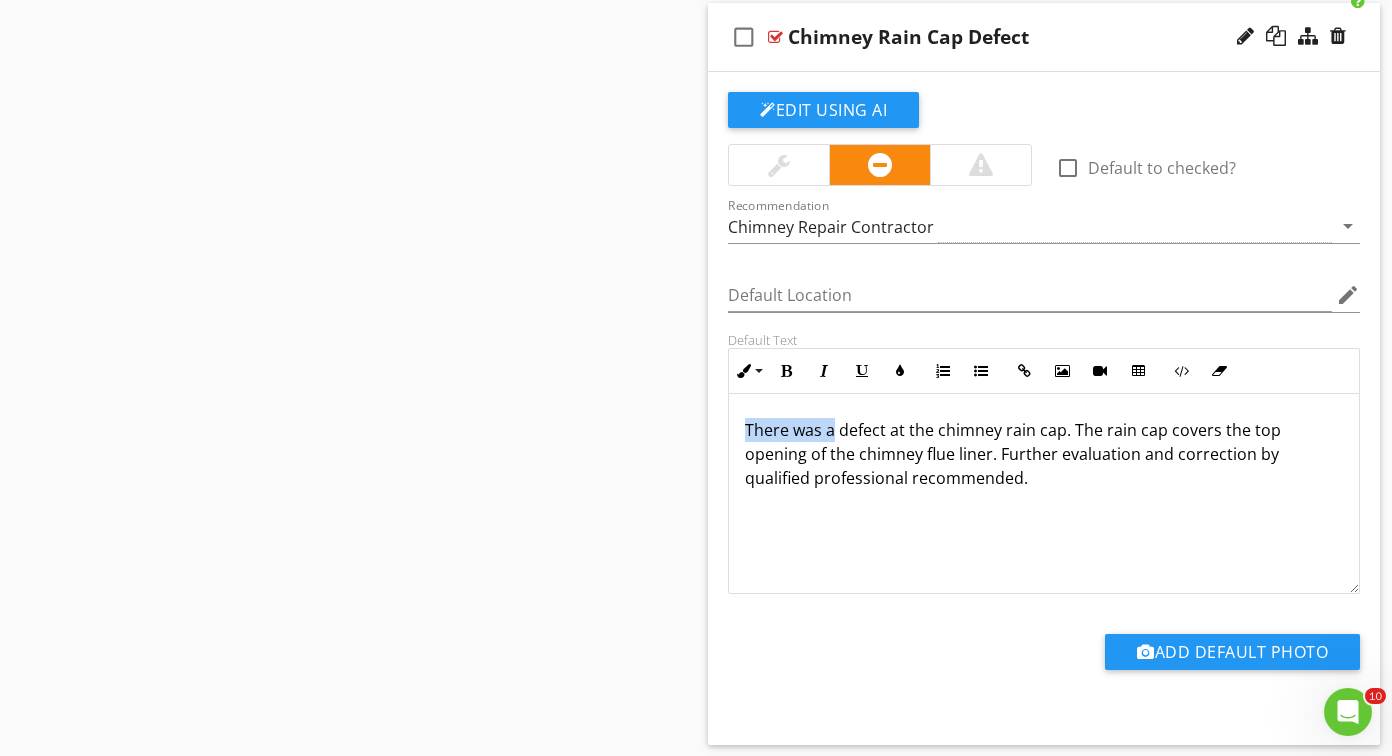 drag, startPoint x: 821, startPoint y: 426, endPoint x: 694, endPoint y: 430, distance: 127.06297 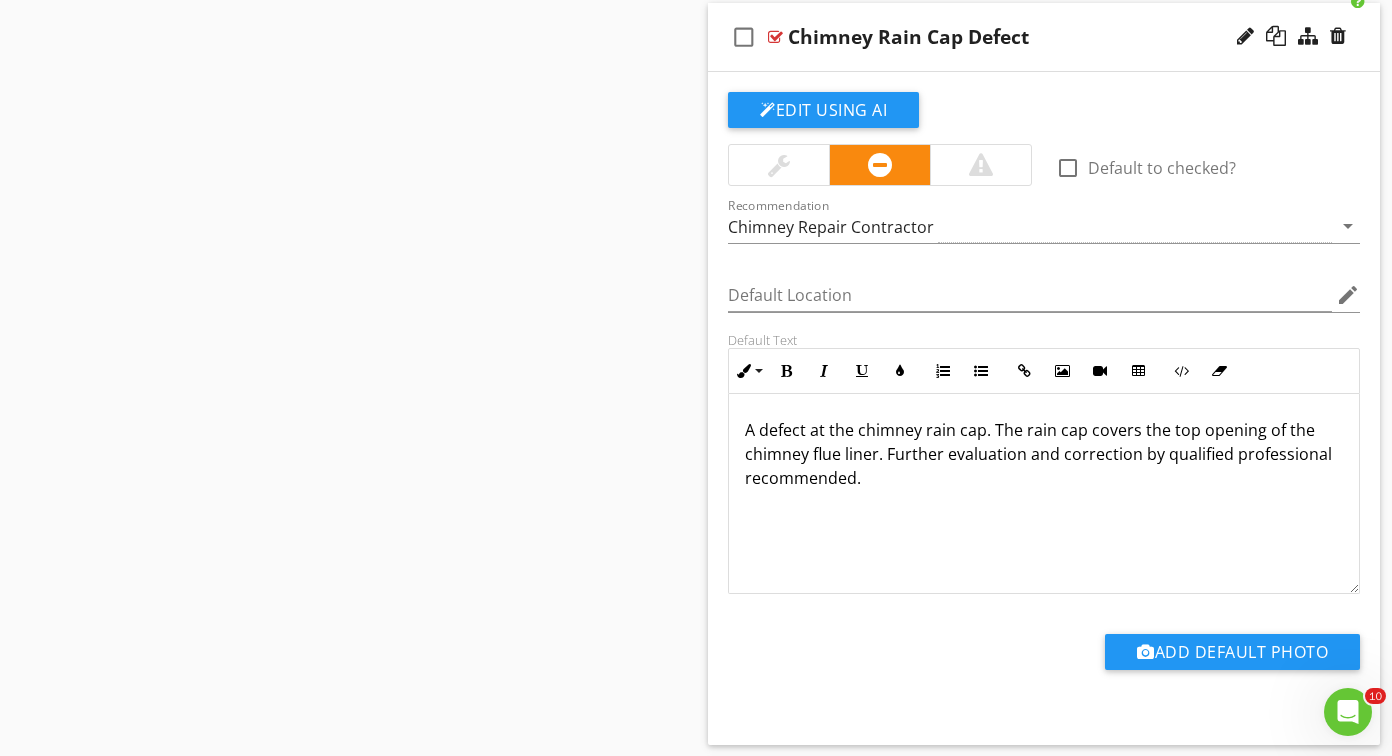 click on "A defect at the chimney rain cap. The rain cap covers the top opening of the chimney flue liner. Further evaluation and correction by qualified professional recommended." at bounding box center [1044, 454] 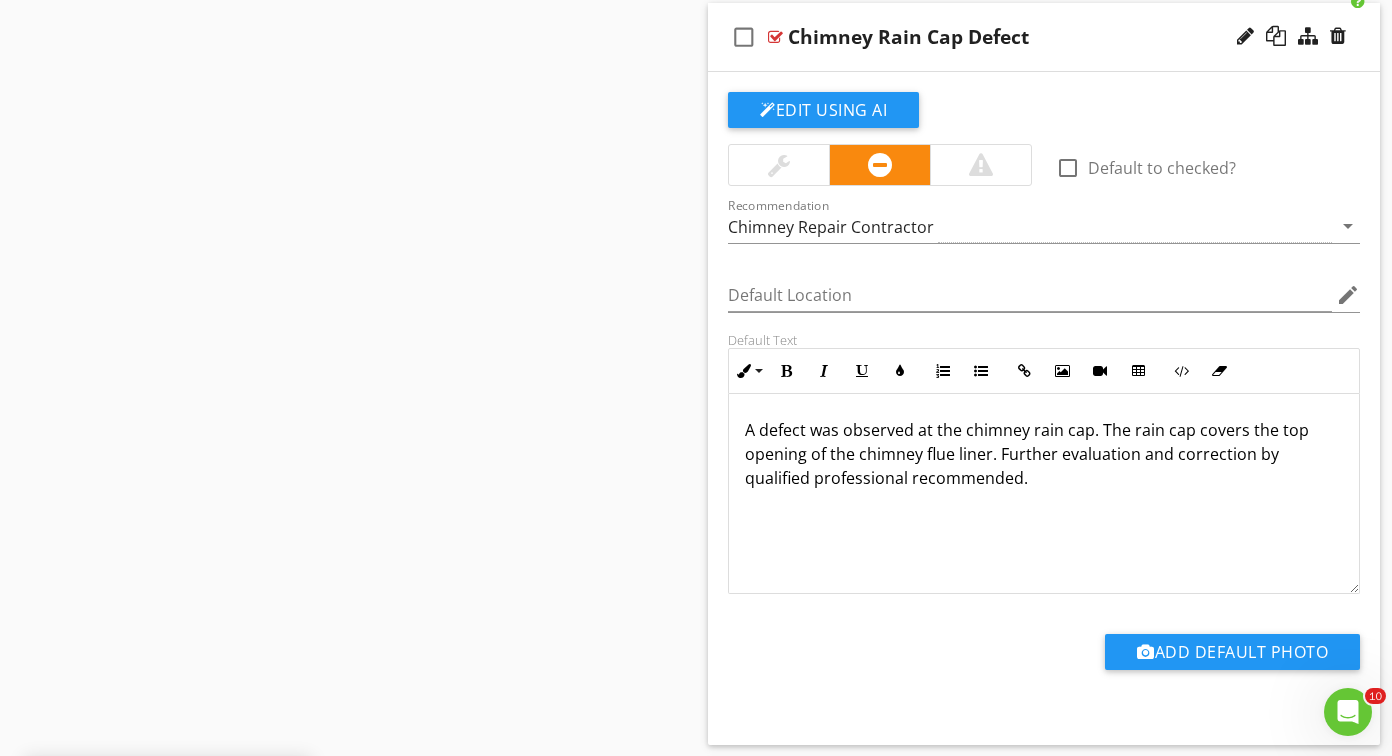 click on "A defect was observed at the chimney rain cap. The rain cap covers the top opening of the chimney flue liner. Further evaluation and correction by qualified professional recommended." at bounding box center (1044, 454) 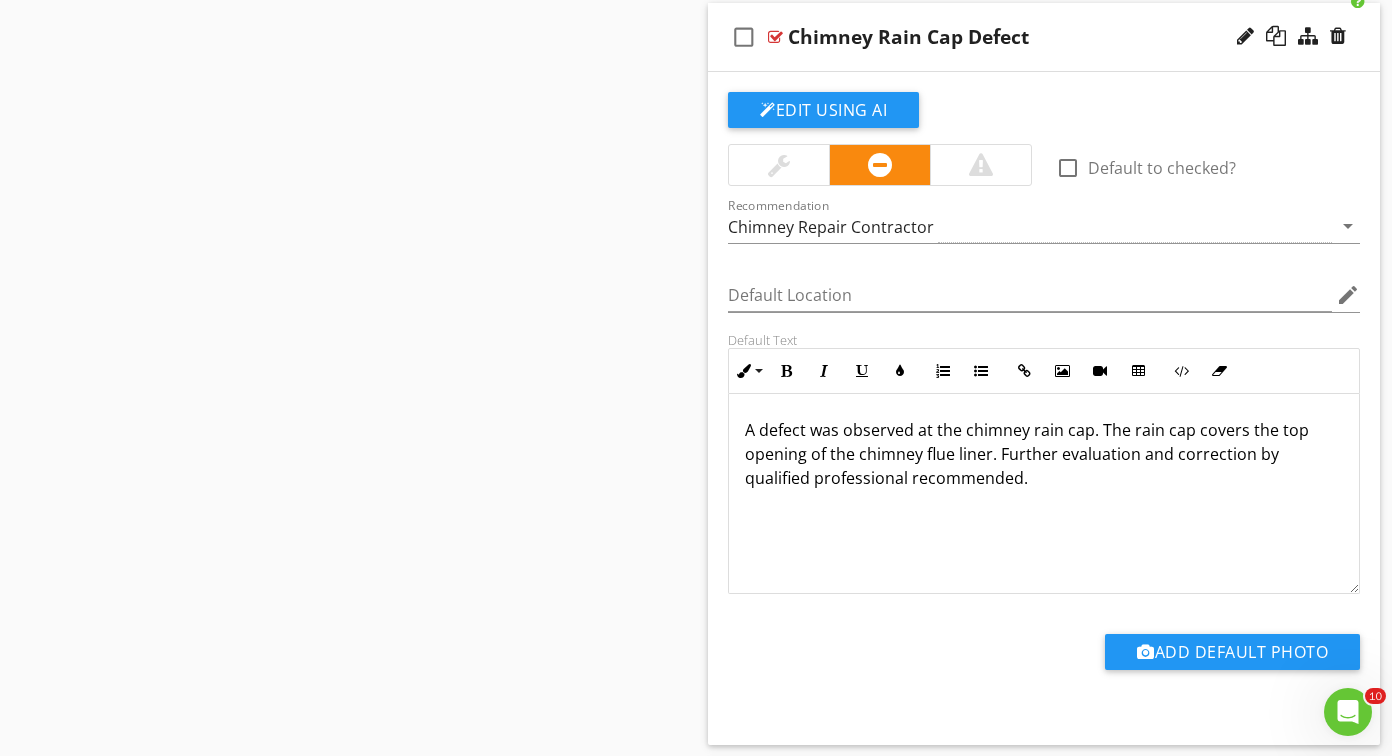 click on "A defect was observed at the chimney rain cap. The rain cap covers the top opening of the chimney flue liner. Further evaluation and correction by qualified professional recommended." at bounding box center (1044, 454) 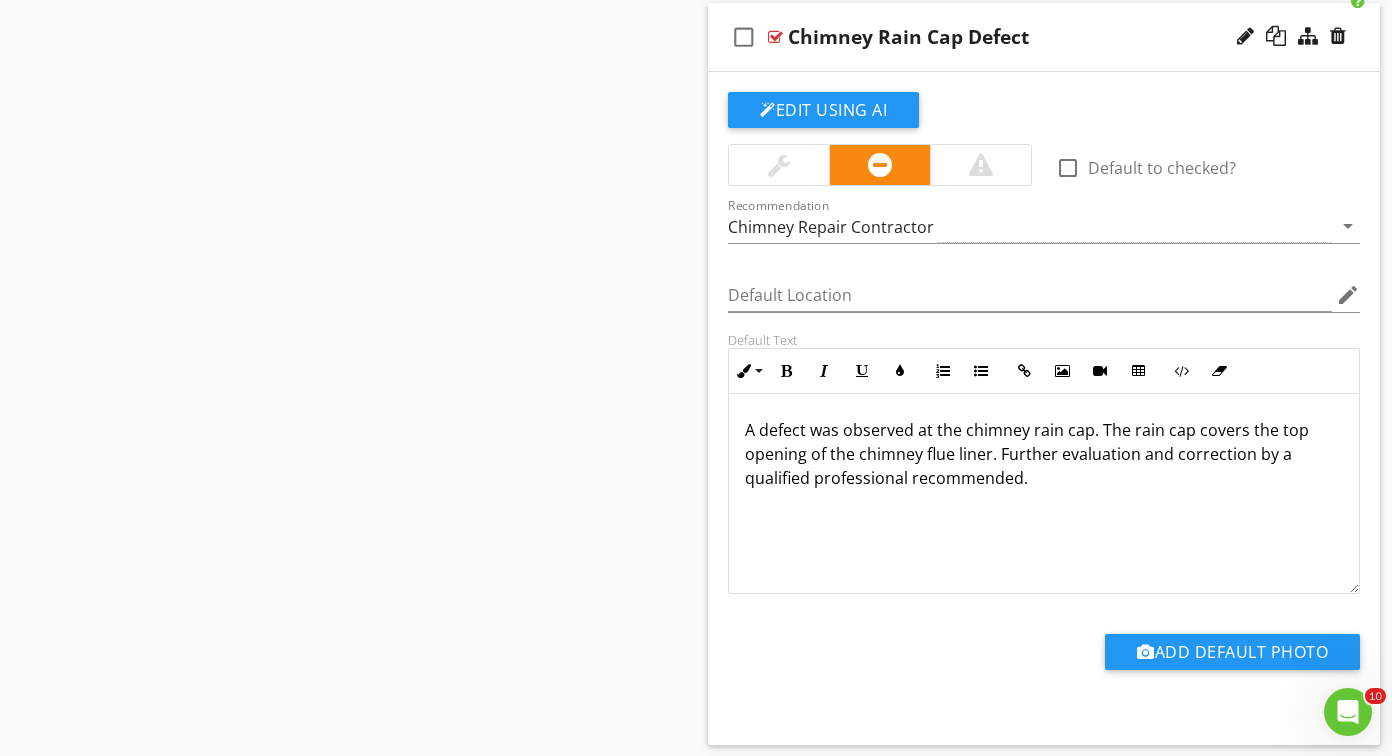 click on "A defect was observed at the chimney rain cap. The rain cap covers the top opening of the chimney flue liner. Further evaluation and correction by a qualified professional recommended." at bounding box center [1044, 454] 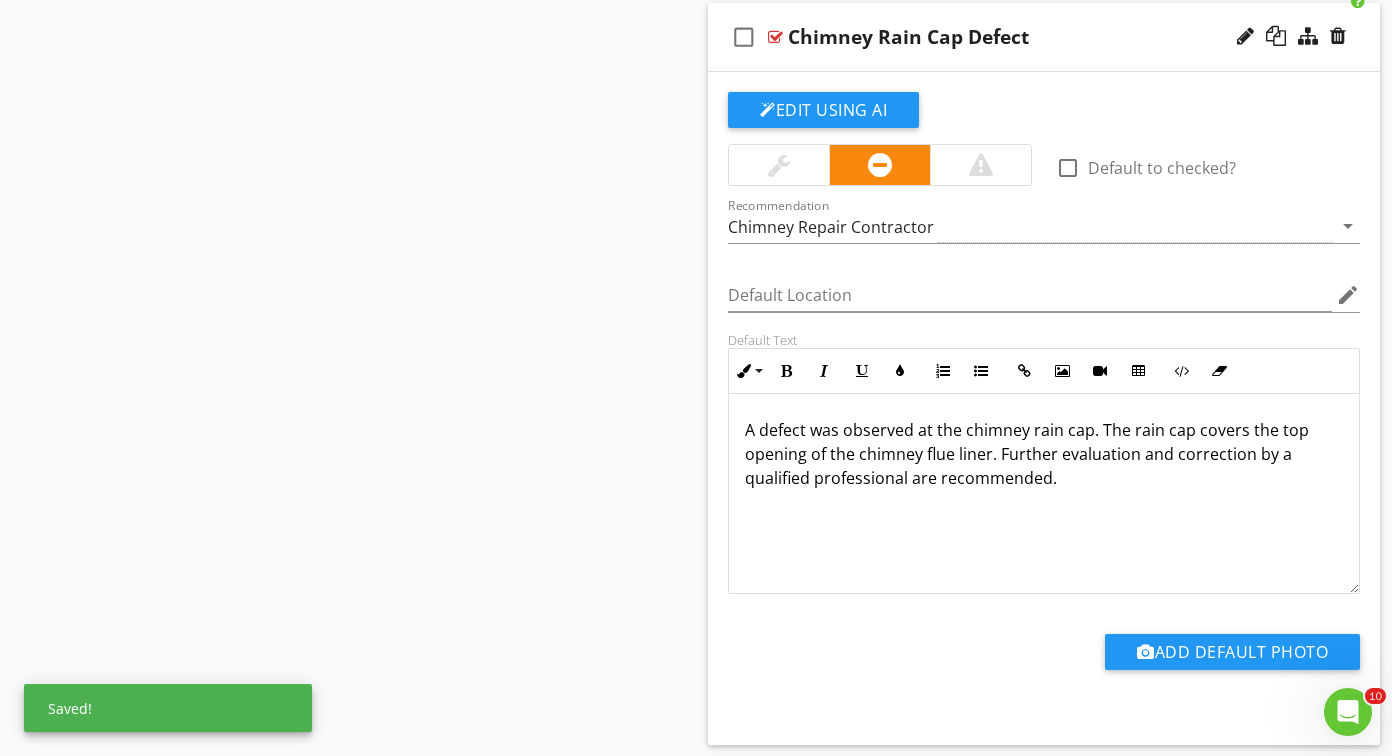 scroll, scrollTop: 1, scrollLeft: 0, axis: vertical 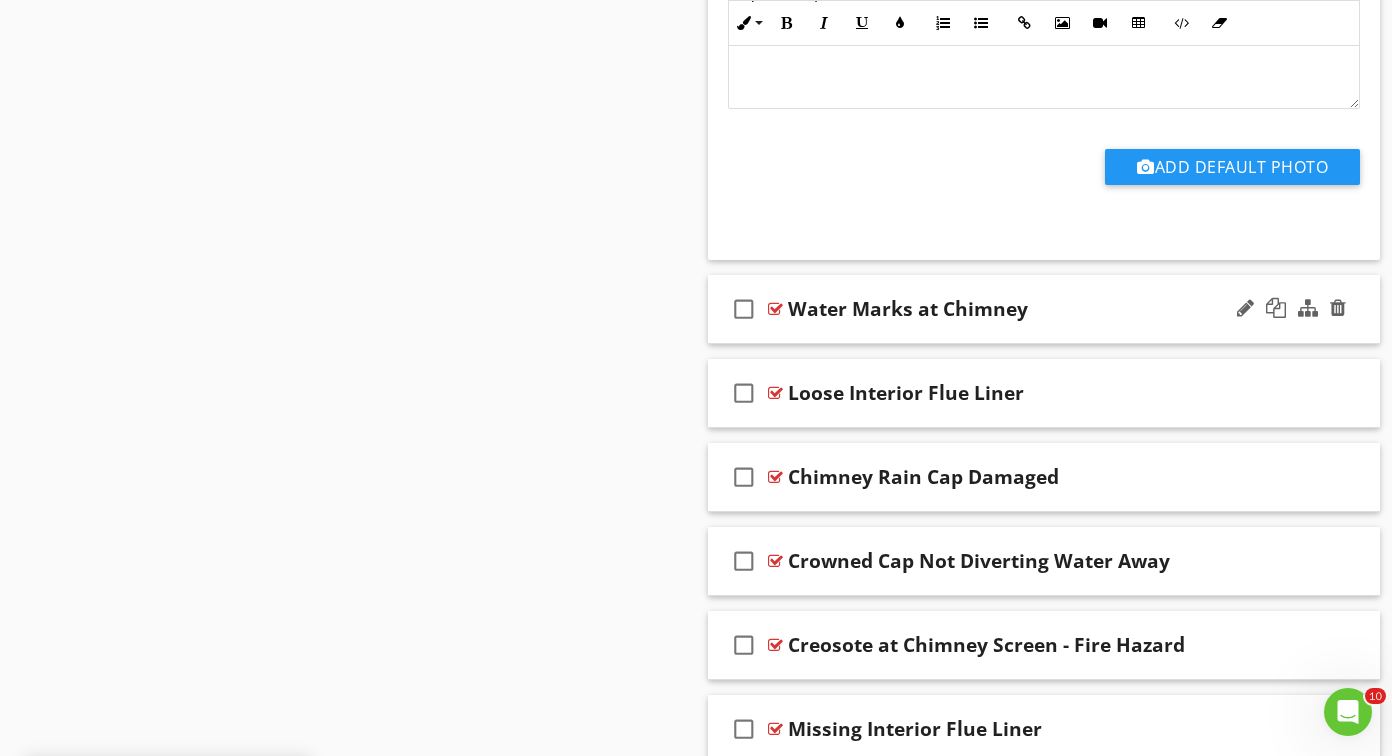 click at bounding box center [775, 309] 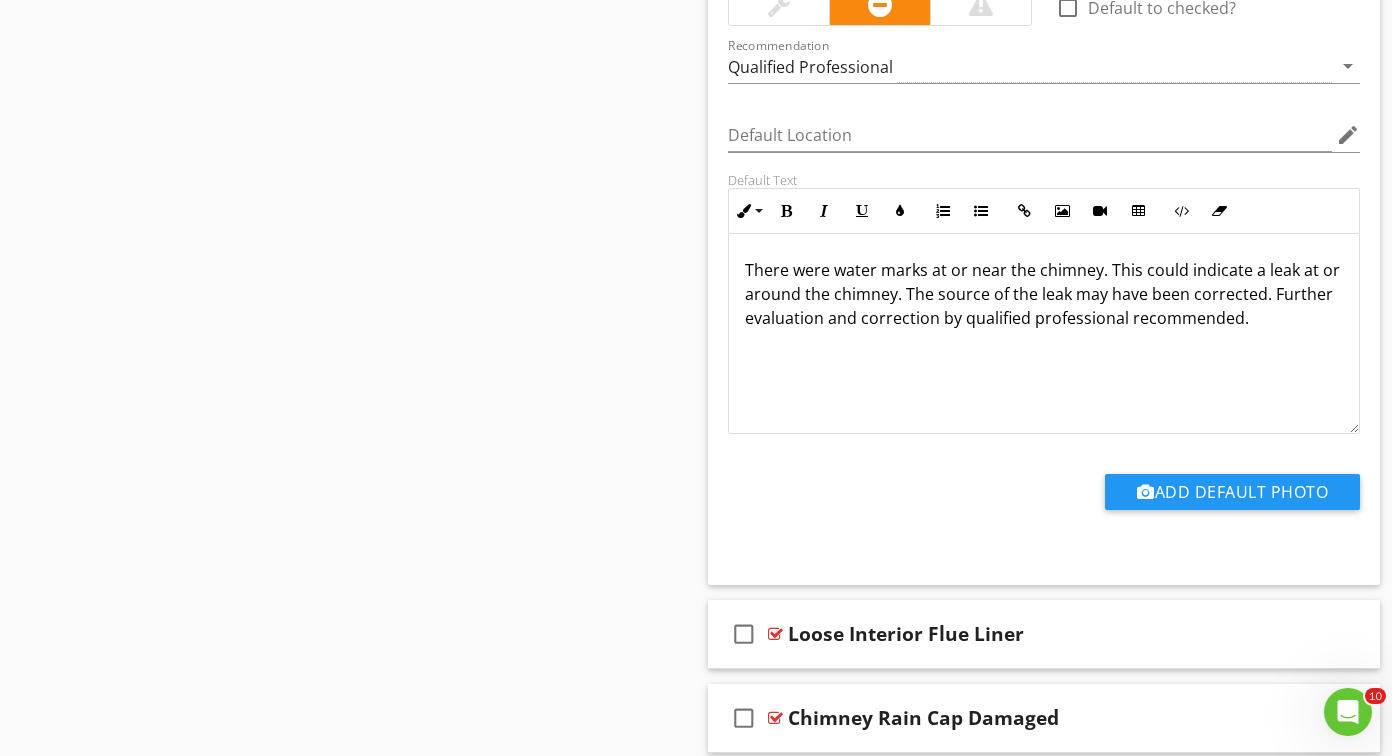 scroll, scrollTop: 14952, scrollLeft: 0, axis: vertical 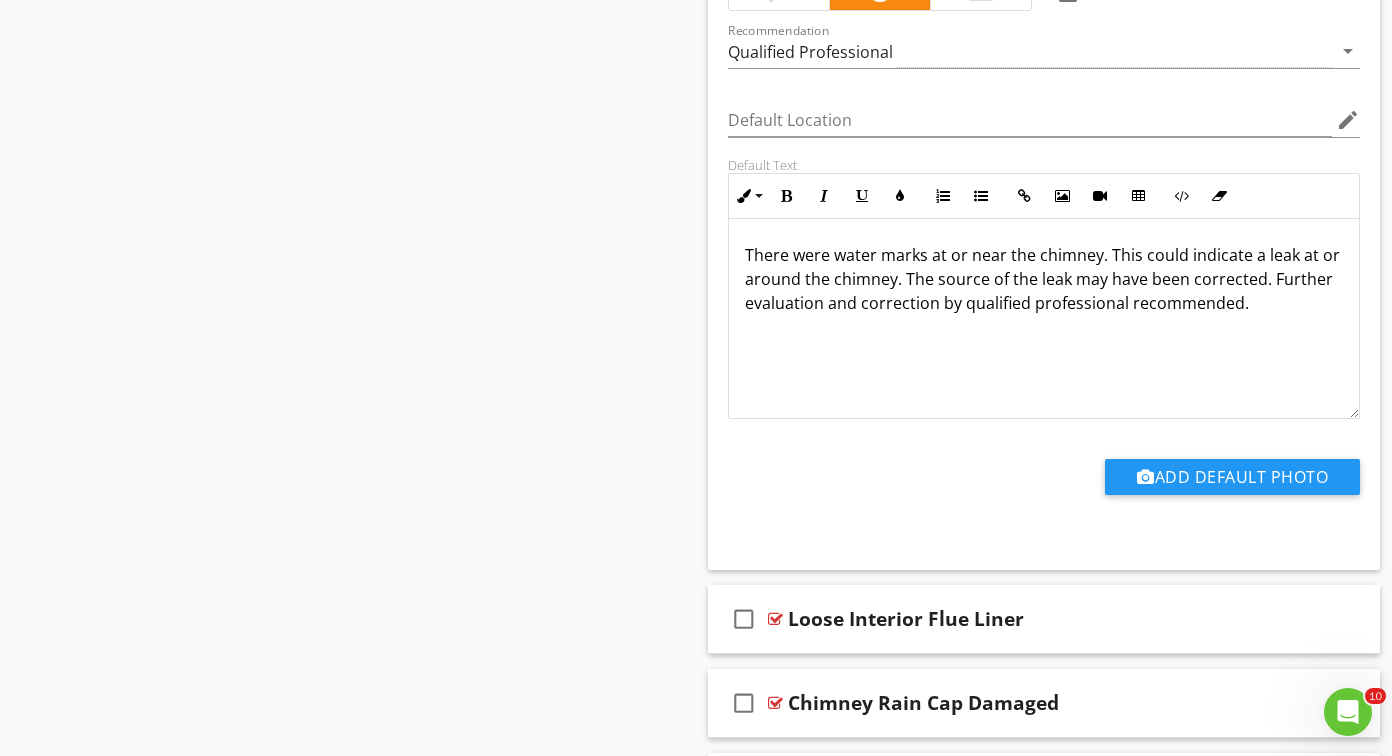 click on "There were water marks at or near the chimney. This could indicate a leak at or around the chimney. The source of the leak may have been corrected. Further evaluation and correction by qualified professional recommended." at bounding box center [1044, 279] 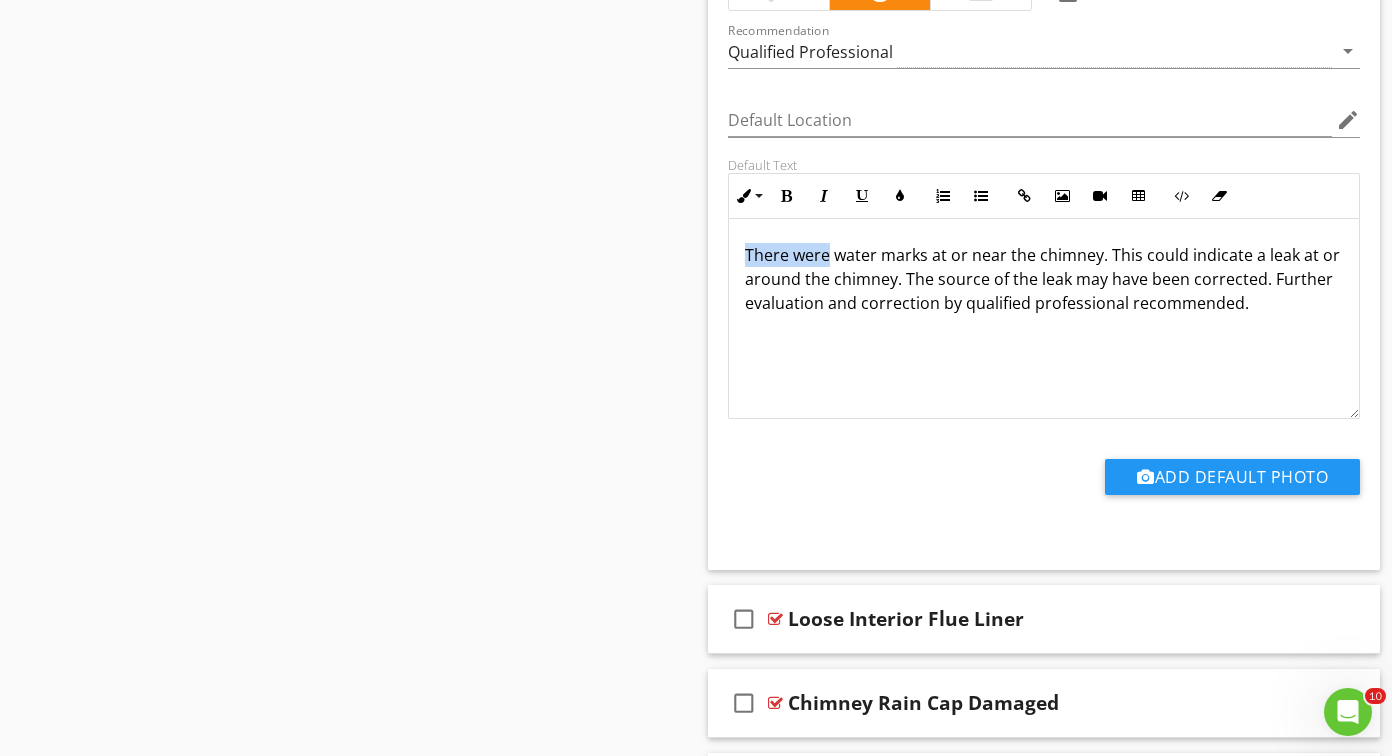 drag, startPoint x: 800, startPoint y: 258, endPoint x: 708, endPoint y: 246, distance: 92.779305 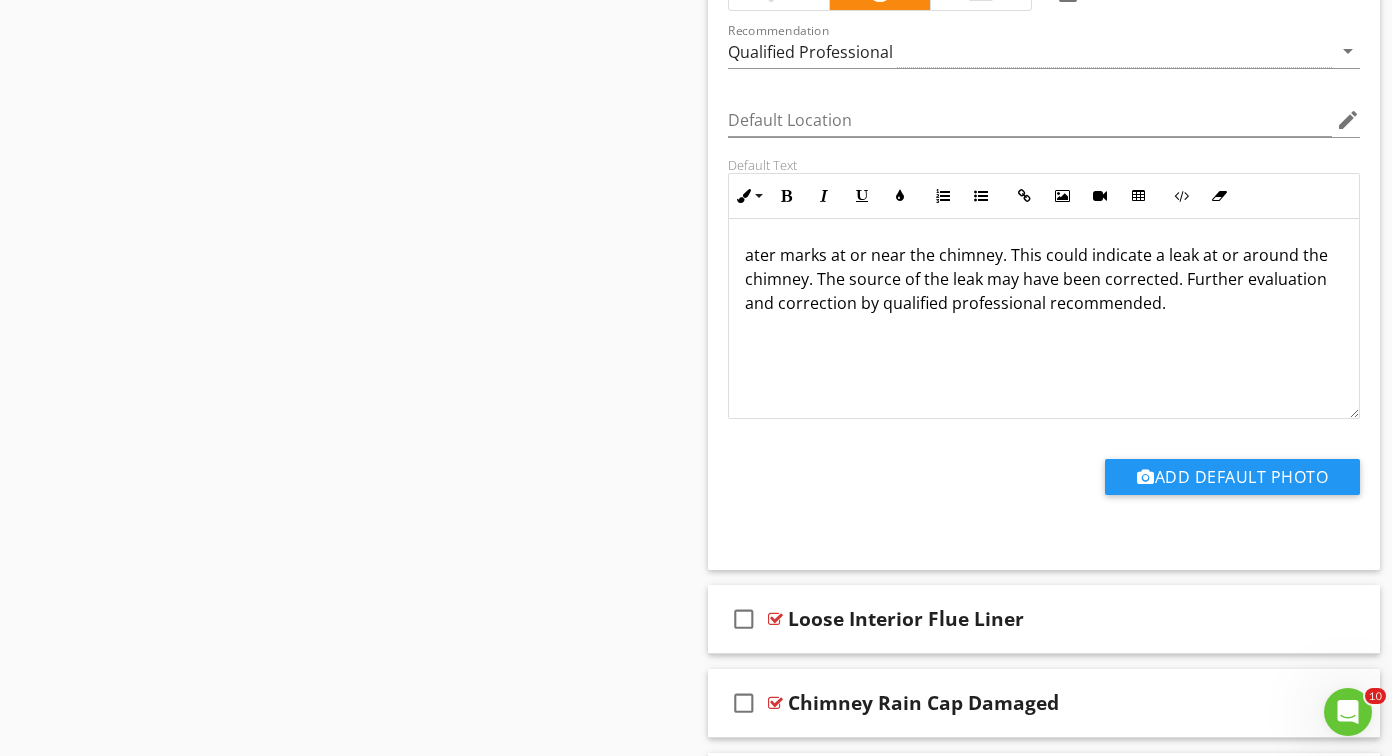 type 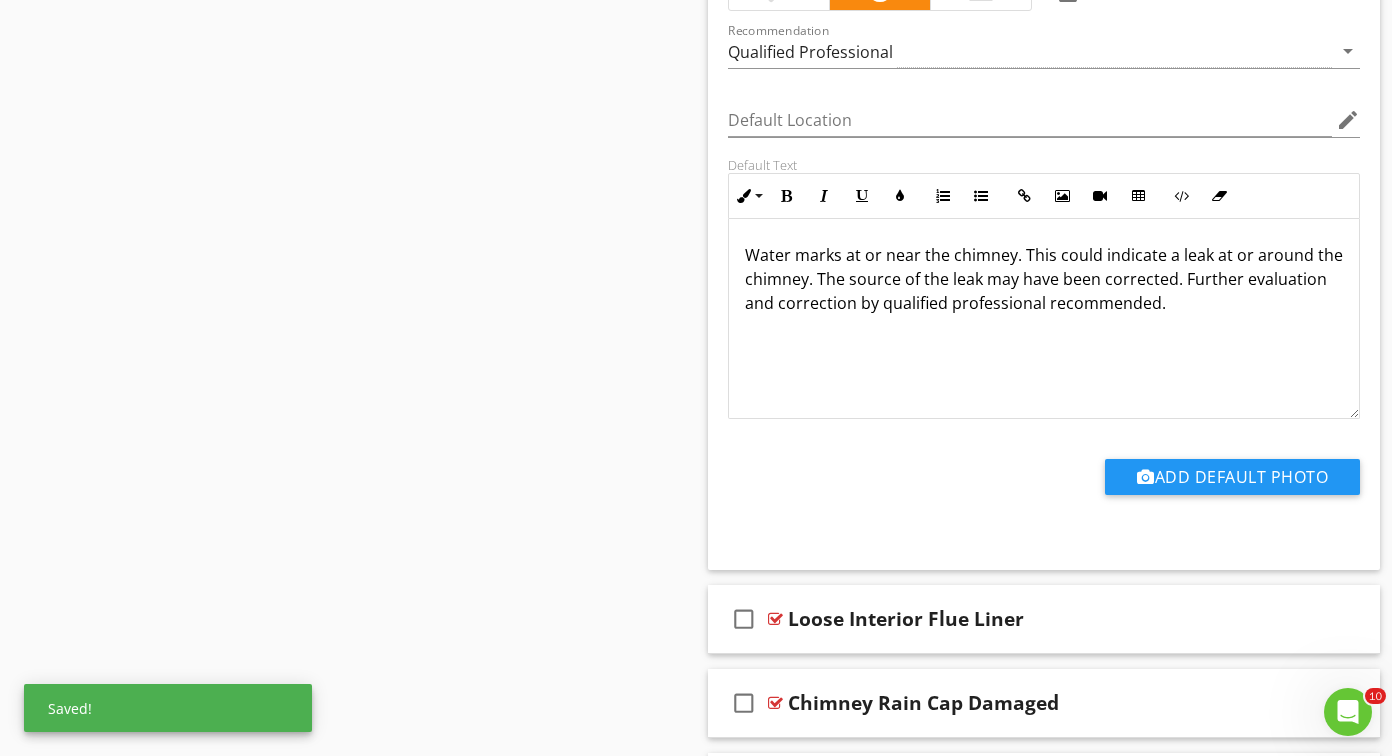 click on "Water marks at or near the chimney. This could indicate a leak at or around the chimney. The source of the leak may have been corrected. Further evaluation and correction by qualified professional recommended." at bounding box center [1044, 279] 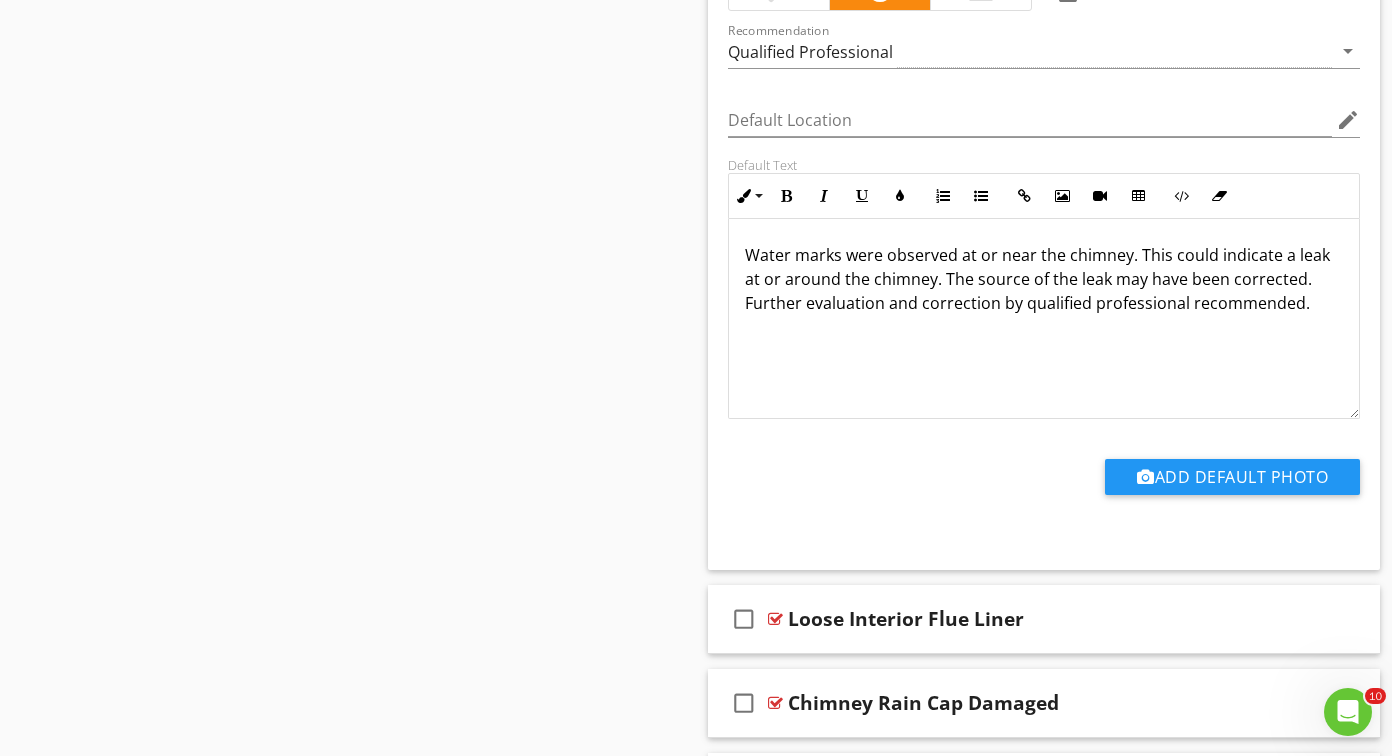 click on "Water marks were observed at or near the chimney. This could indicate a leak at or around the chimney. The source of the leak may have been corrected. Further evaluation and correction by qualified professional recommended." at bounding box center [1044, 279] 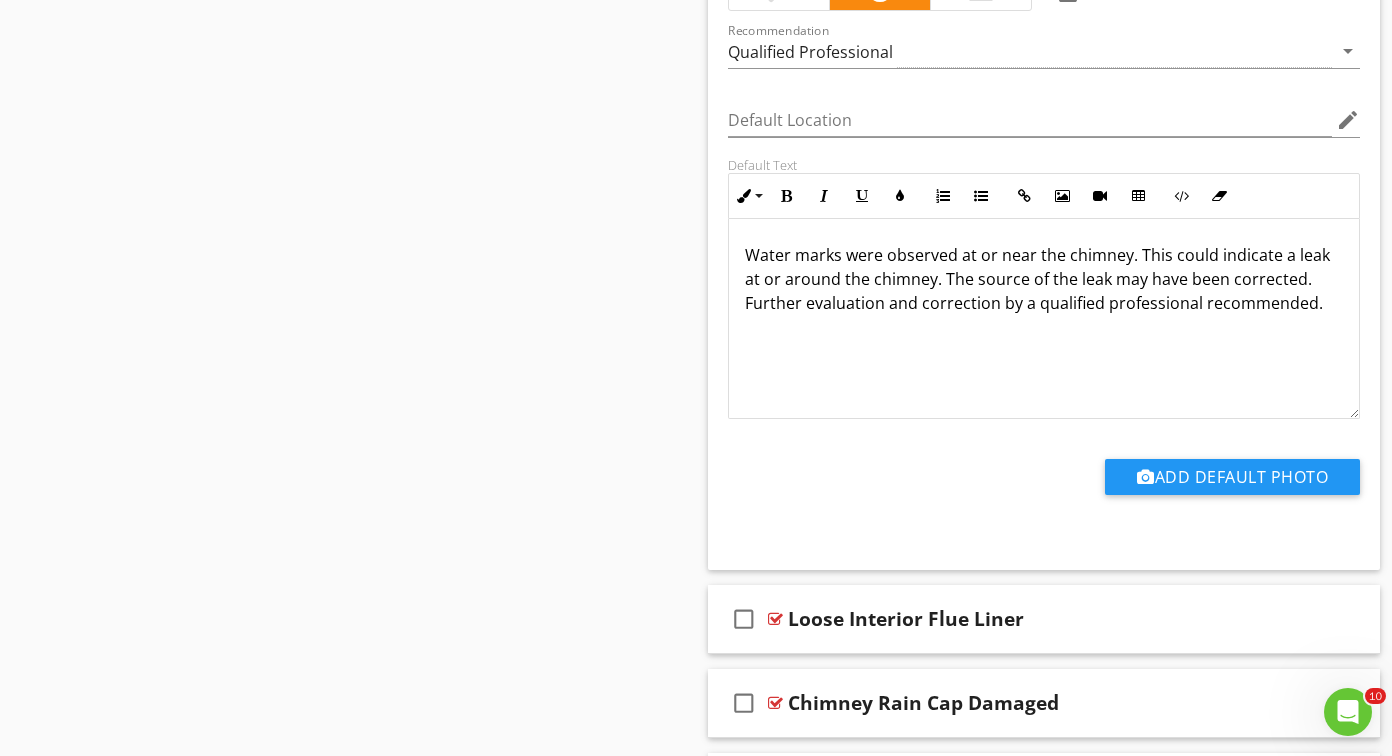 click on "Water marks were observed at or near the chimney. This could indicate a leak at or around the chimney. The source of the leak may have been corrected. Further evaluation and correction by a qualified professional recommended." at bounding box center [1044, 279] 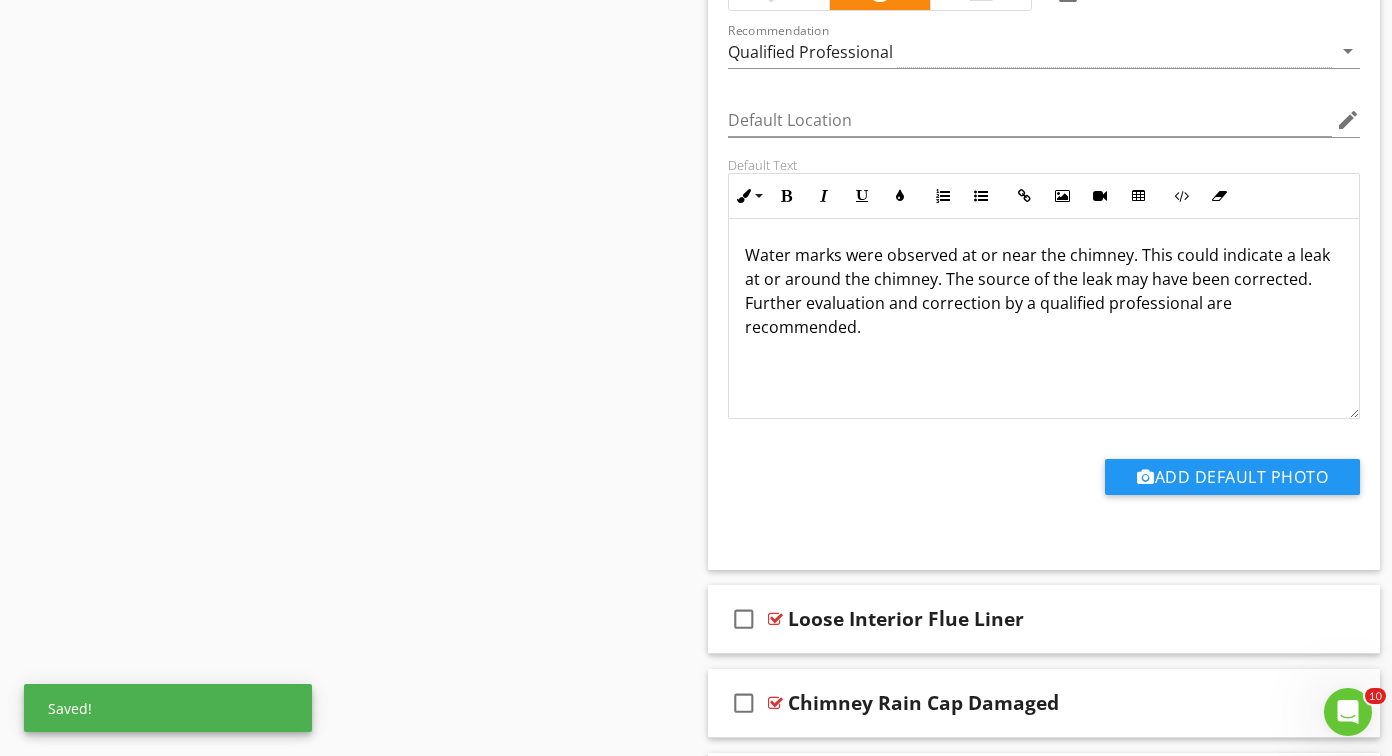 scroll, scrollTop: 15219, scrollLeft: 0, axis: vertical 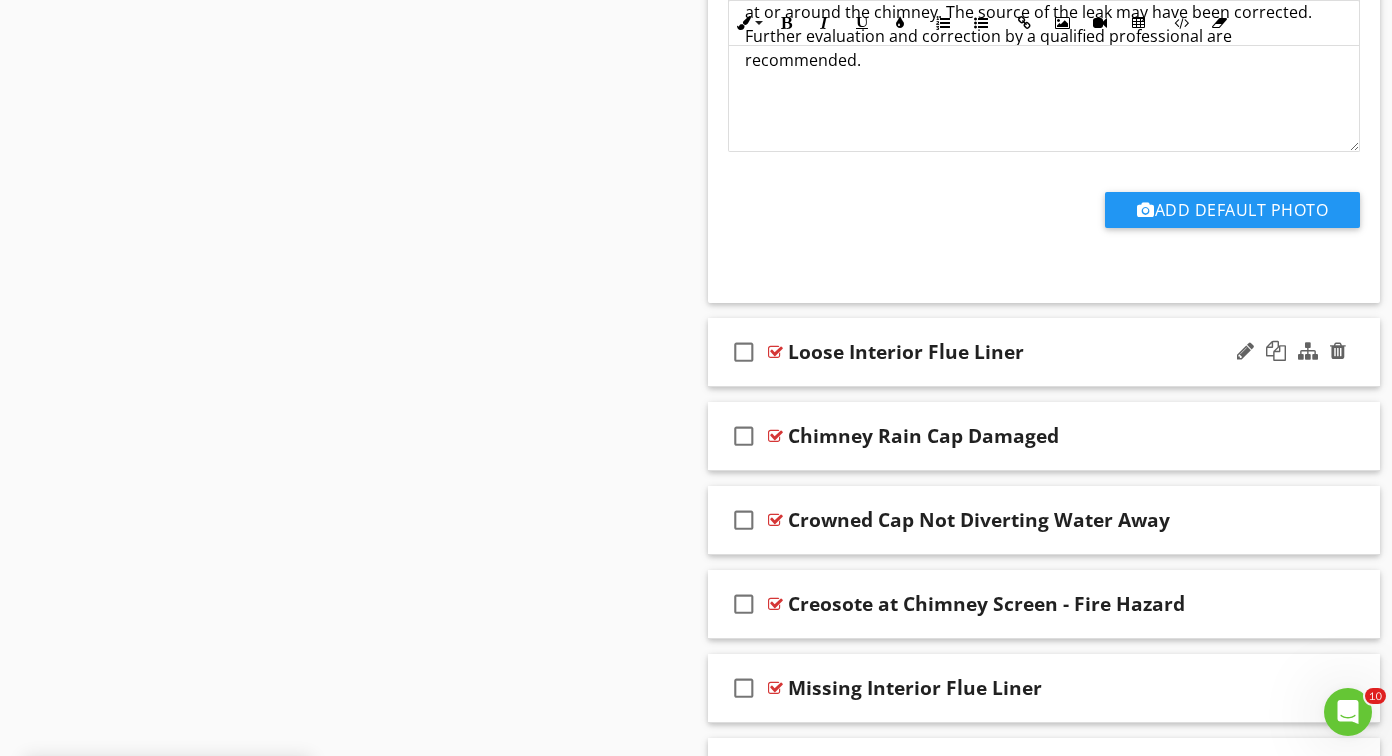 click at bounding box center (775, 352) 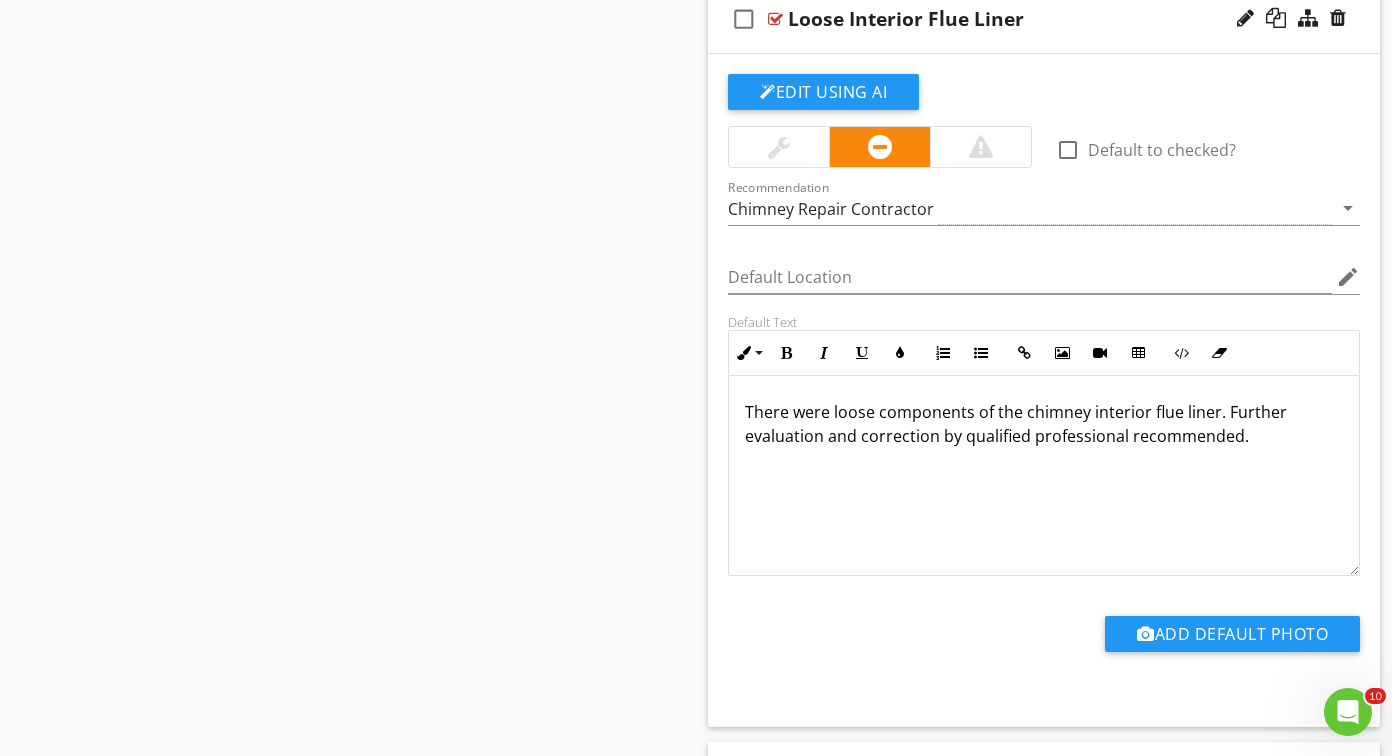 scroll, scrollTop: 15556, scrollLeft: 0, axis: vertical 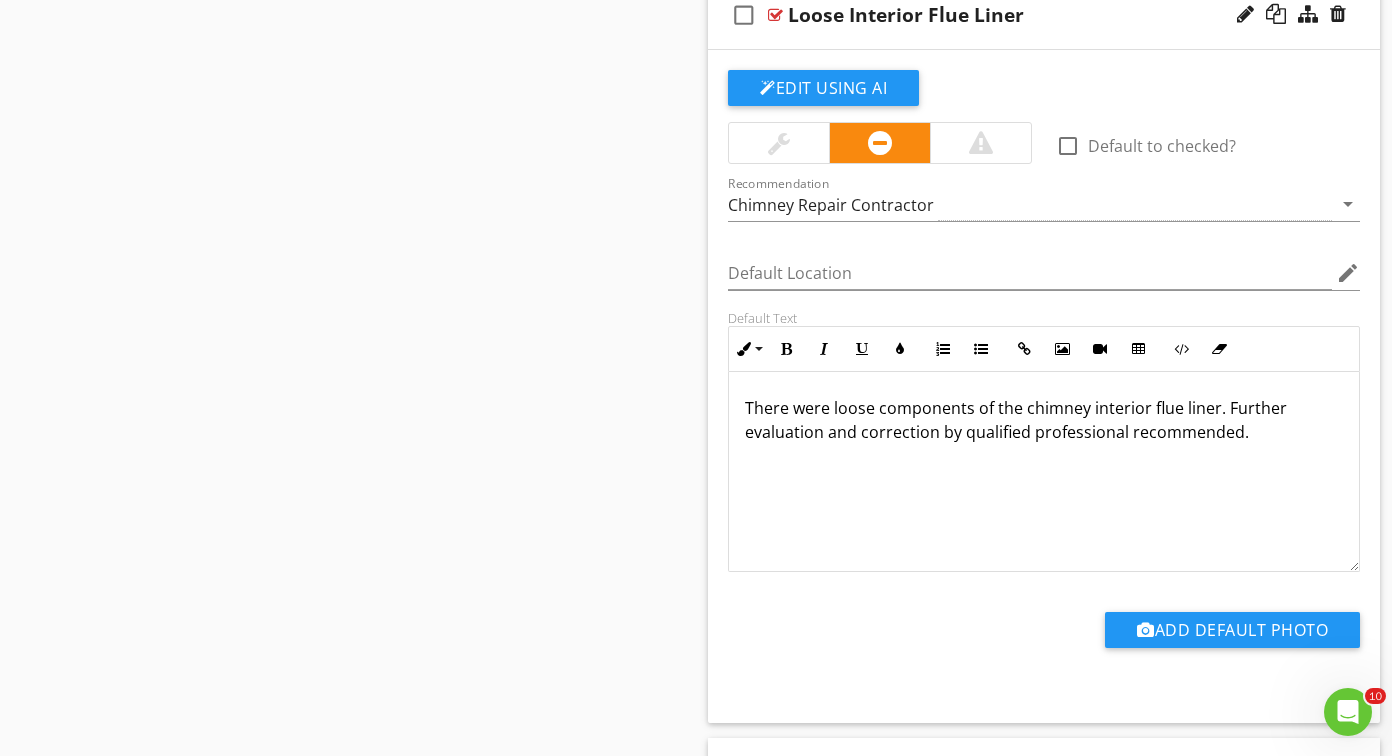 click on "There were loose components of the chimney interior flue liner. Further evaluation and correction by qualified professional recommended." at bounding box center [1044, 420] 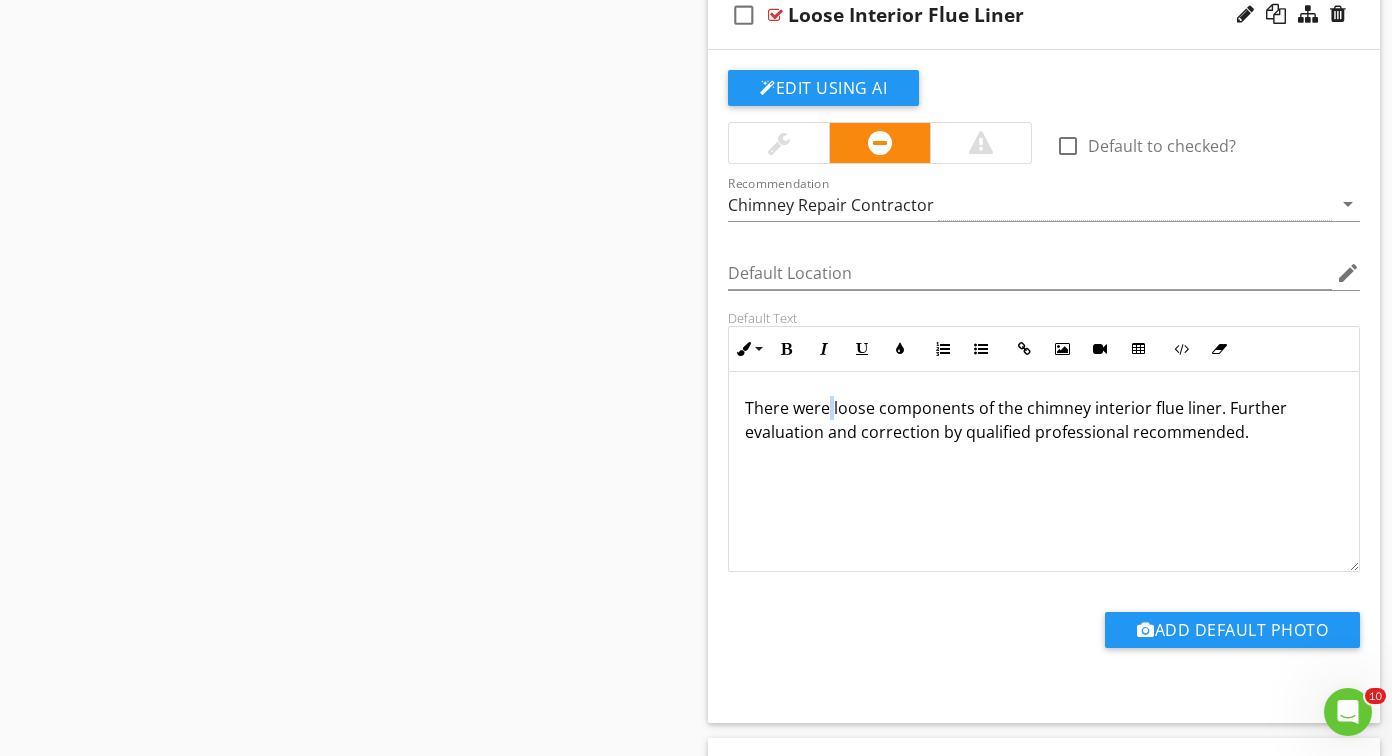 click on "There were loose components of the chimney interior flue liner. Further evaluation and correction by qualified professional recommended." at bounding box center (1044, 420) 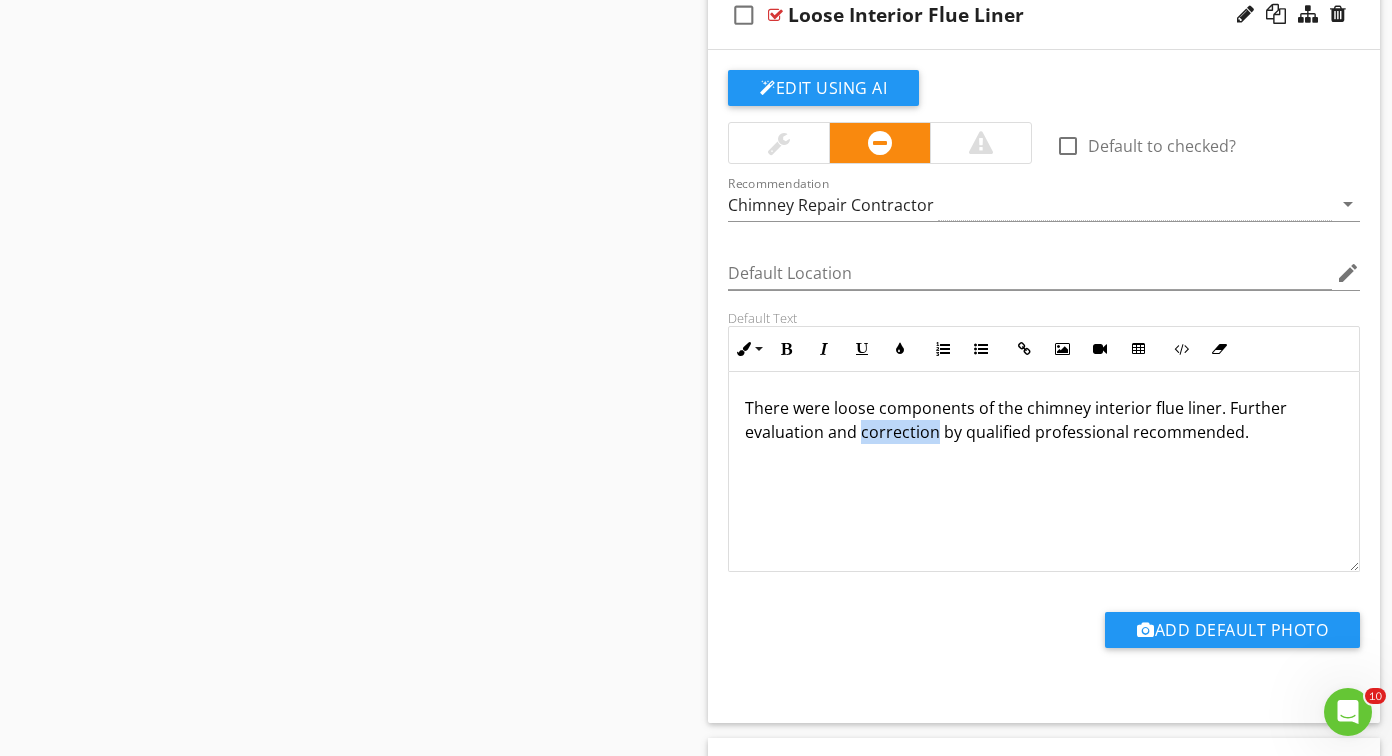 click on "There were loose components of the chimney interior flue liner. Further evaluation and correction by qualified professional recommended." at bounding box center (1044, 420) 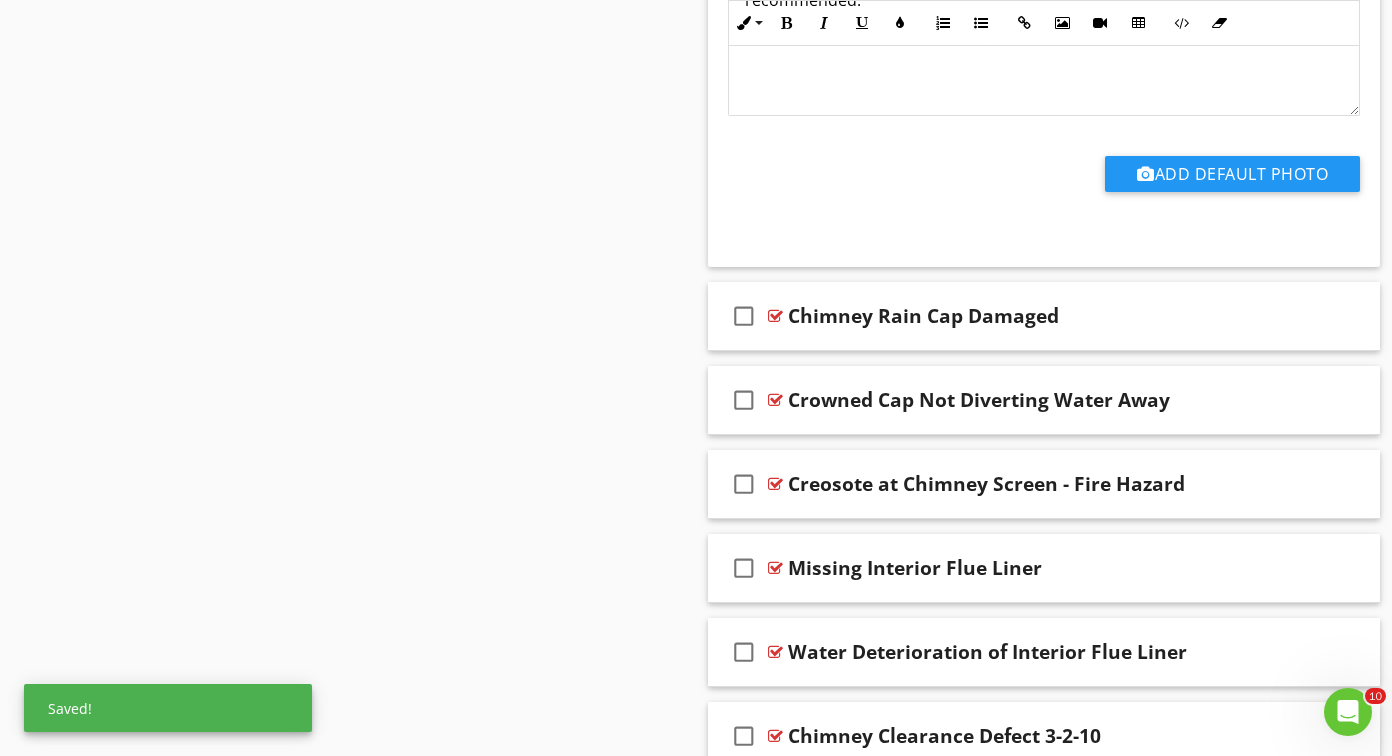 scroll, scrollTop: 16017, scrollLeft: 0, axis: vertical 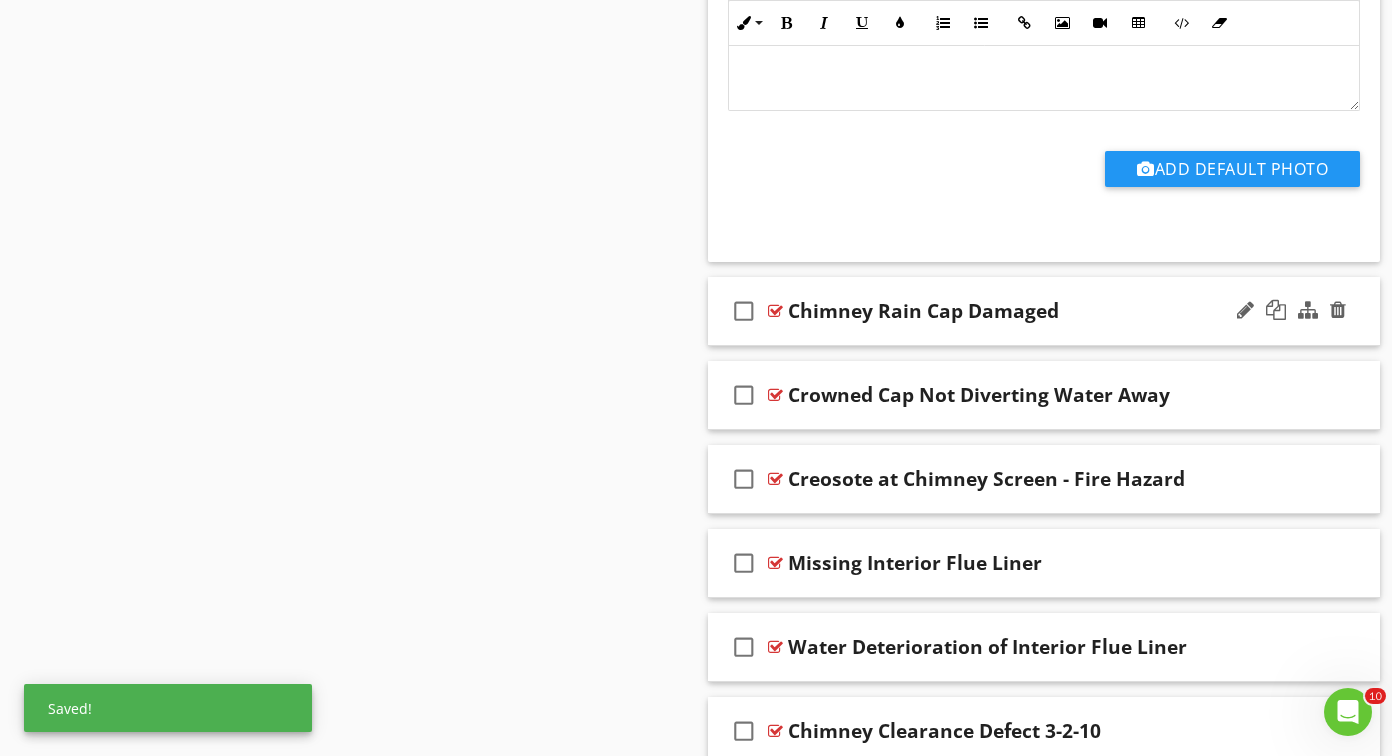 click at bounding box center [775, 311] 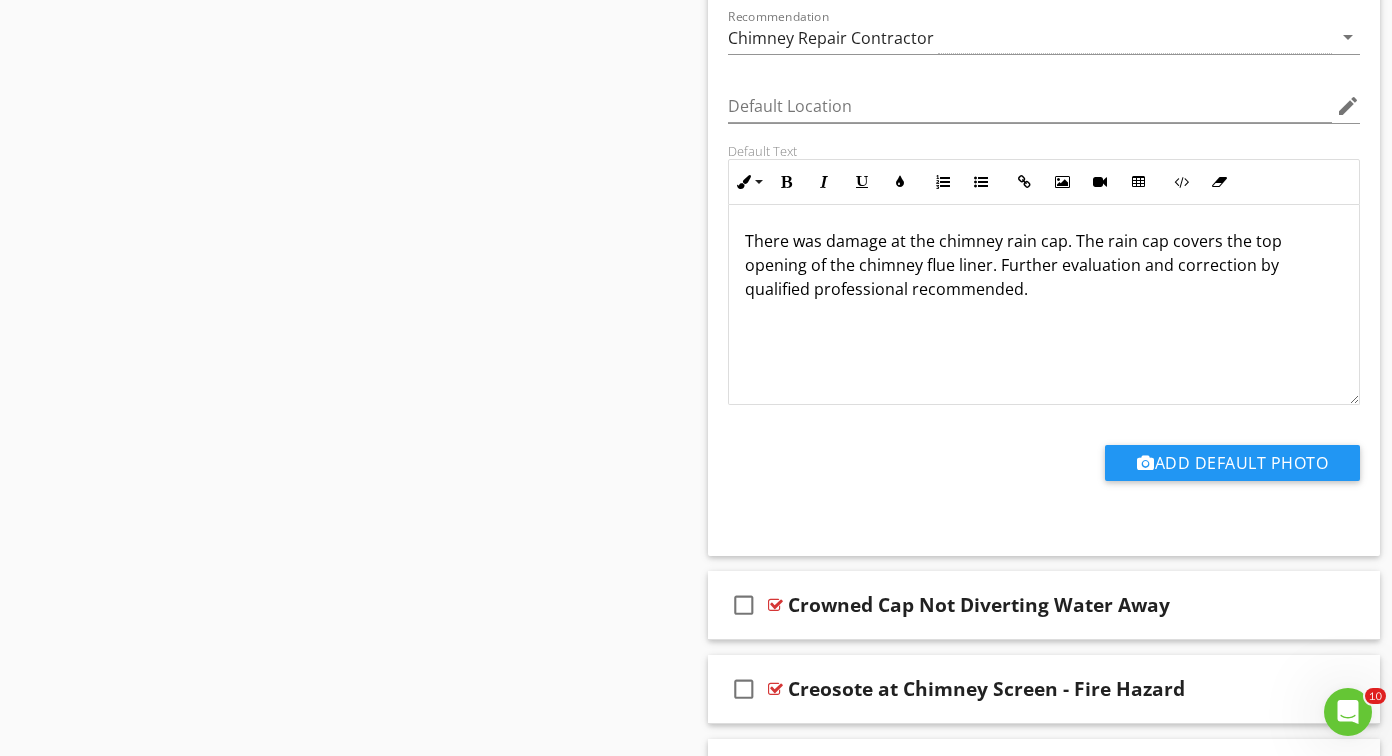 scroll, scrollTop: 16481, scrollLeft: 0, axis: vertical 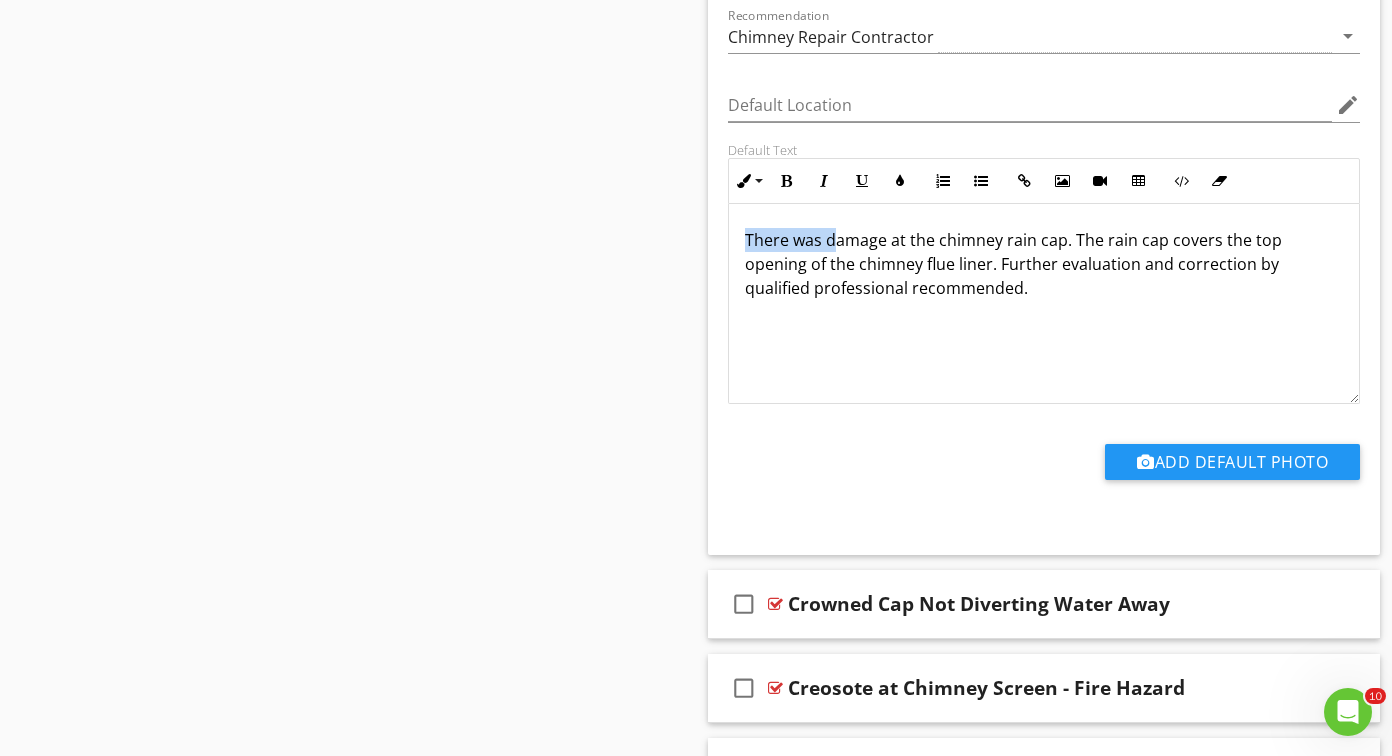 drag, startPoint x: 839, startPoint y: 243, endPoint x: 706, endPoint y: 232, distance: 133.45412 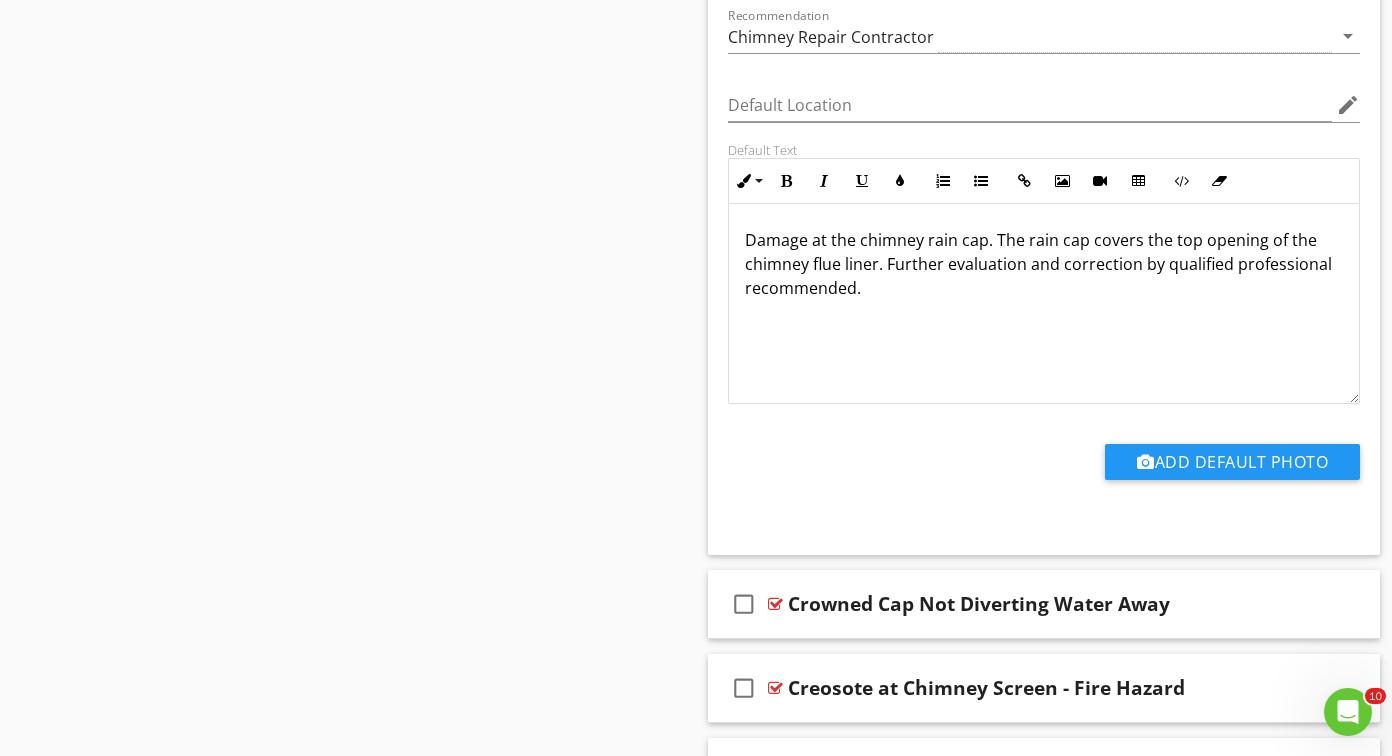 click on "Damage at the chimney rain cap. The rain cap covers the top opening of the chimney flue liner. Further evaluation and correction by qualified professional recommended." at bounding box center [1044, 264] 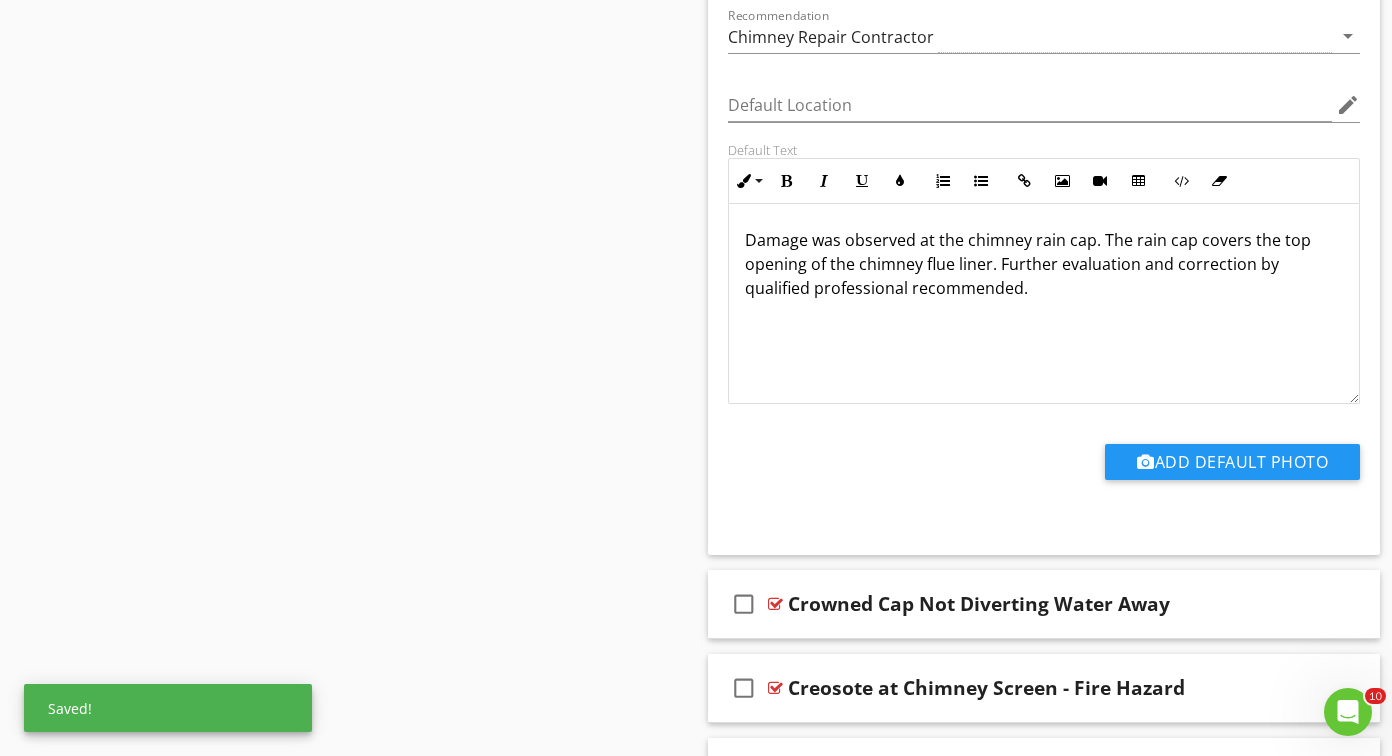 click on "Damage was observed at the chimney rain cap. The rain cap covers the top opening of the chimney flue liner. Further evaluation and correction by qualified professional recommended." at bounding box center [1044, 264] 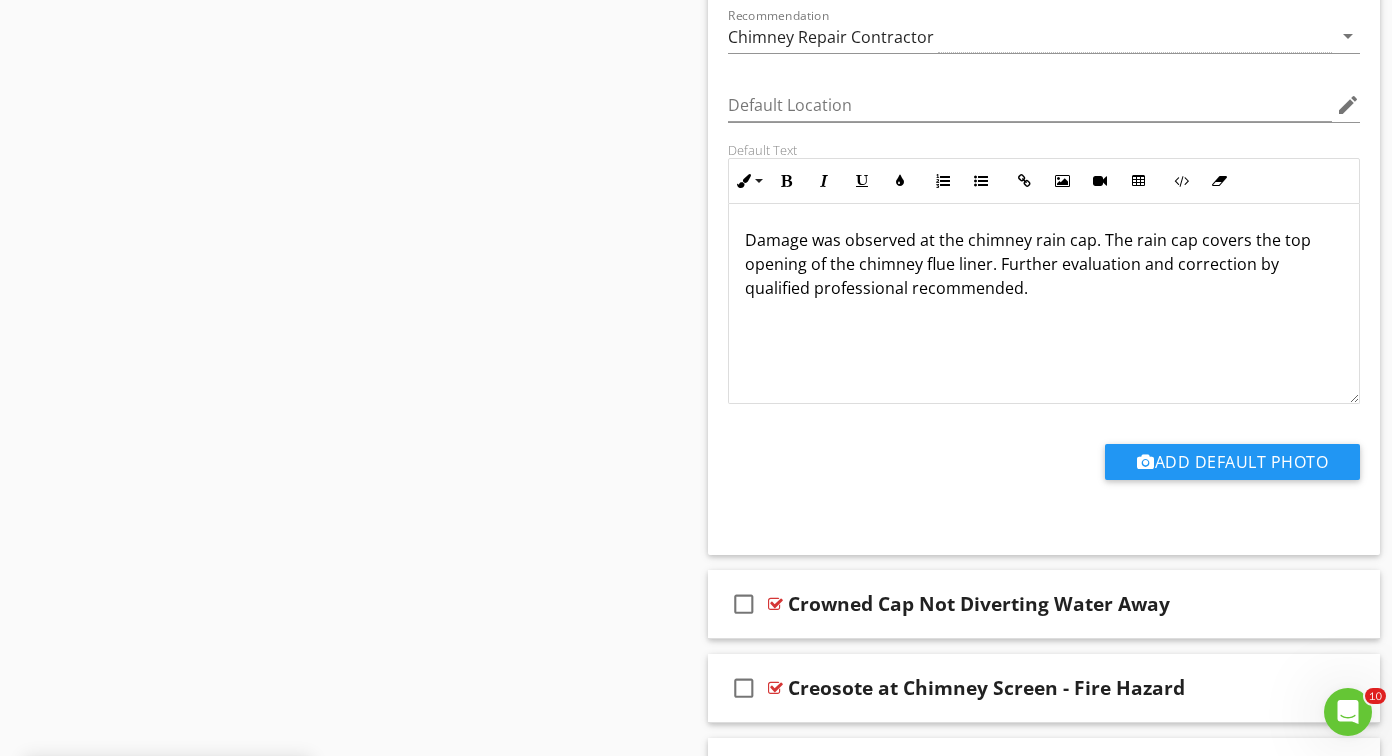 click on "Damage was observed at the chimney rain cap. The rain cap covers the top opening of the chimney flue liner. Further evaluation and correction by qualified professional recommended." at bounding box center [1044, 264] 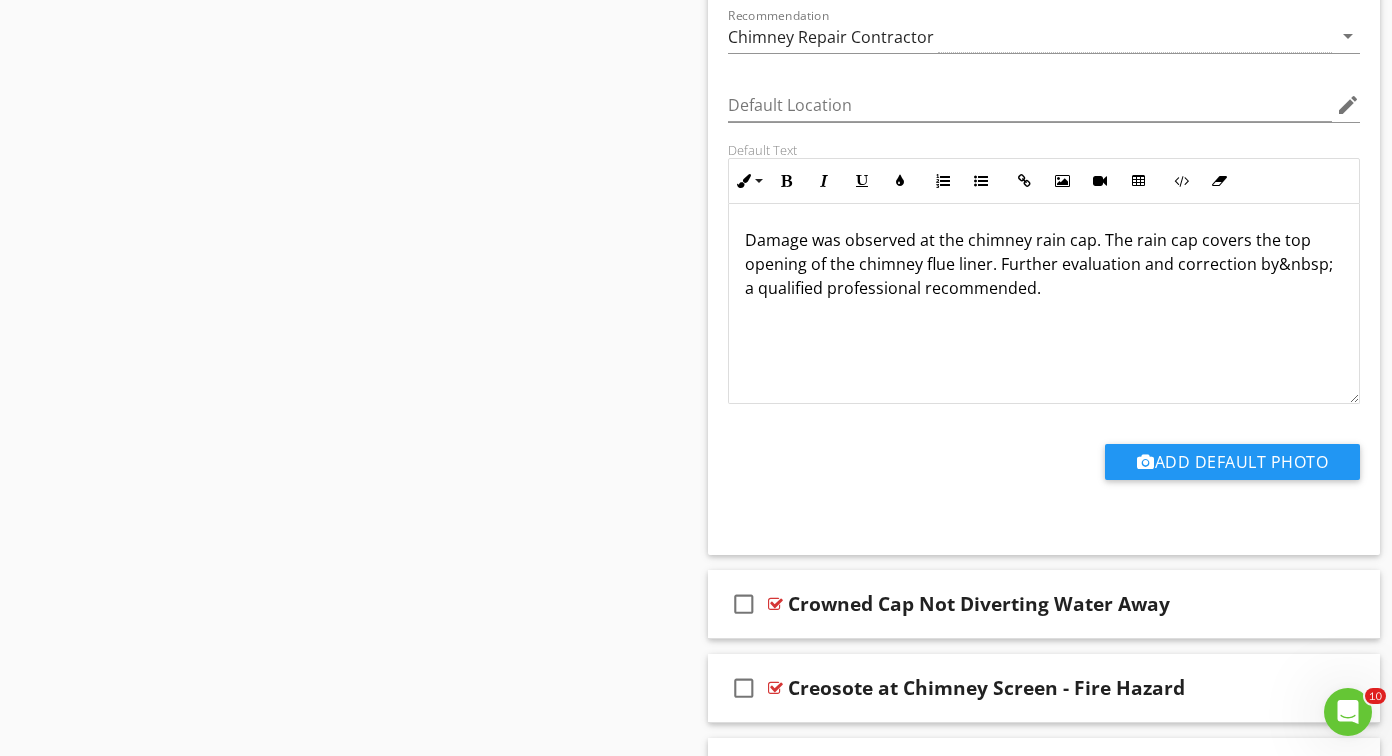 click on "Damage was observed at the chimney rain cap. The rain cap covers the top opening of the chimney flue liner. Further evaluation and correction by&nbsp; a qualified professional recommended." at bounding box center (1044, 264) 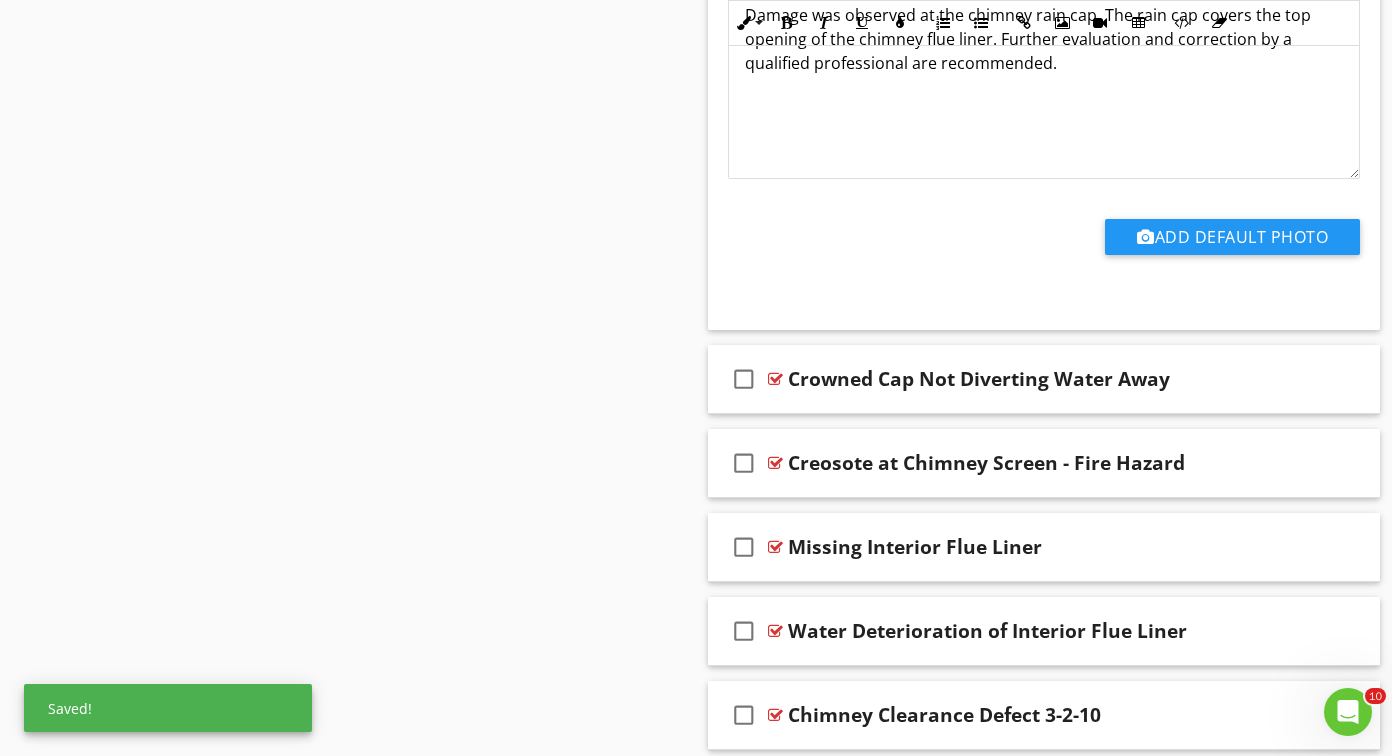 scroll, scrollTop: 16705, scrollLeft: 0, axis: vertical 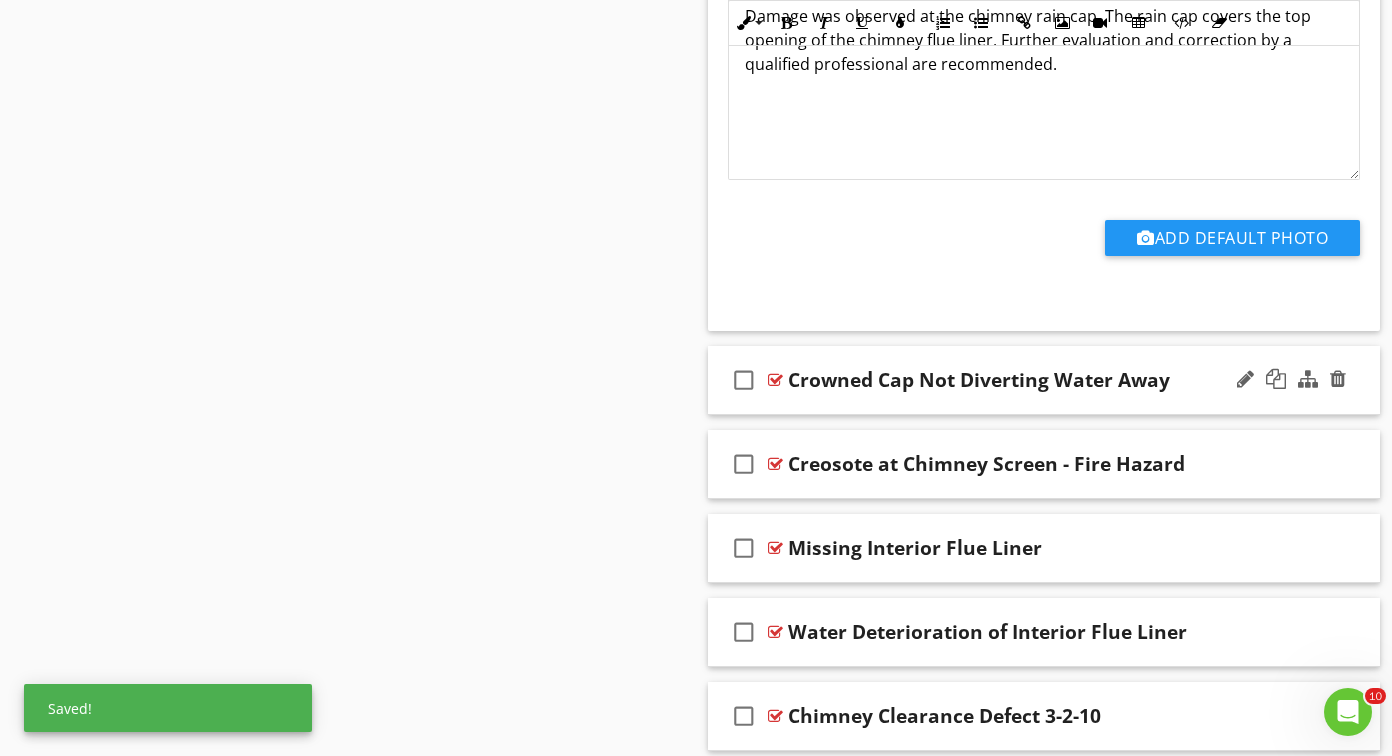 click at bounding box center [775, 380] 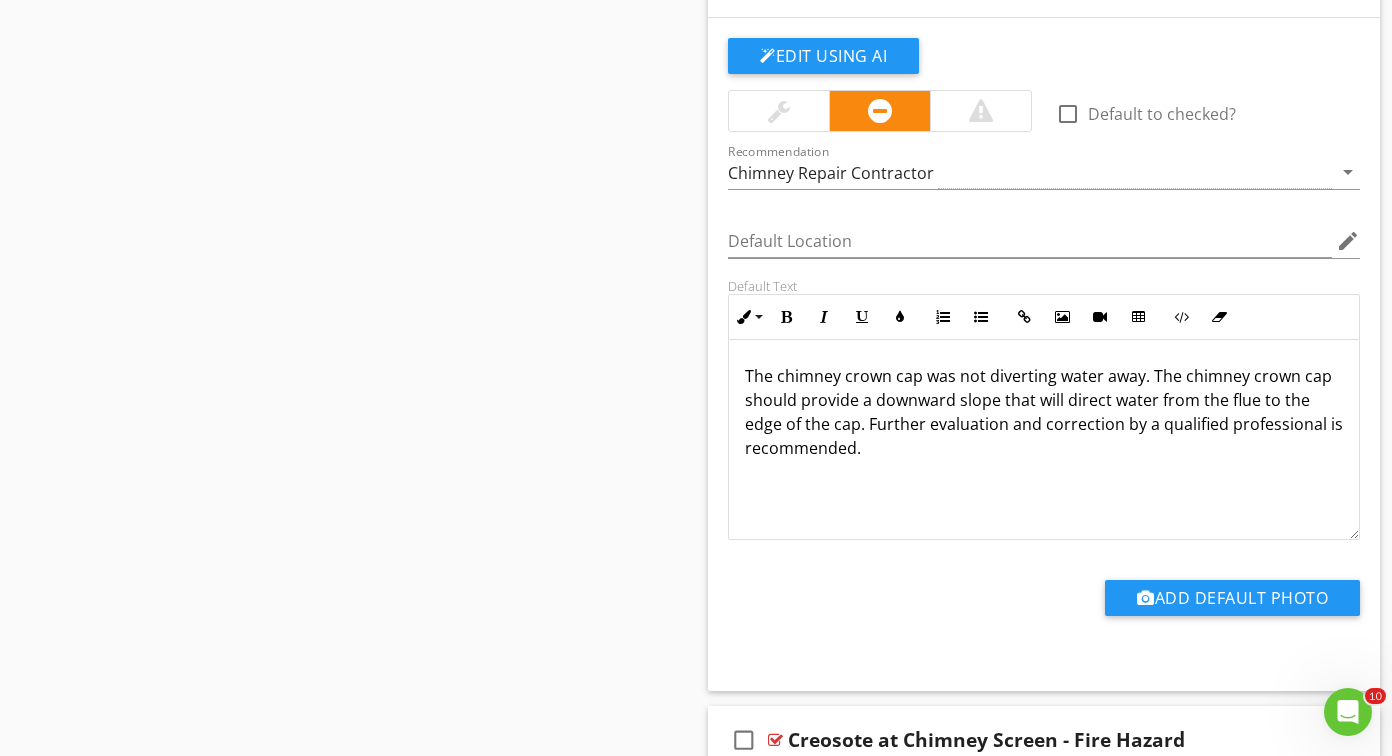 scroll, scrollTop: 17100, scrollLeft: 0, axis: vertical 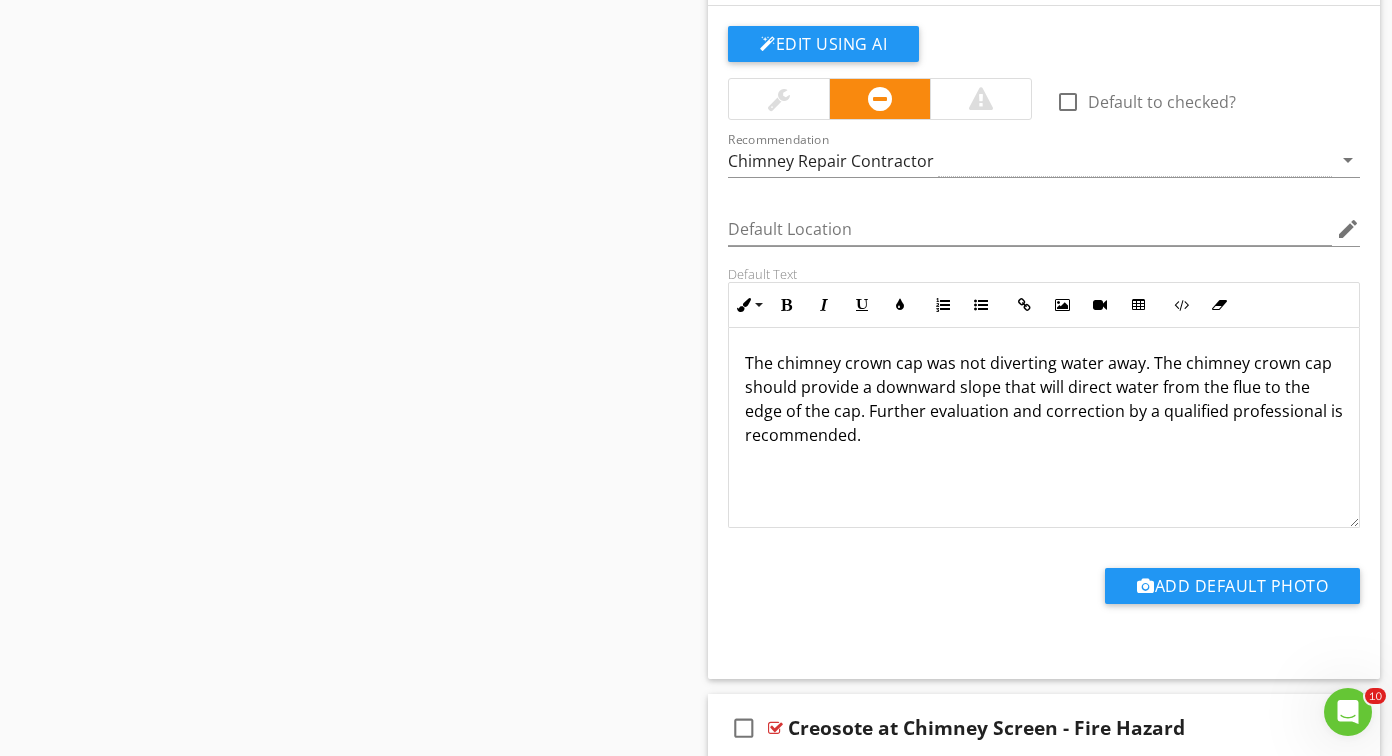click on "The chimney crown cap was not diverting water away. The chimney crown cap should provide a downward slope that will direct water from the flue to the edge of the cap. Further evaluation and correction by a qualified professional is recommended." at bounding box center [1044, 399] 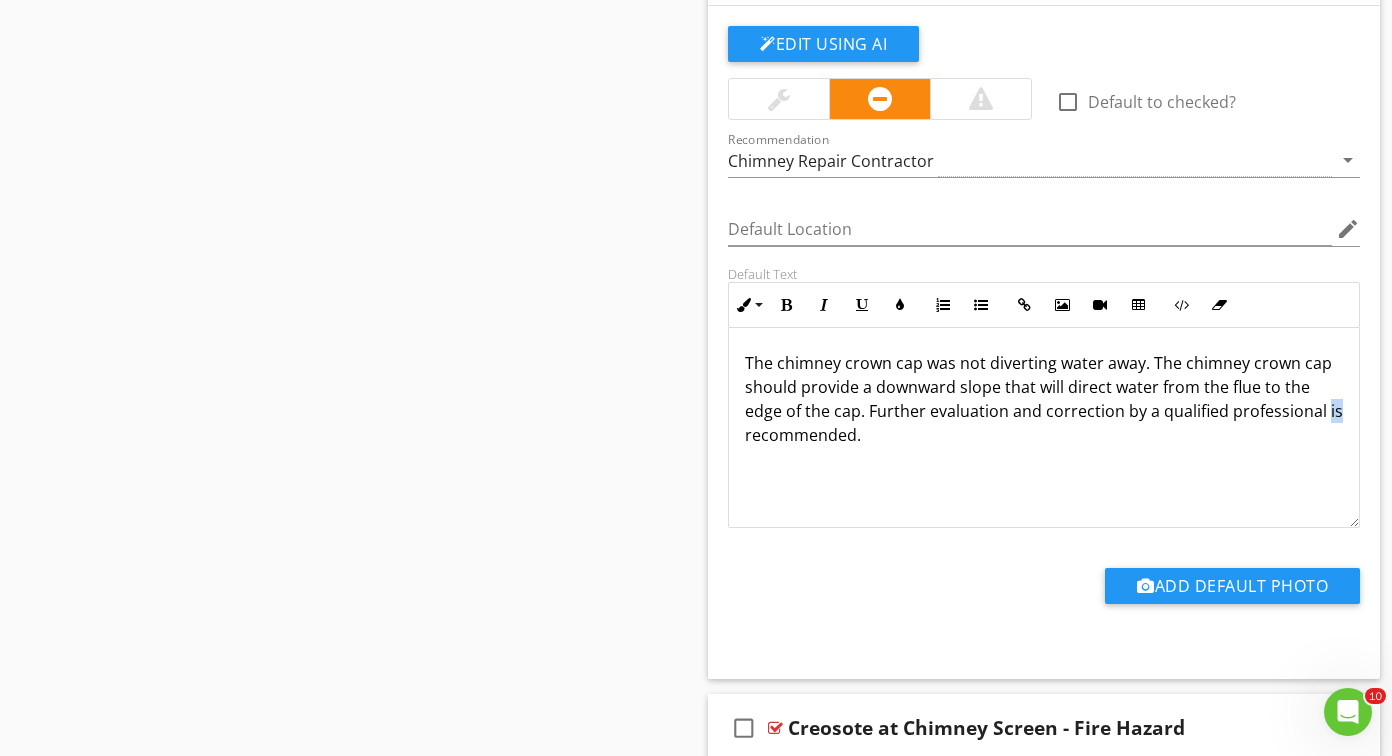 click on "The chimney crown cap was not diverting water away. The chimney crown cap should provide a downward slope that will direct water from the flue to the edge of the cap. Further evaluation and correction by a qualified professional is recommended." at bounding box center [1044, 399] 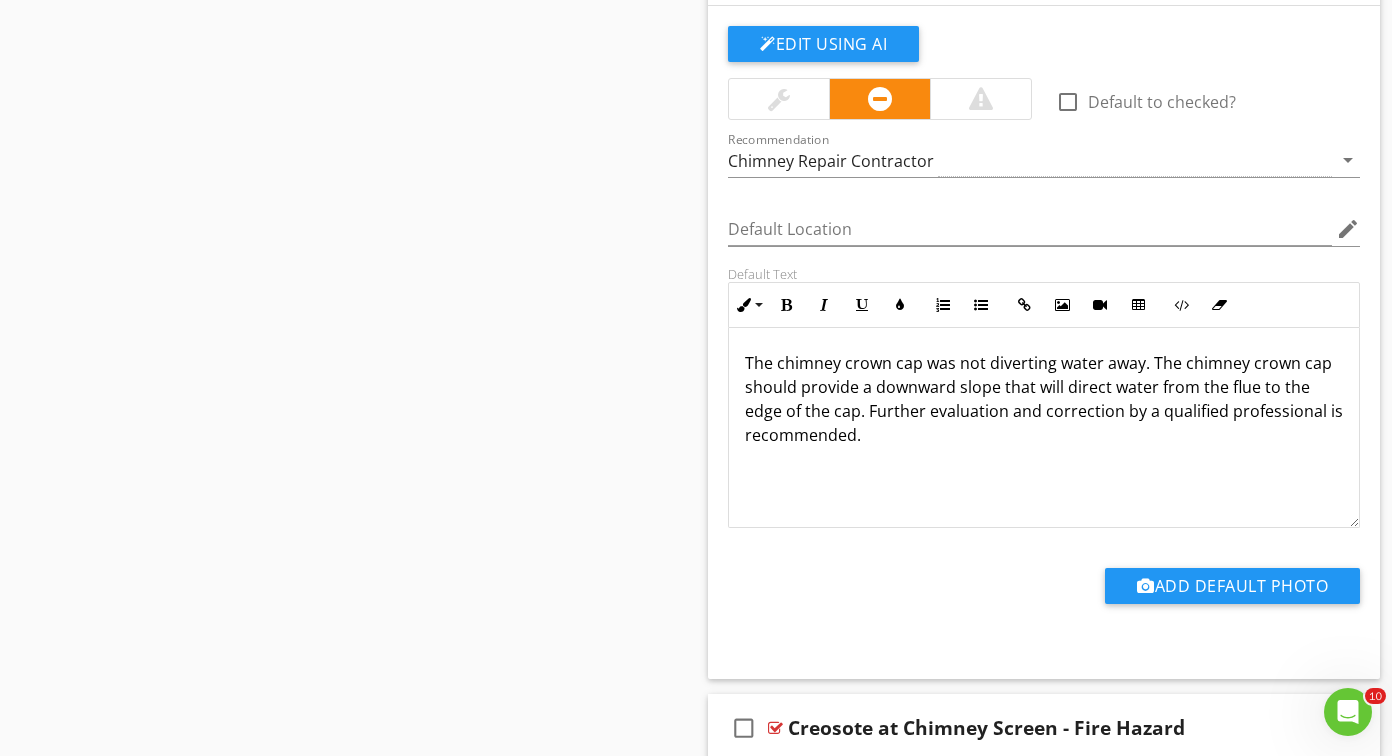 scroll, scrollTop: 0, scrollLeft: 0, axis: both 